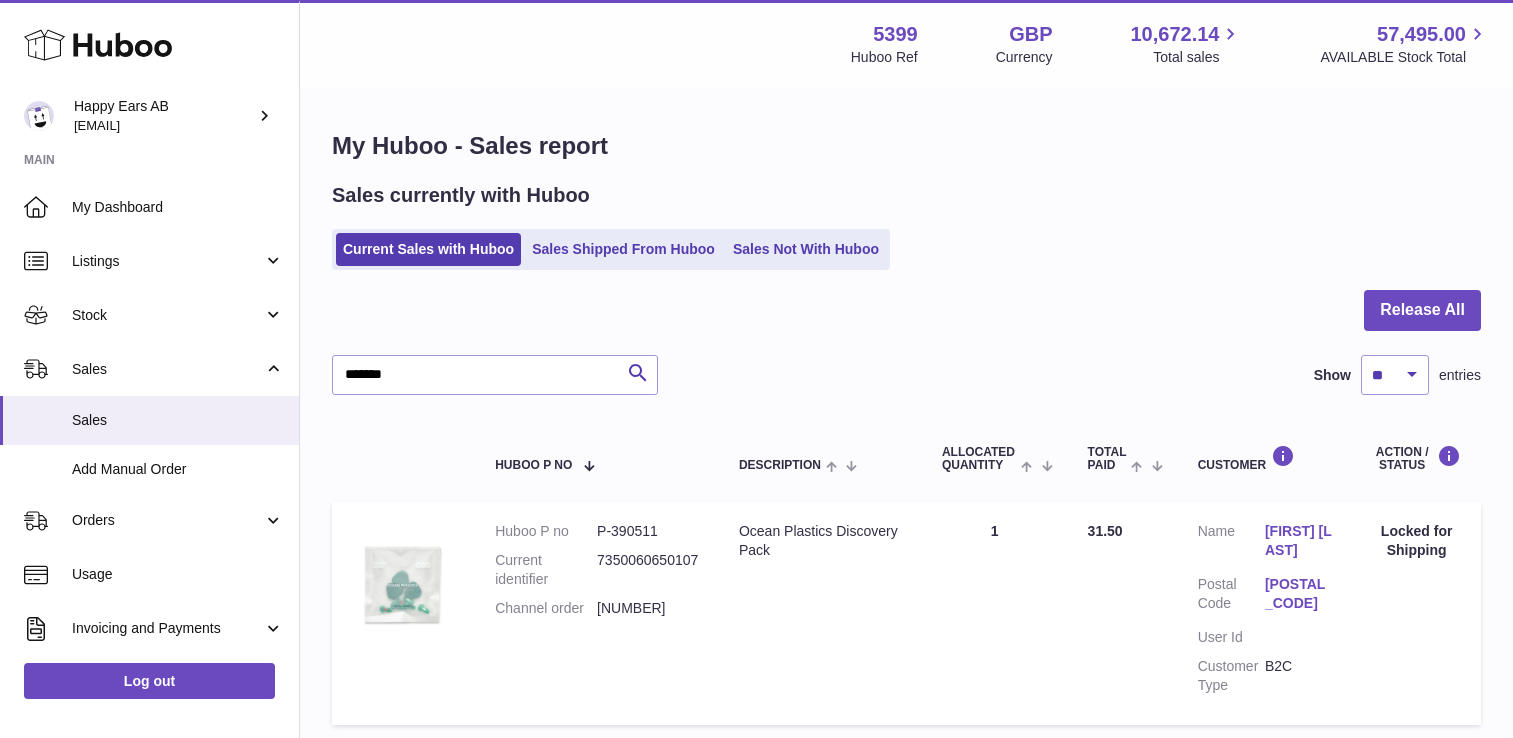 scroll, scrollTop: 148, scrollLeft: 0, axis: vertical 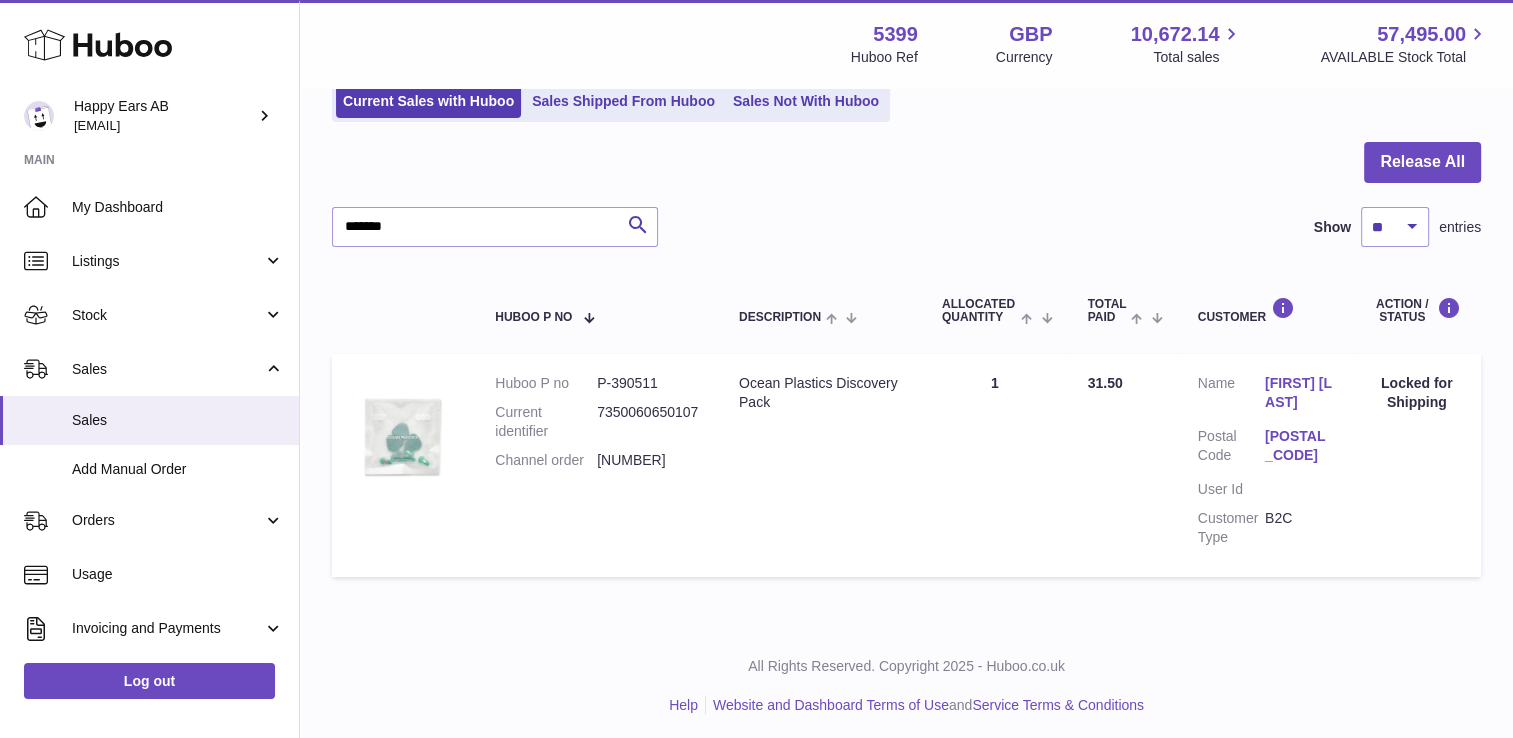 drag, startPoint x: 435, startPoint y: 246, endPoint x: 312, endPoint y: 186, distance: 136.85394 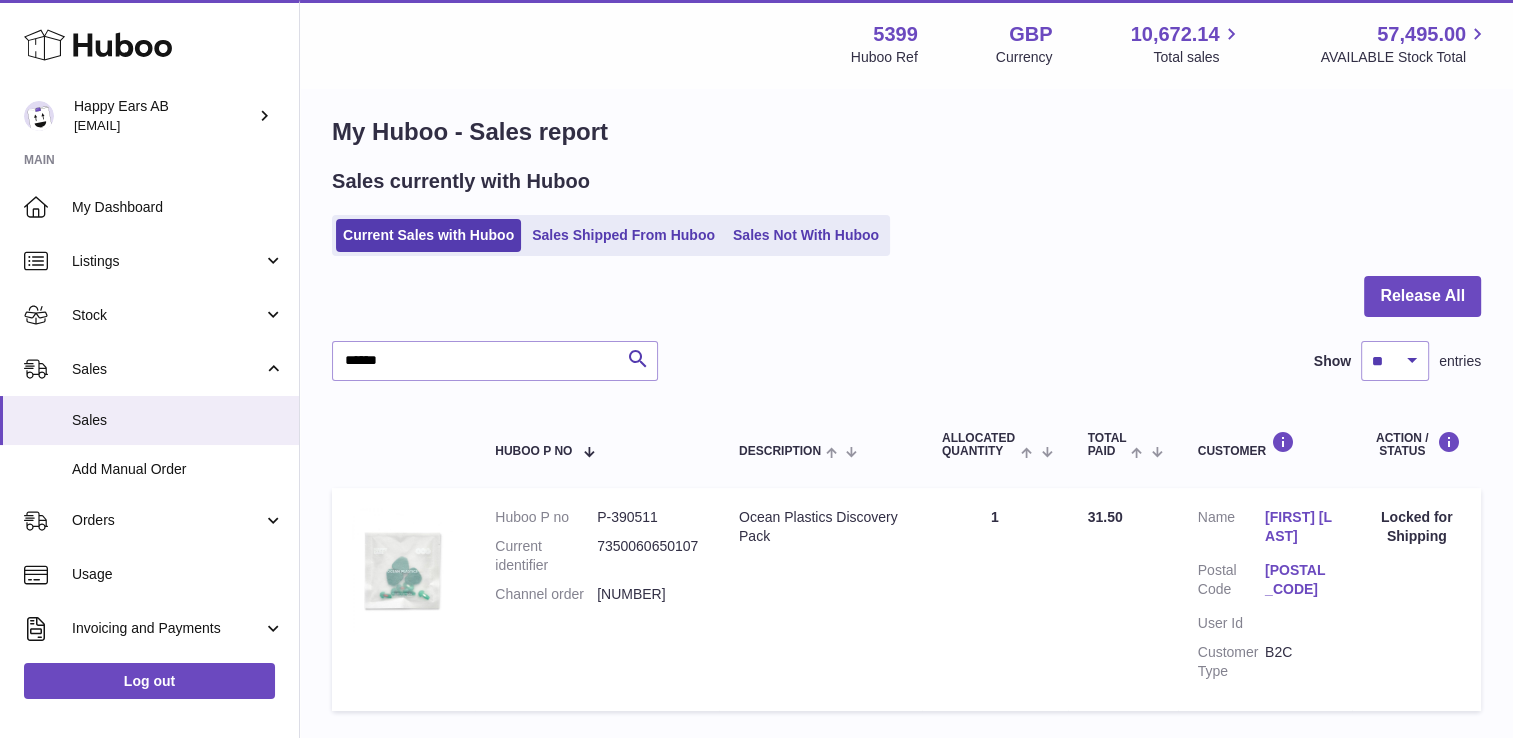 scroll, scrollTop: 0, scrollLeft: 0, axis: both 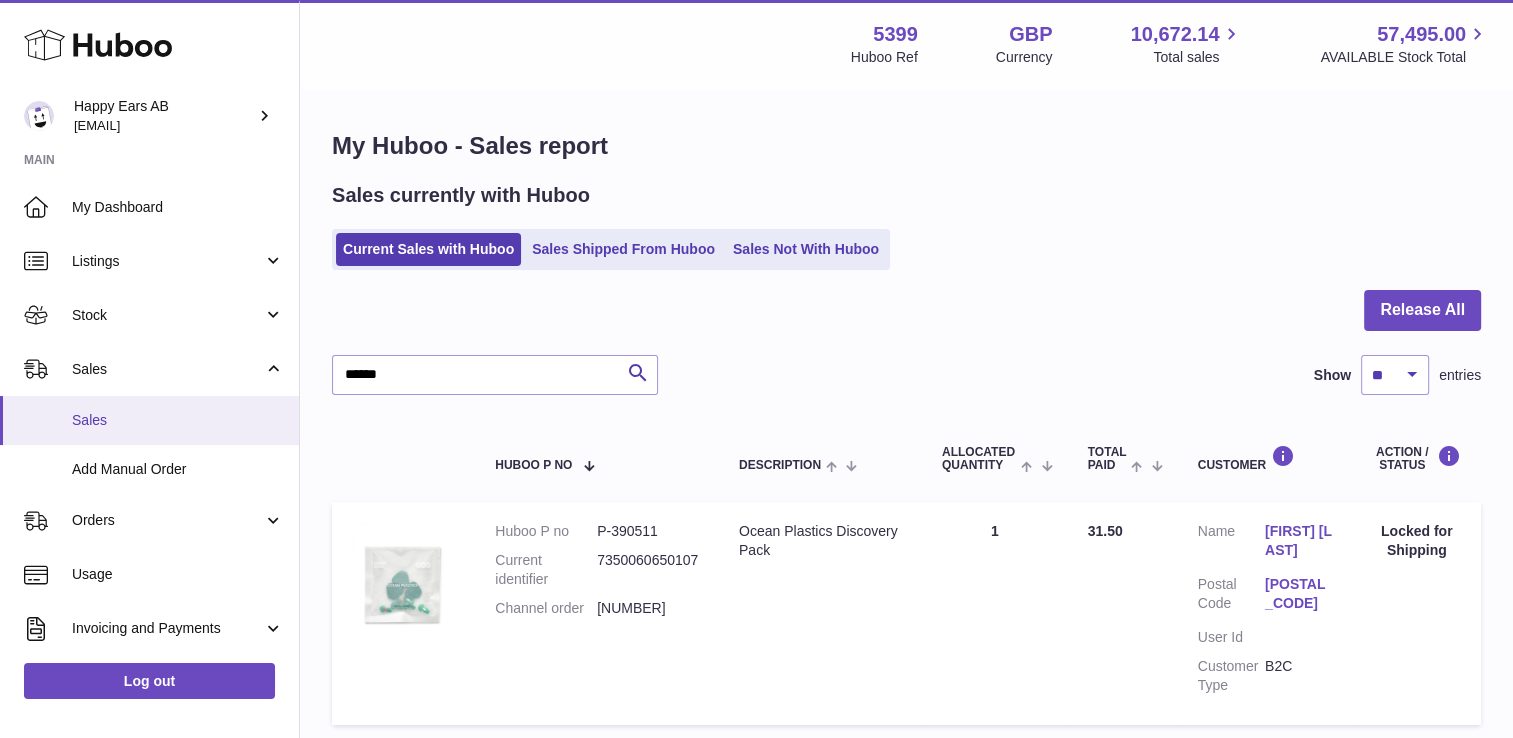 type on "******" 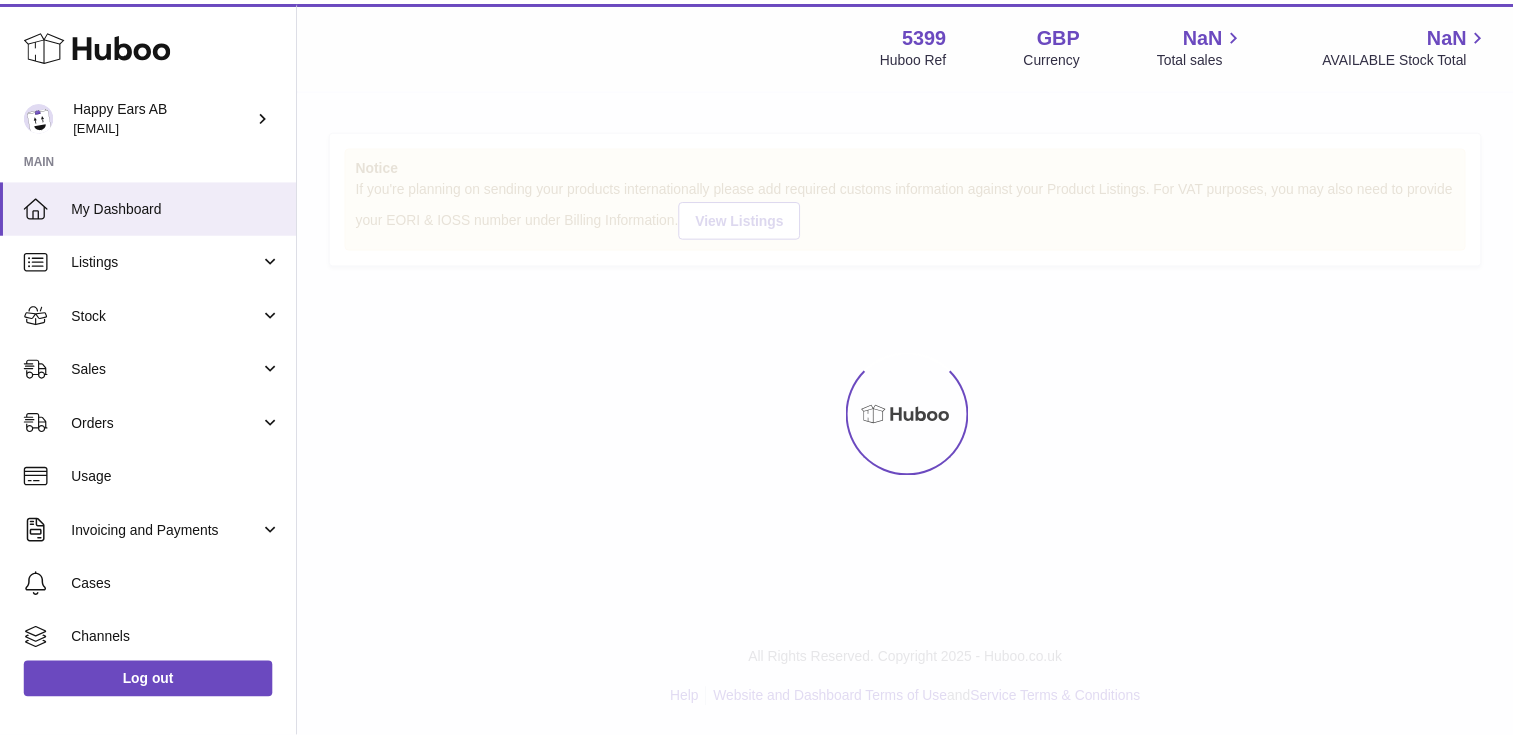scroll, scrollTop: 0, scrollLeft: 0, axis: both 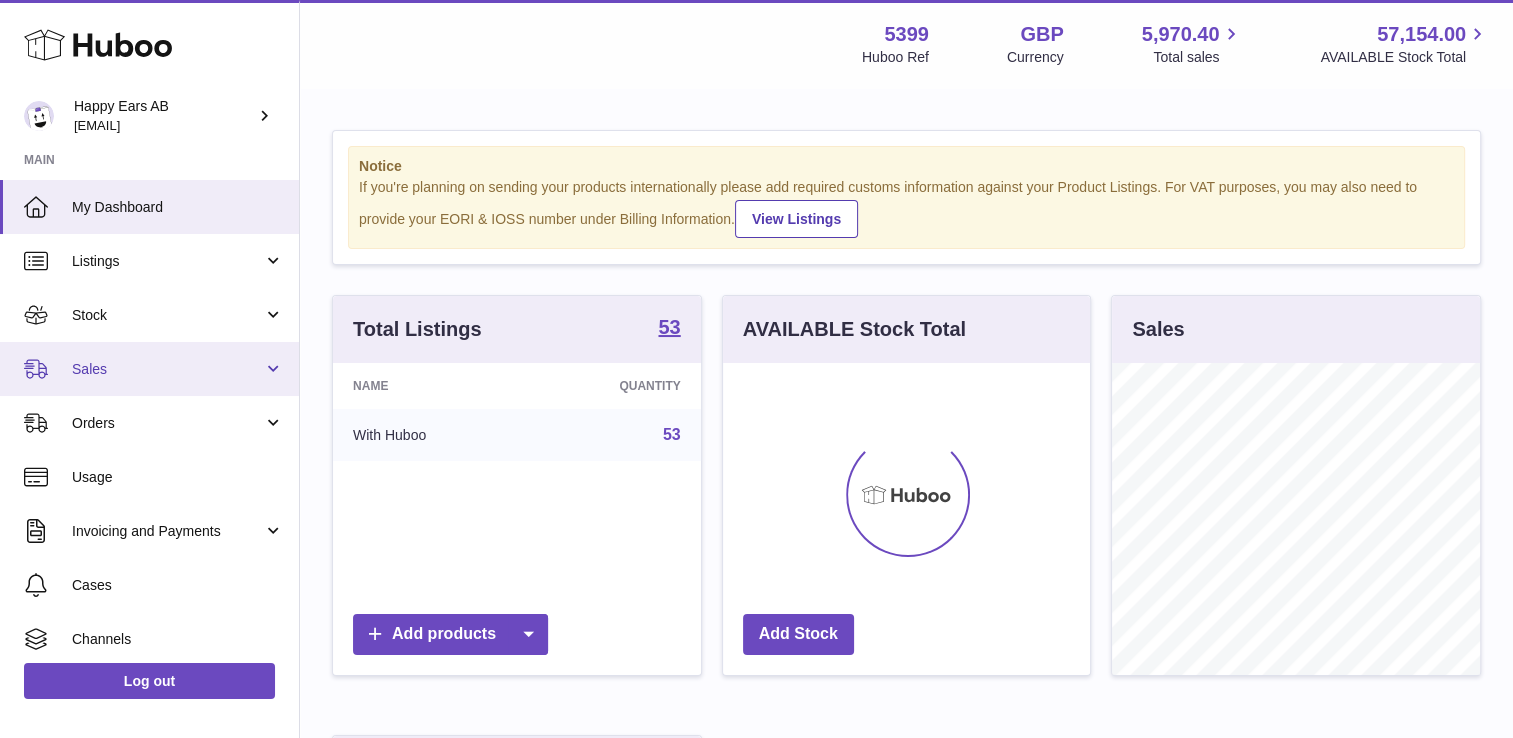 click on "Sales" at bounding box center (149, 369) 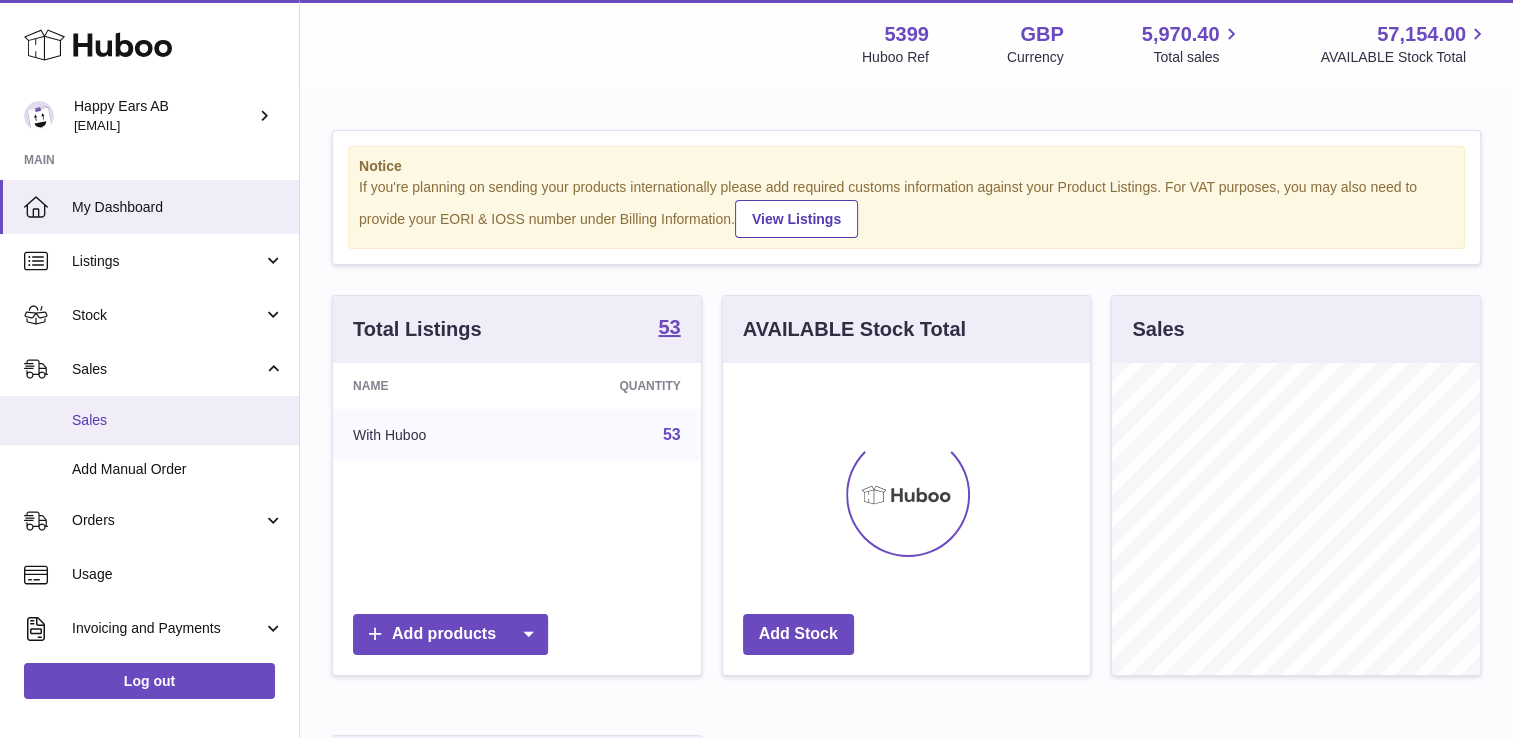 click on "Sales" at bounding box center [178, 420] 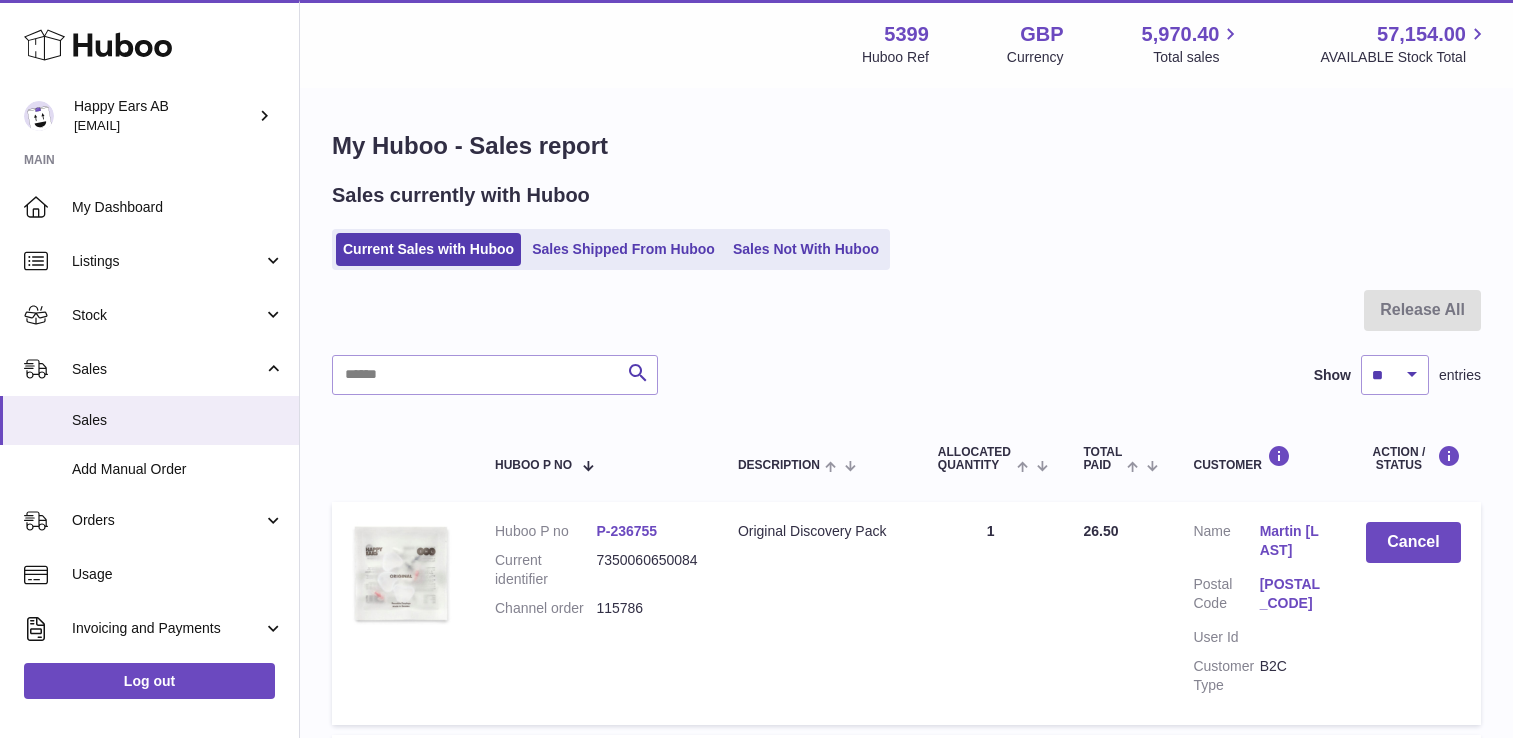 scroll, scrollTop: 0, scrollLeft: 0, axis: both 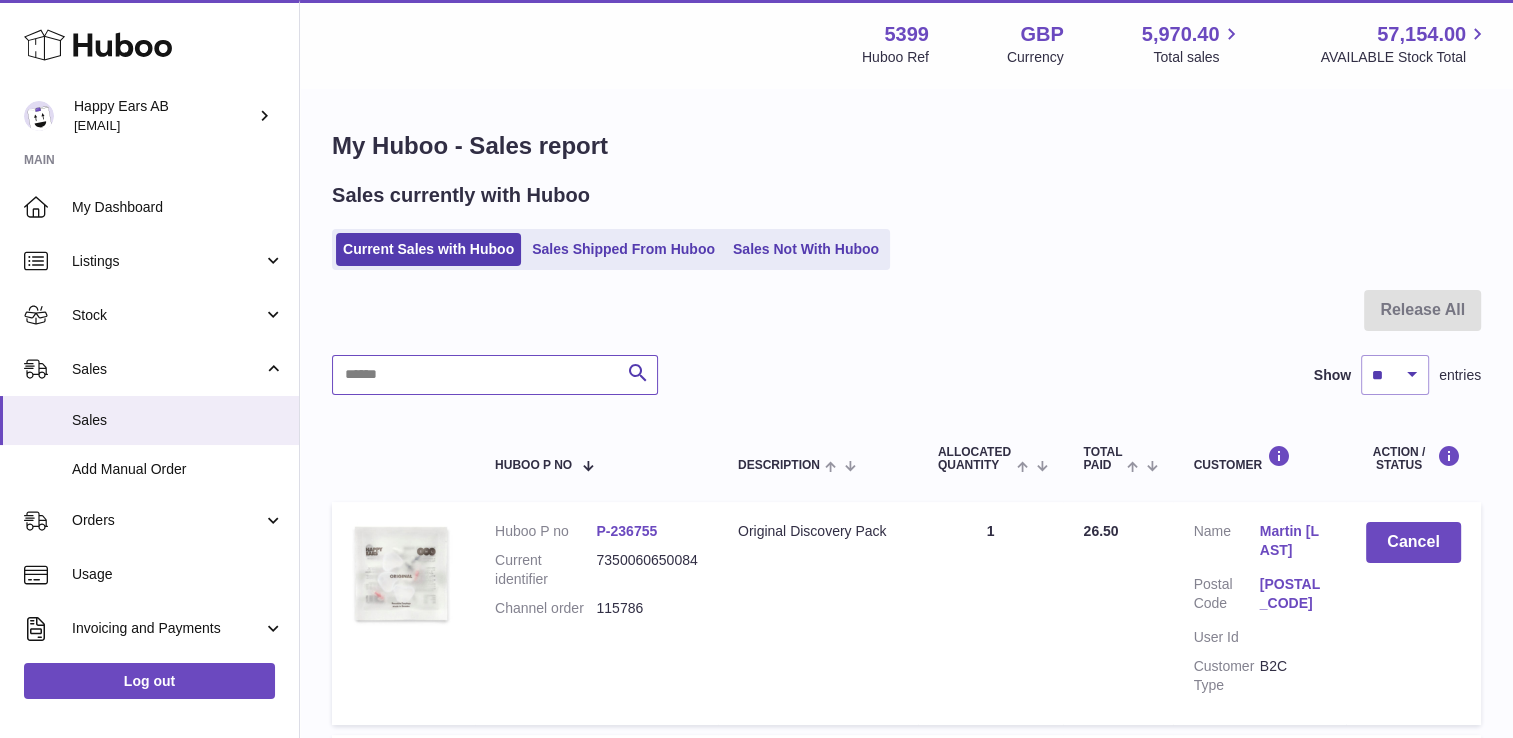 click at bounding box center [495, 375] 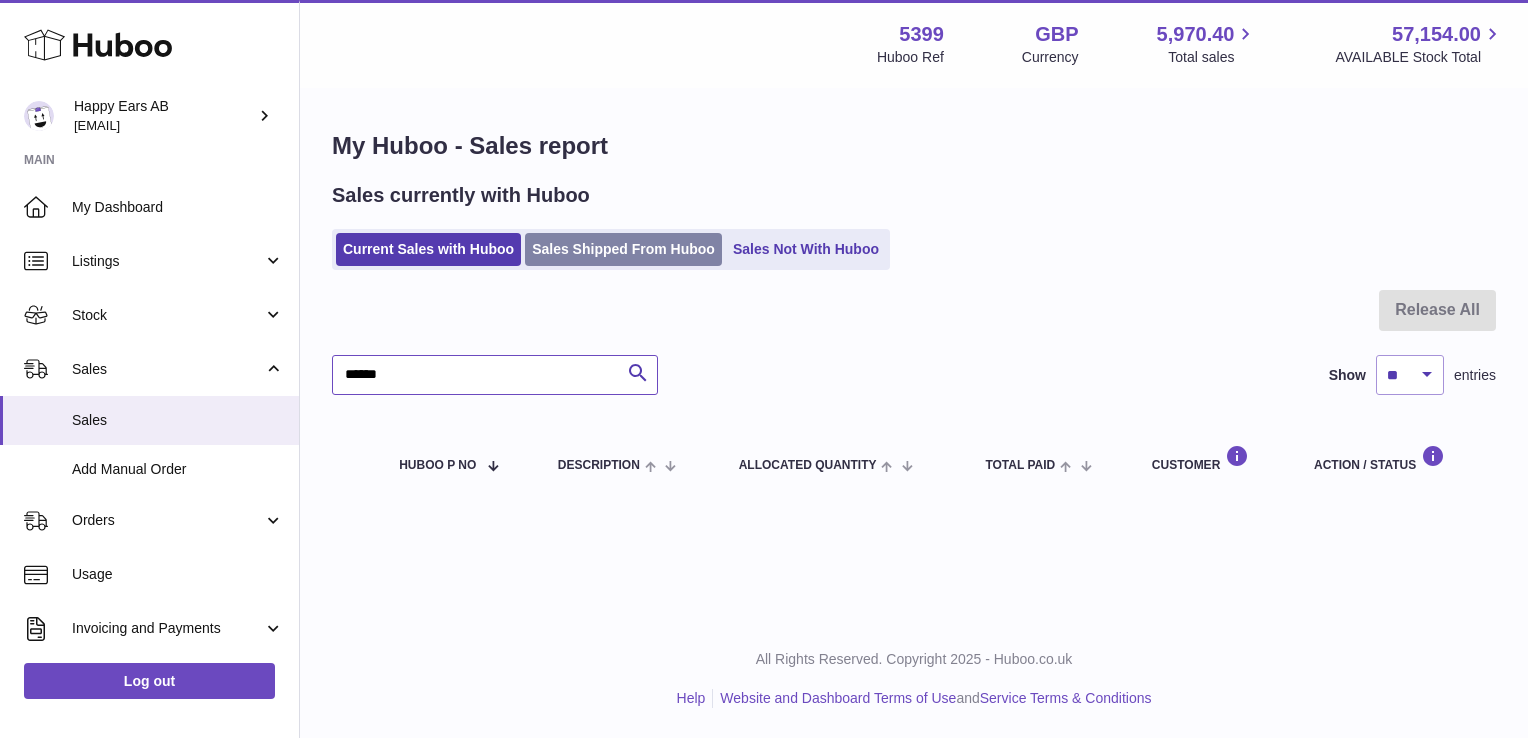 type on "******" 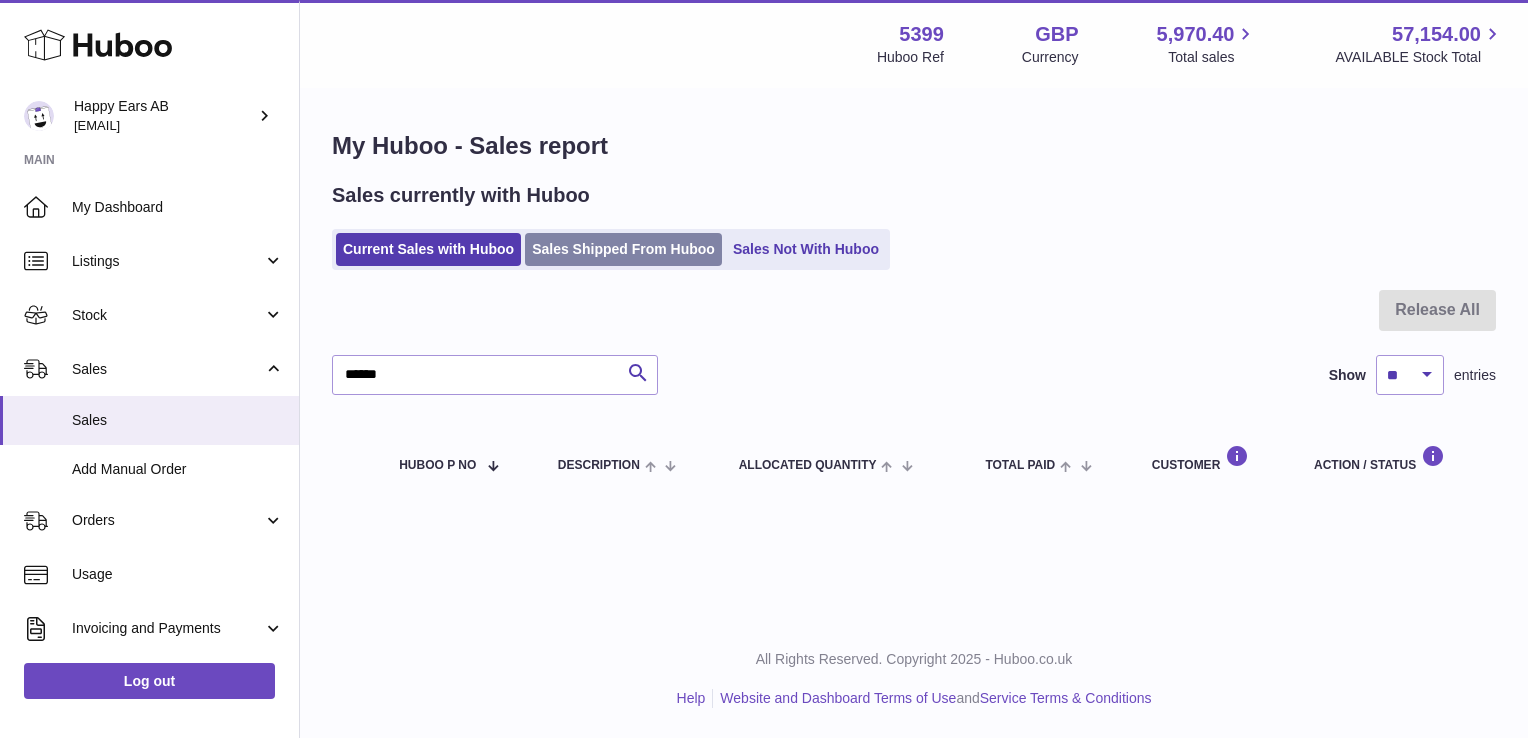 click on "Sales Shipped From Huboo" at bounding box center [623, 249] 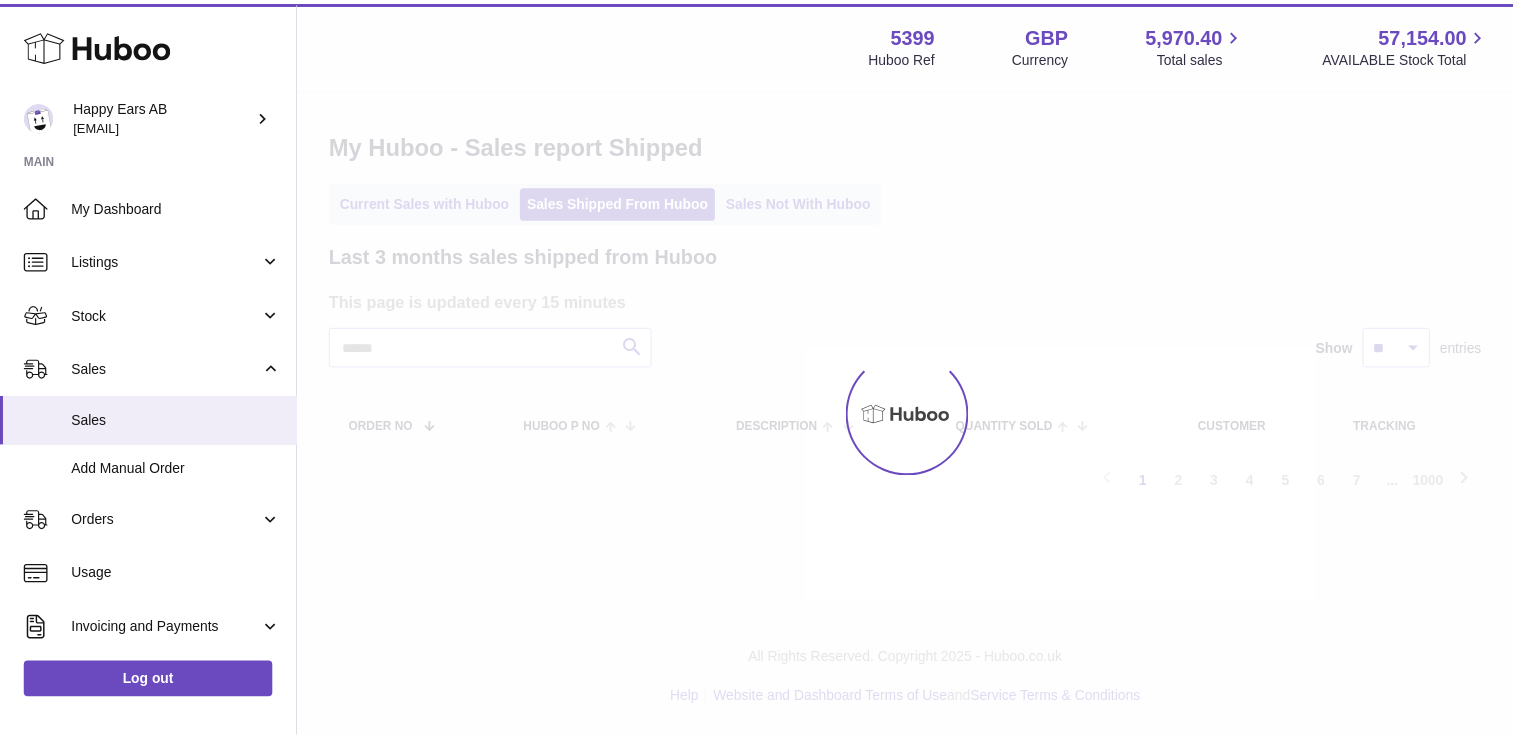 scroll, scrollTop: 0, scrollLeft: 0, axis: both 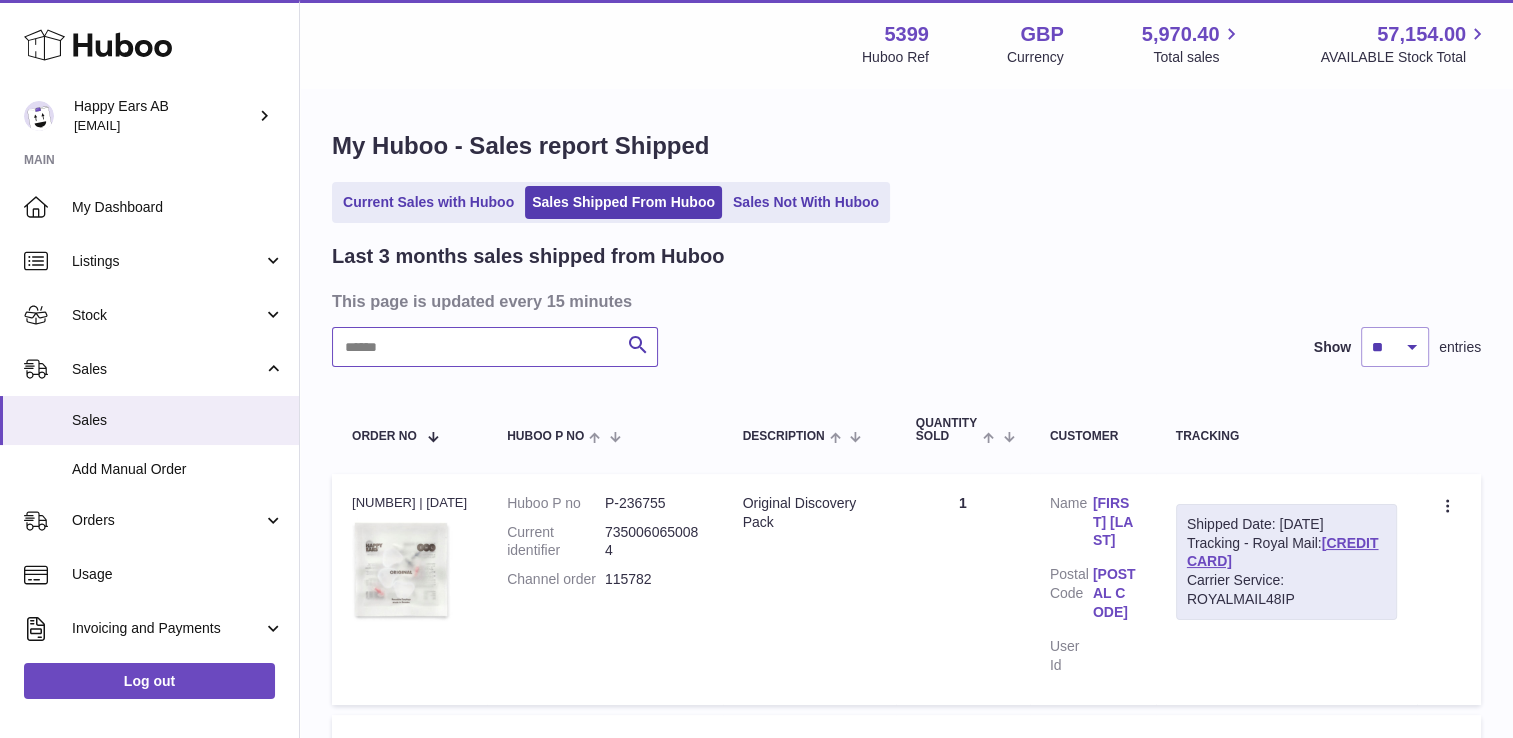 click at bounding box center (495, 347) 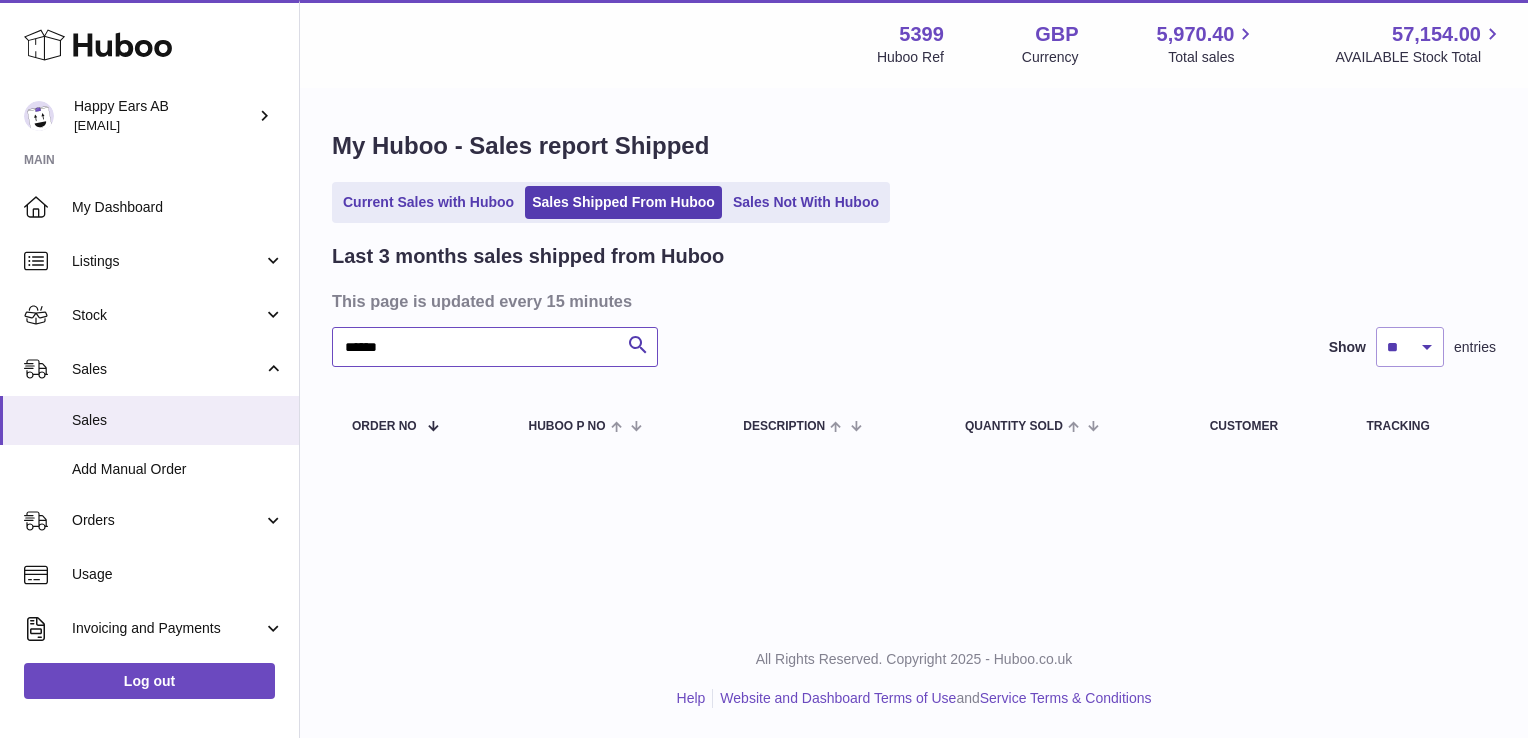 type on "******" 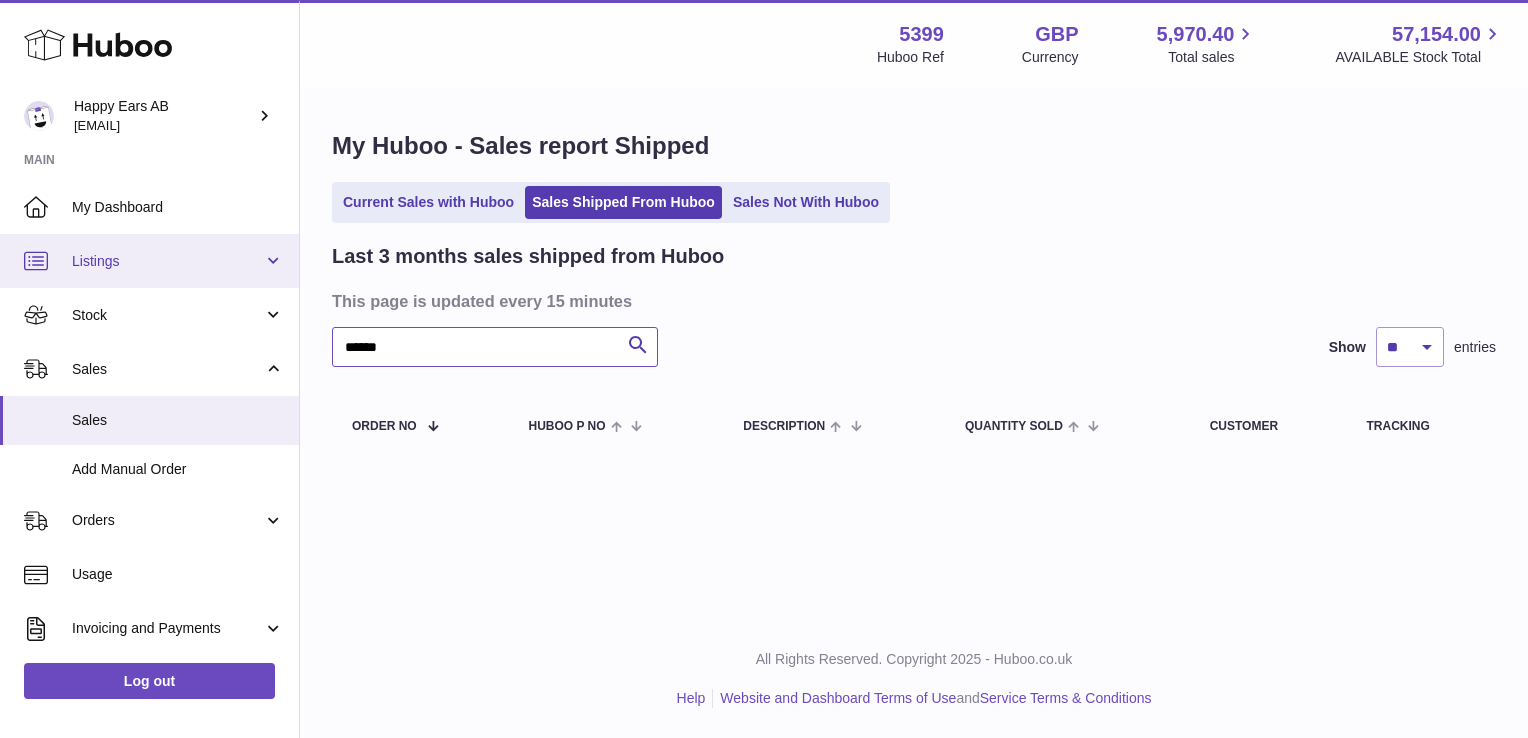drag, startPoint x: 370, startPoint y: 352, endPoint x: 59, endPoint y: 247, distance: 328.24686 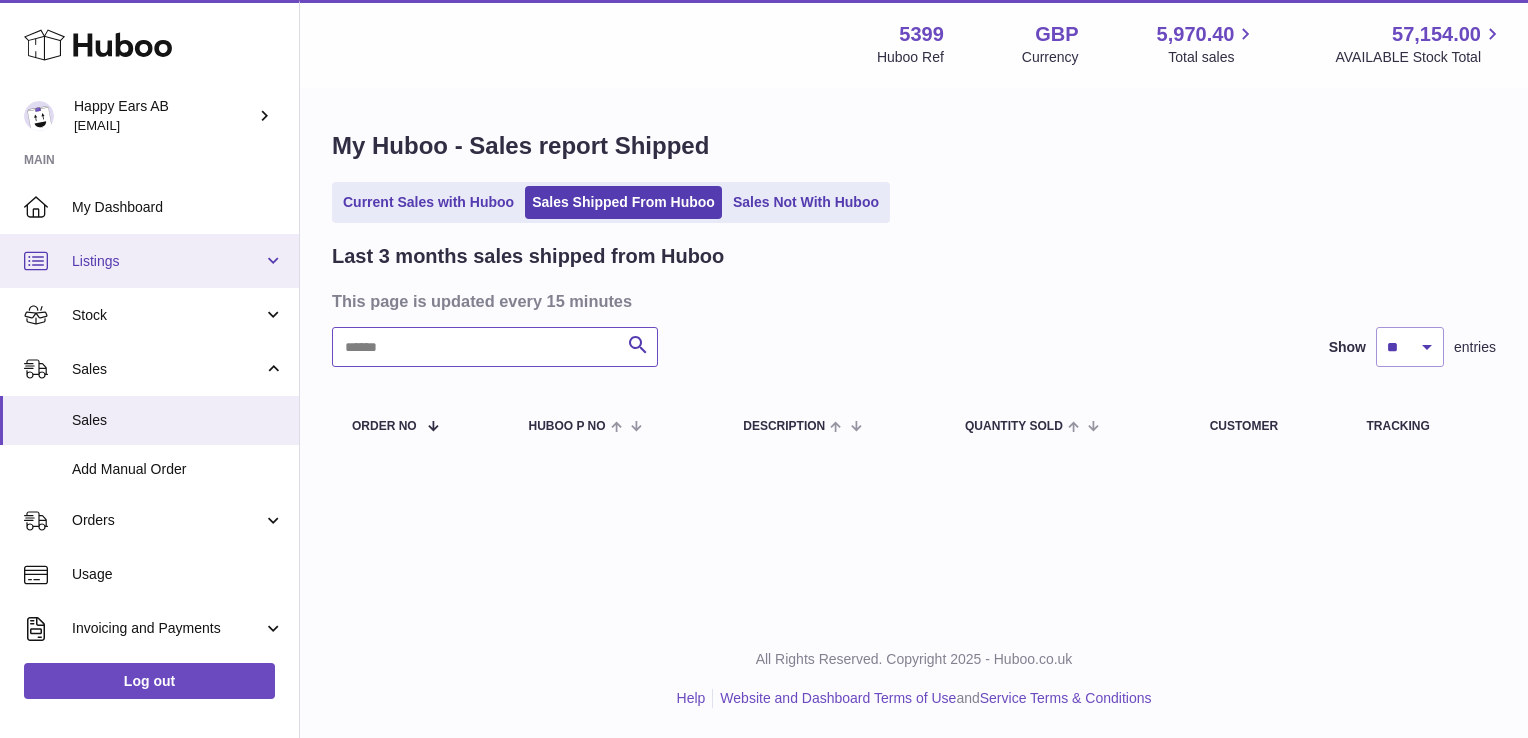 paste on "**********" 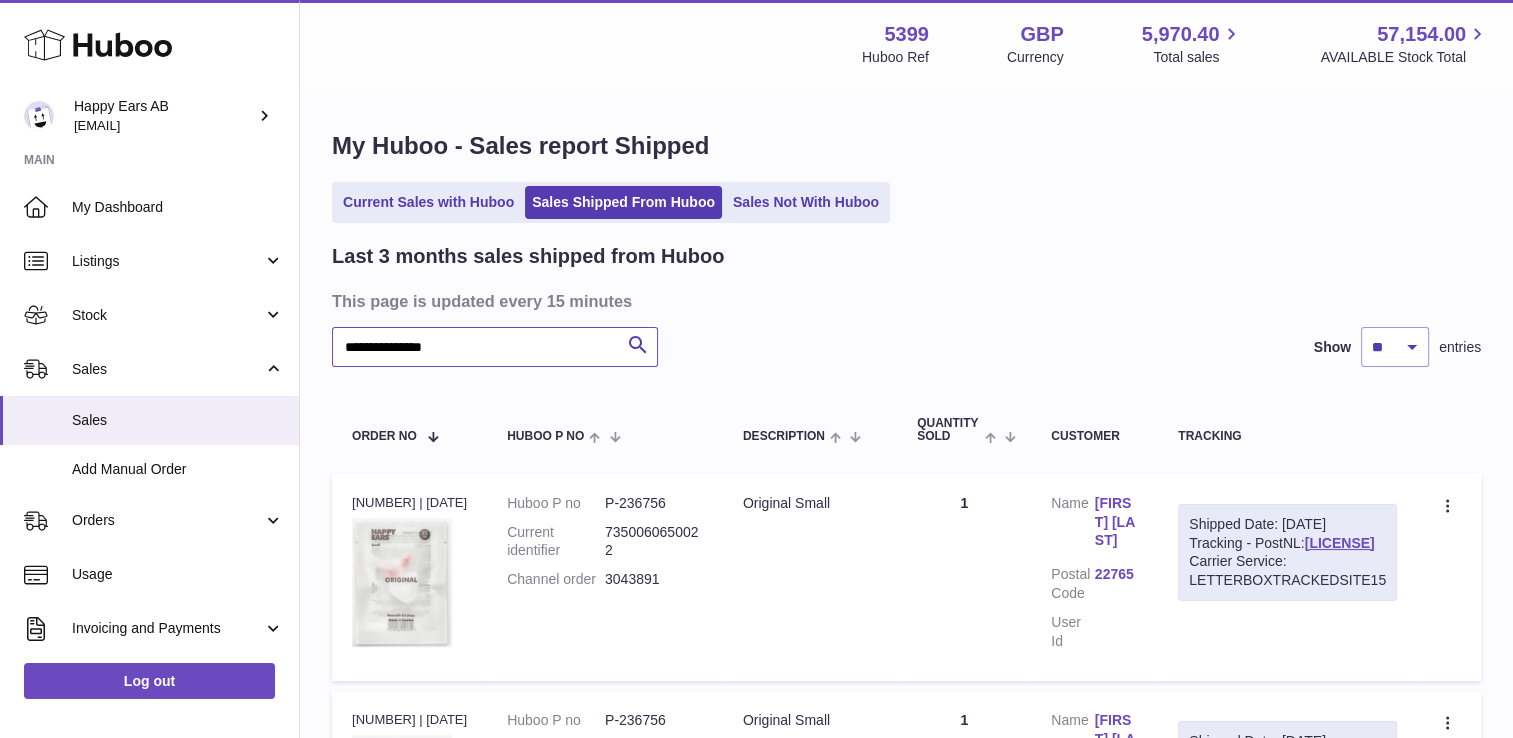 scroll, scrollTop: 200, scrollLeft: 0, axis: vertical 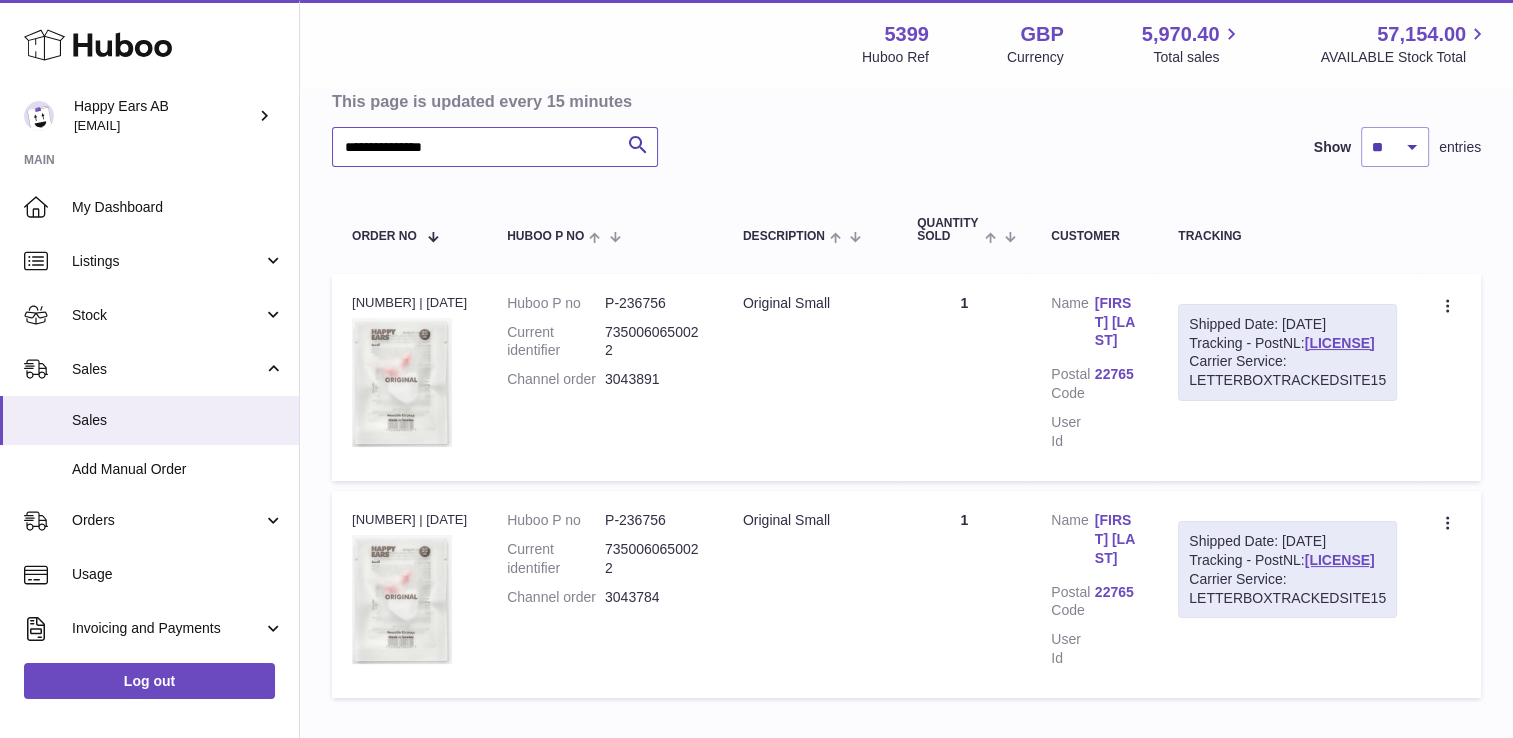 type on "**********" 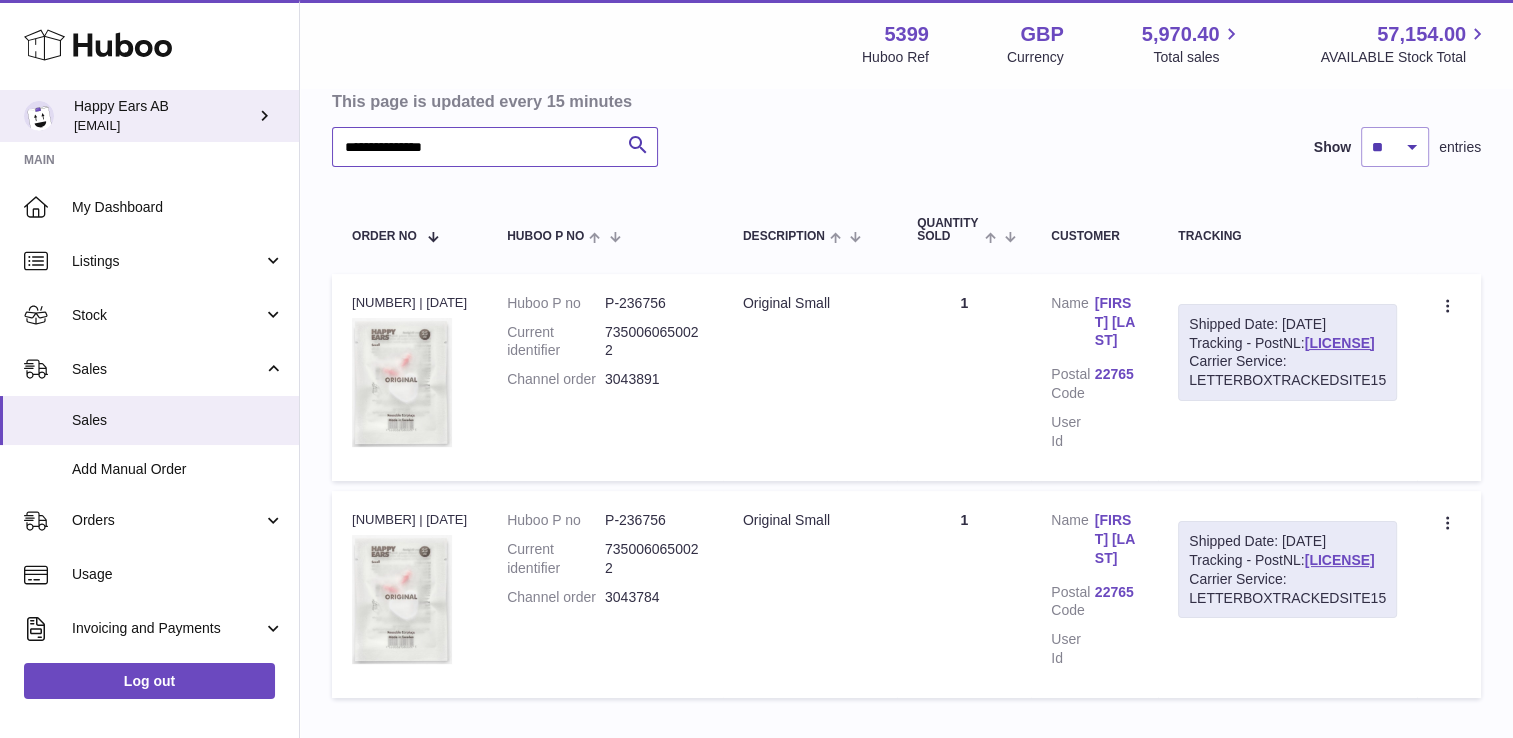 drag, startPoint x: 457, startPoint y: 130, endPoint x: 0, endPoint y: 141, distance: 457.13235 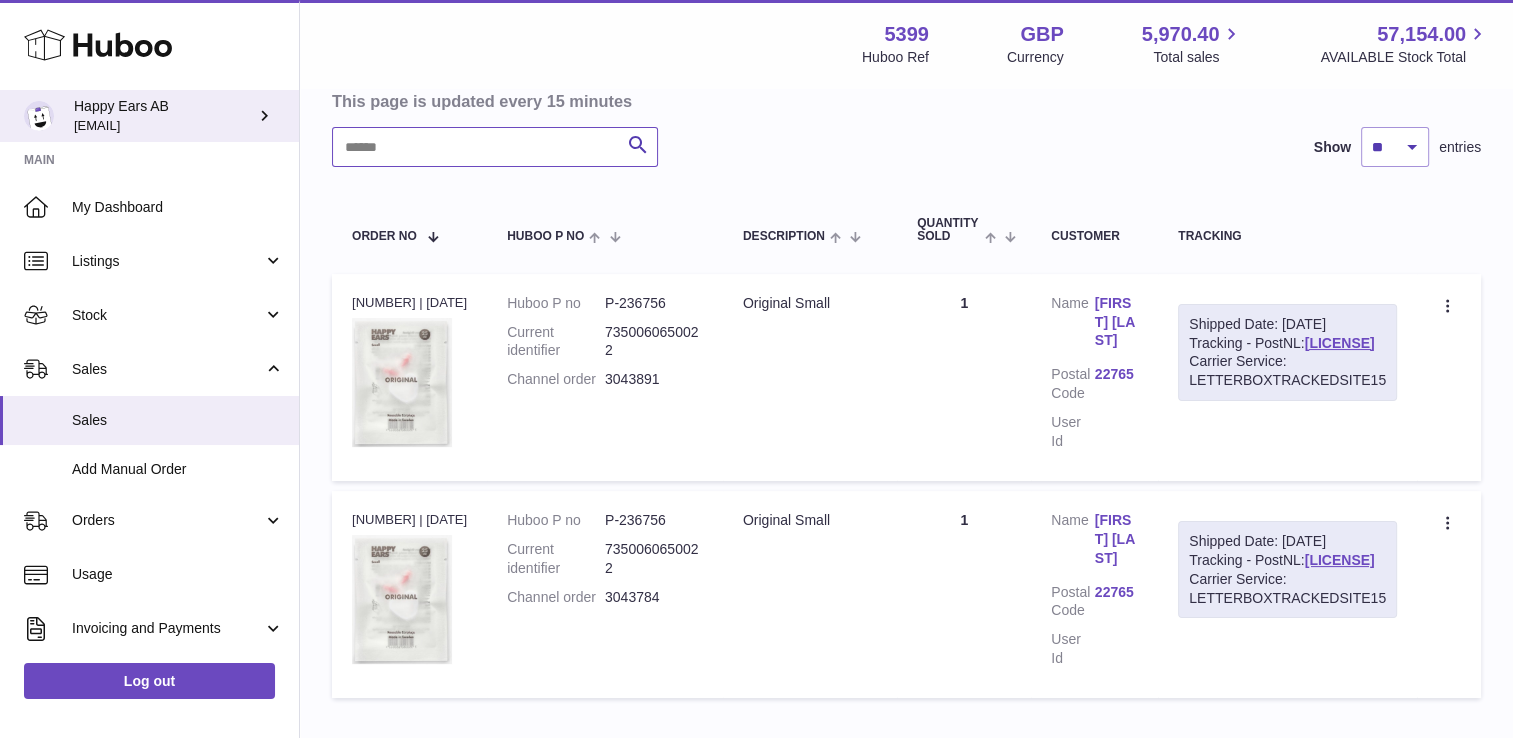 paste on "*******" 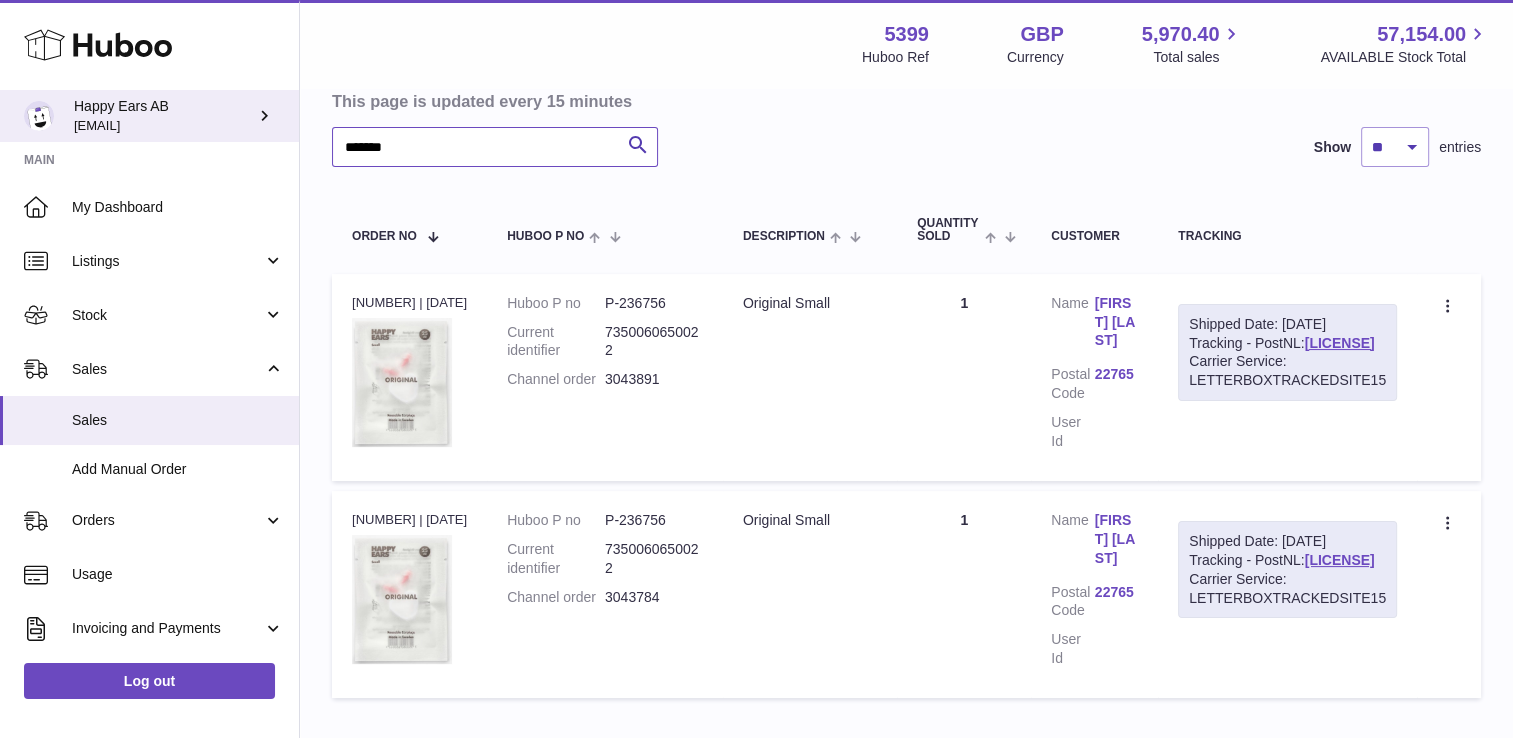 type on "*******" 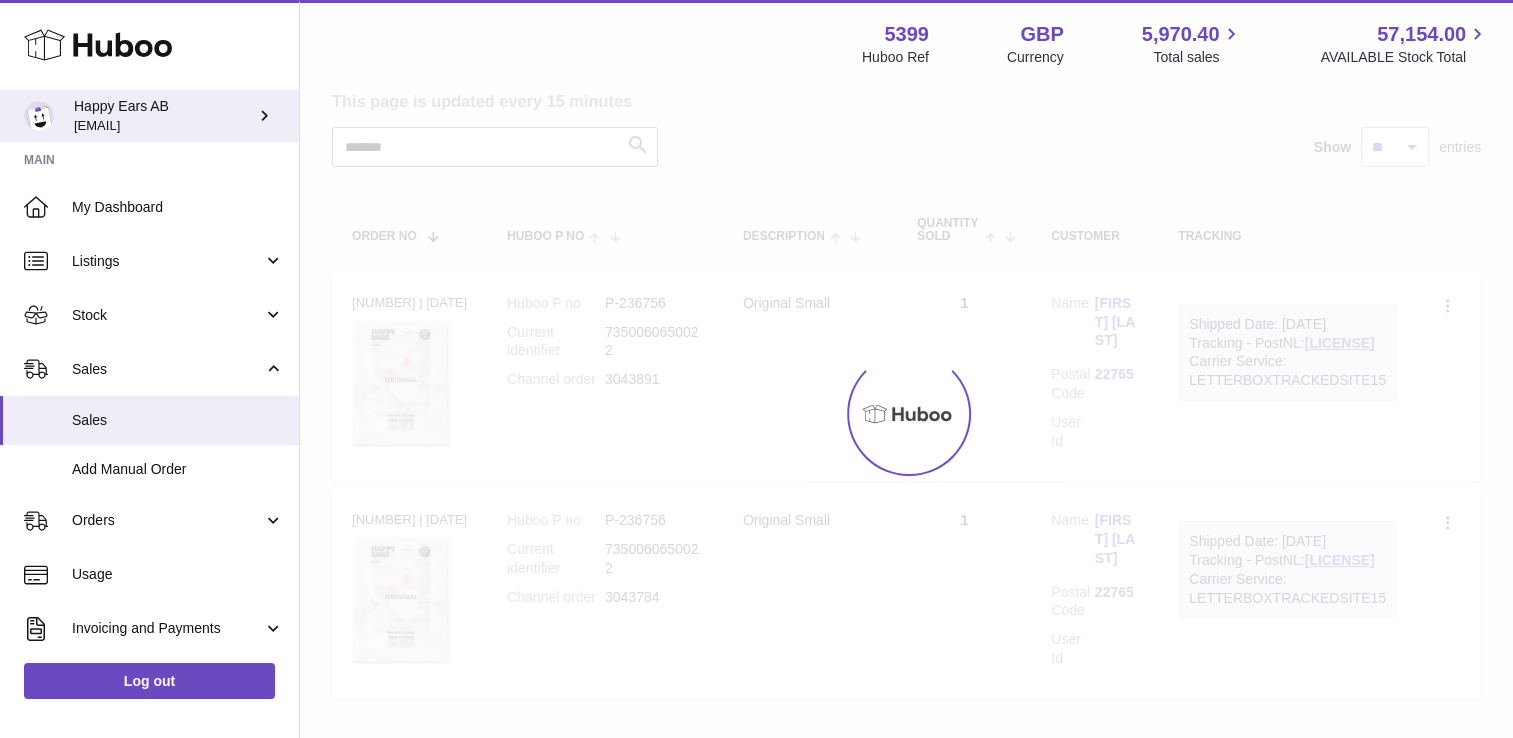 scroll, scrollTop: 95, scrollLeft: 0, axis: vertical 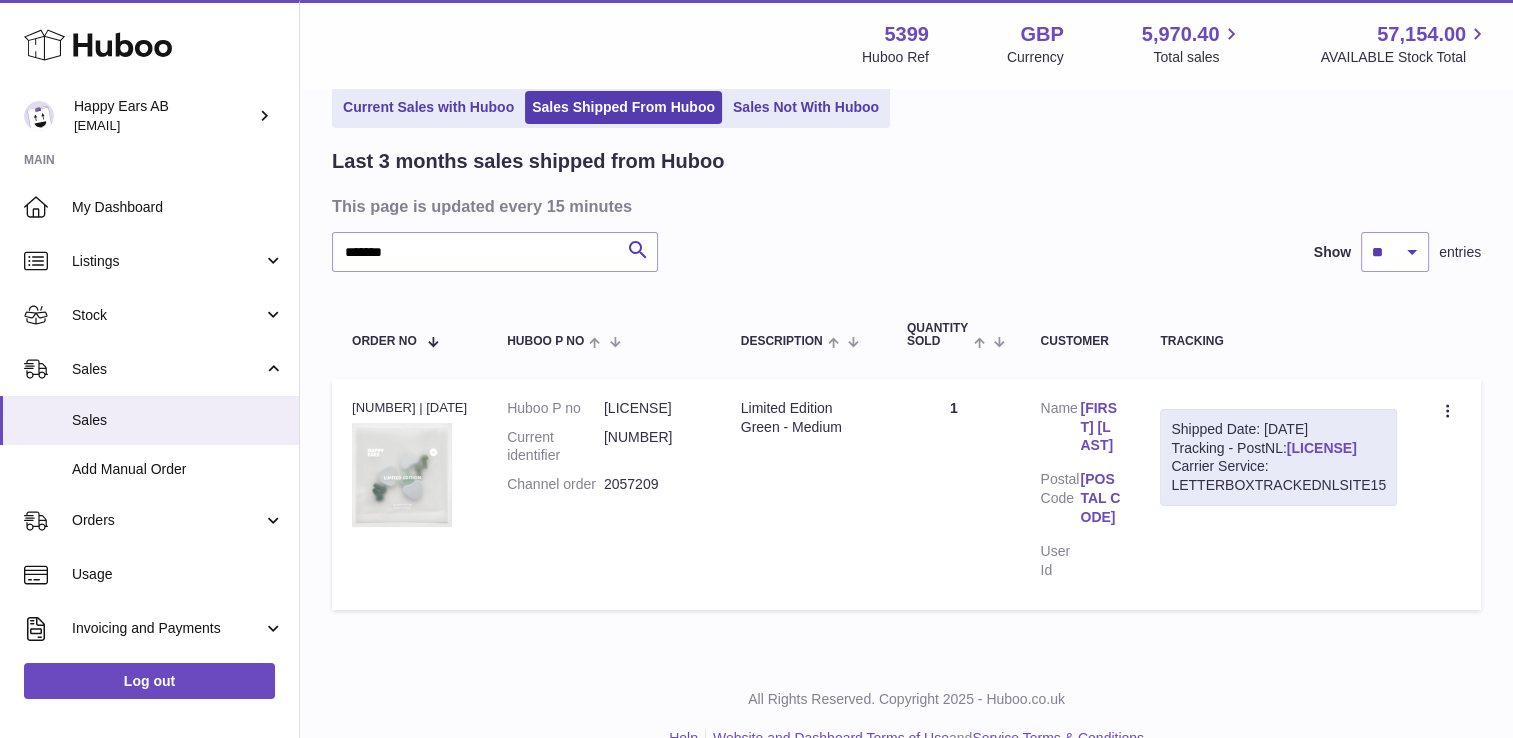 click on "3SOVUD3480368" at bounding box center [1322, 448] 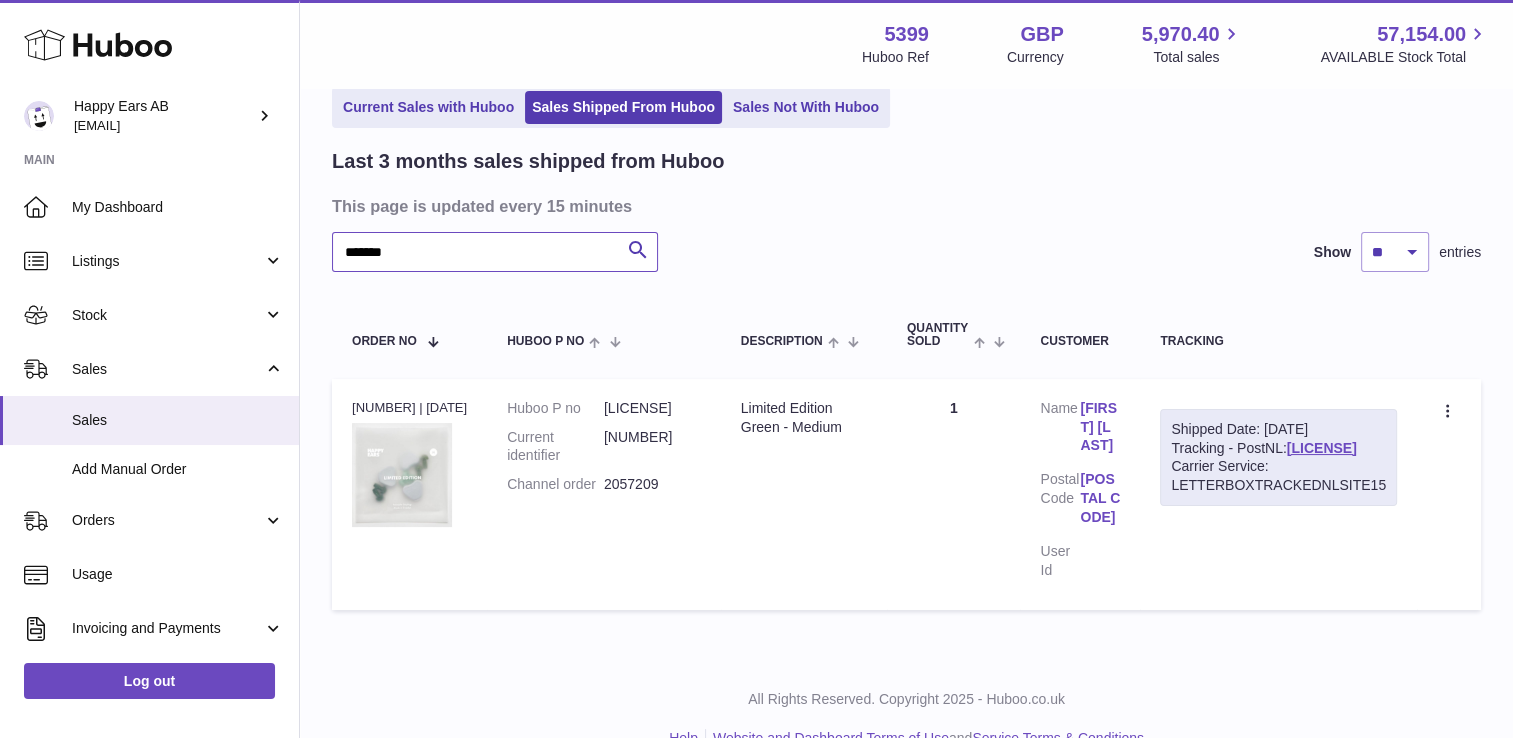 drag, startPoint x: 498, startPoint y: 249, endPoint x: -4, endPoint y: 238, distance: 502.1205 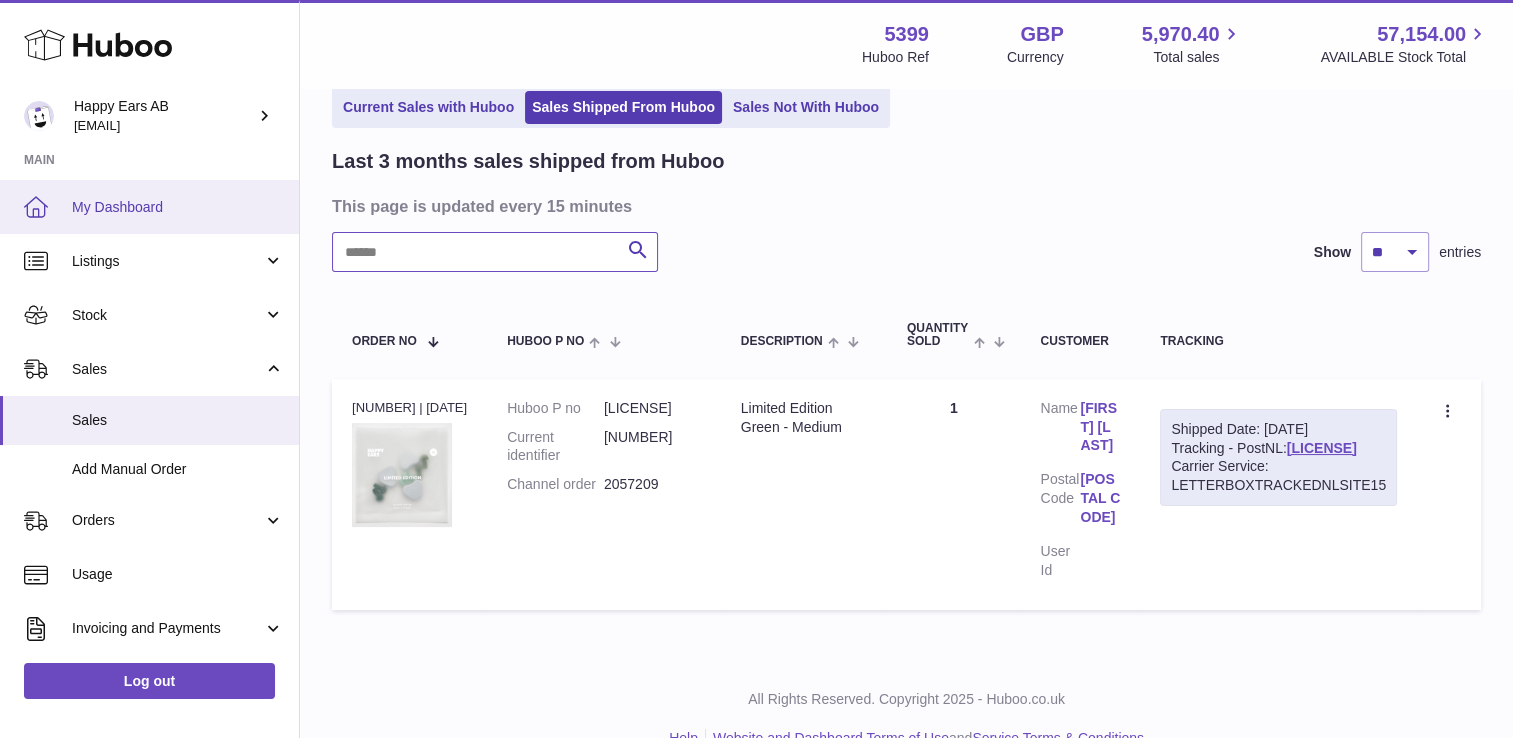 paste on "*******" 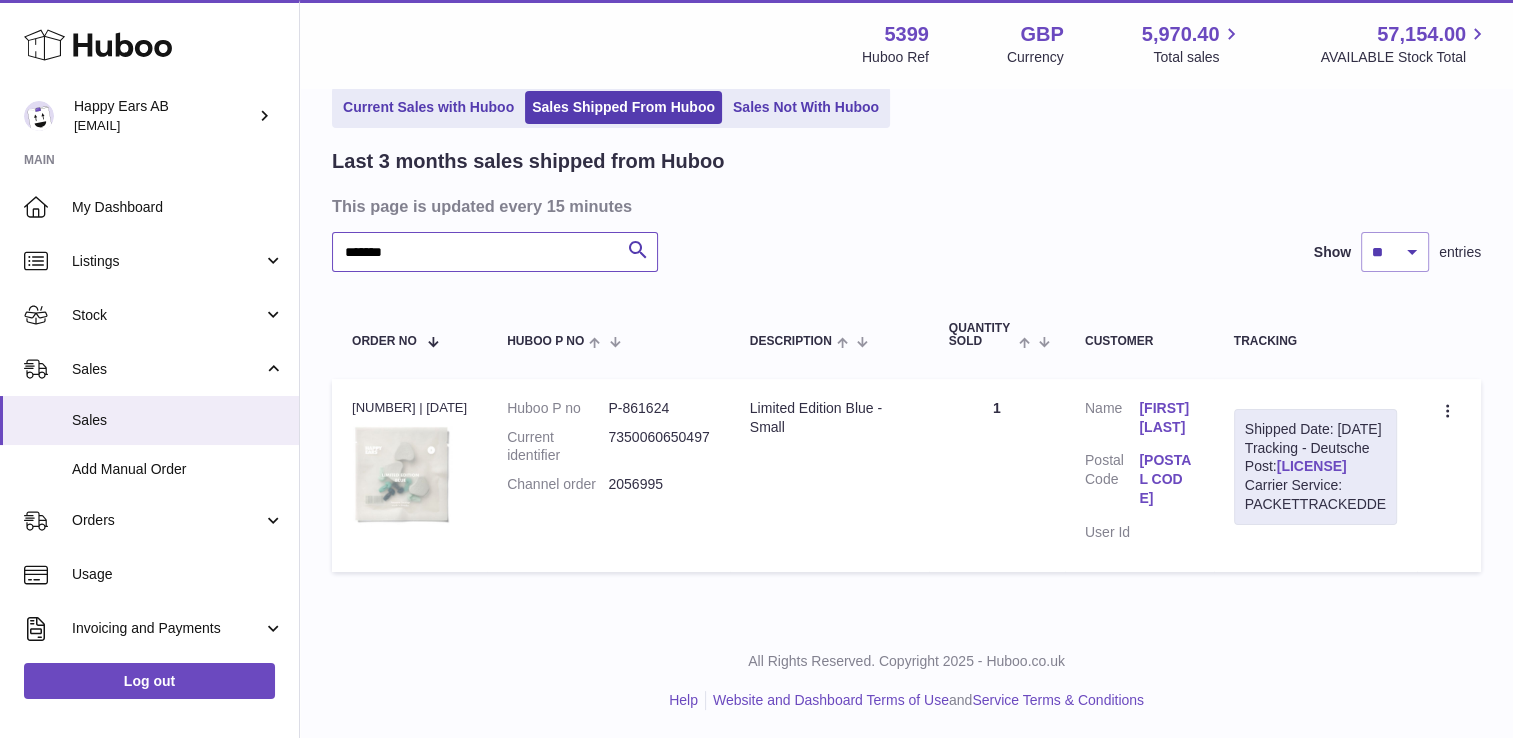 type on "*******" 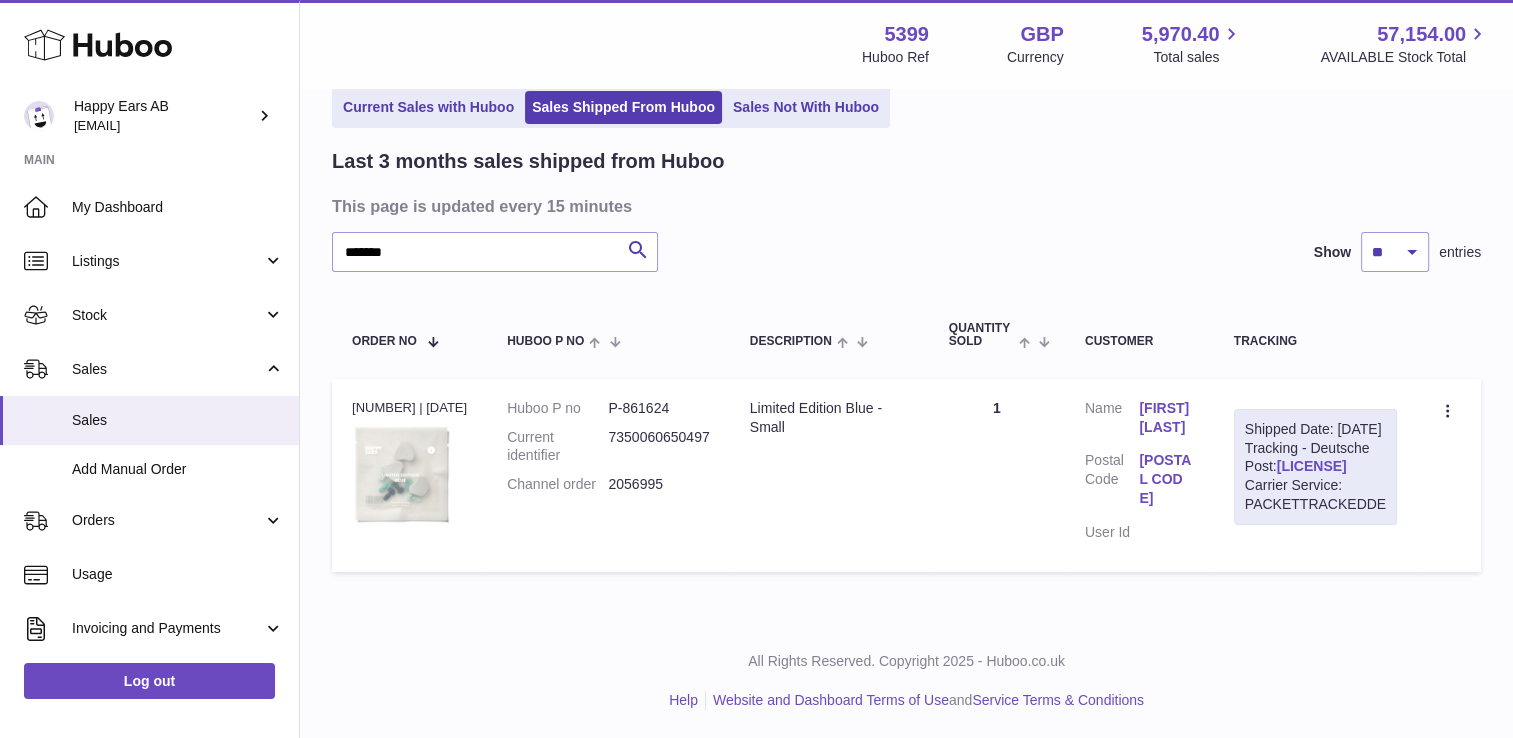 click on "[LICENSE]" at bounding box center (1312, 466) 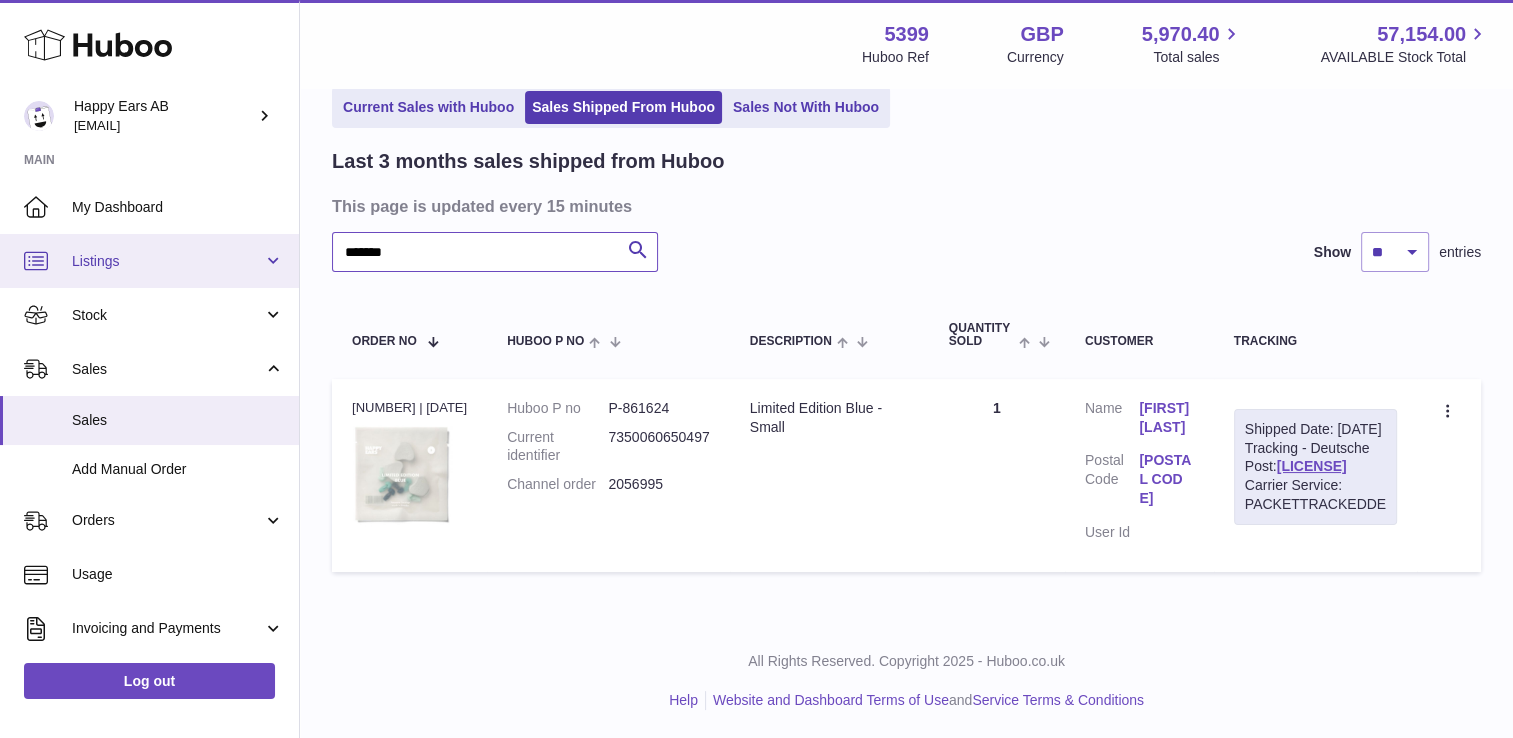 drag, startPoint x: 504, startPoint y: 251, endPoint x: 75, endPoint y: 236, distance: 429.26215 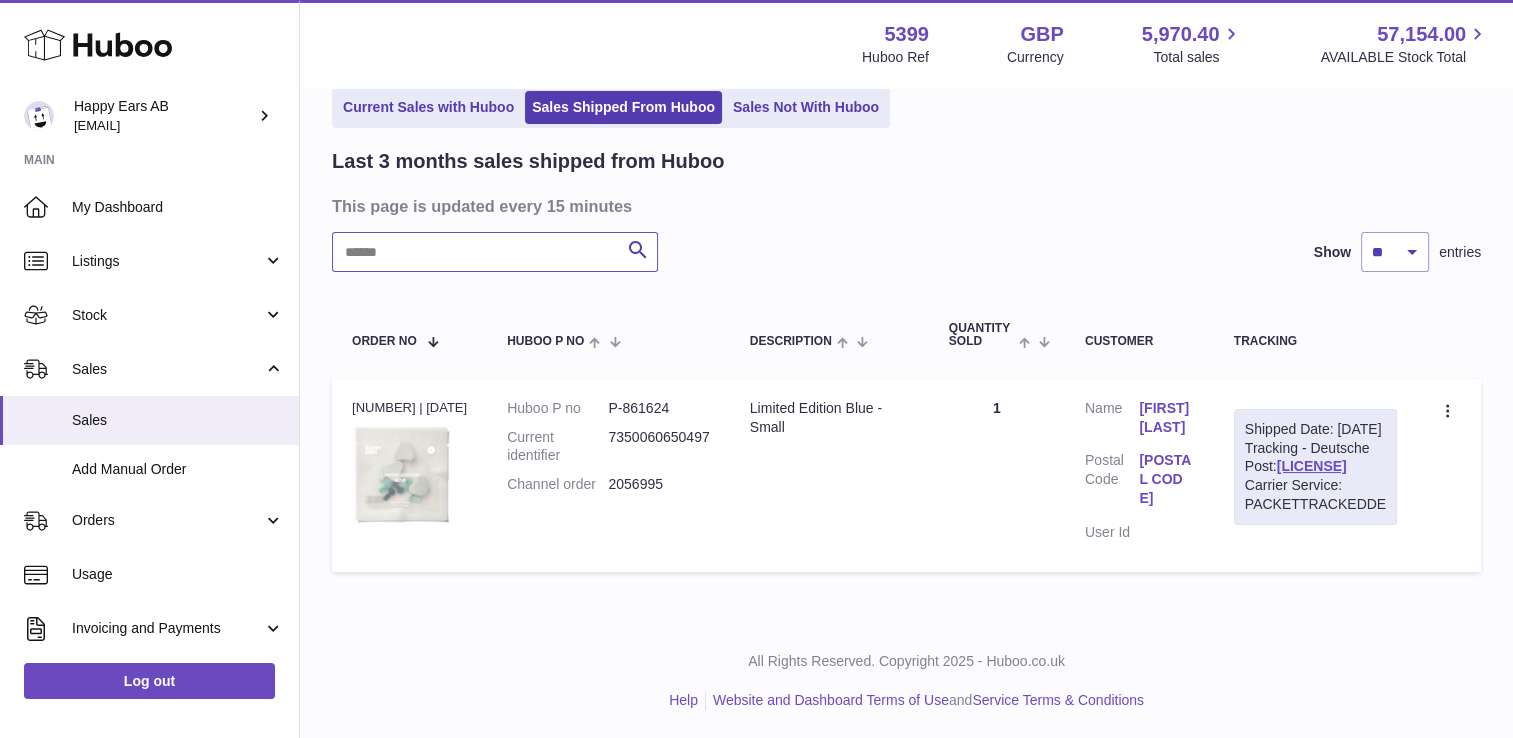 paste on "*****" 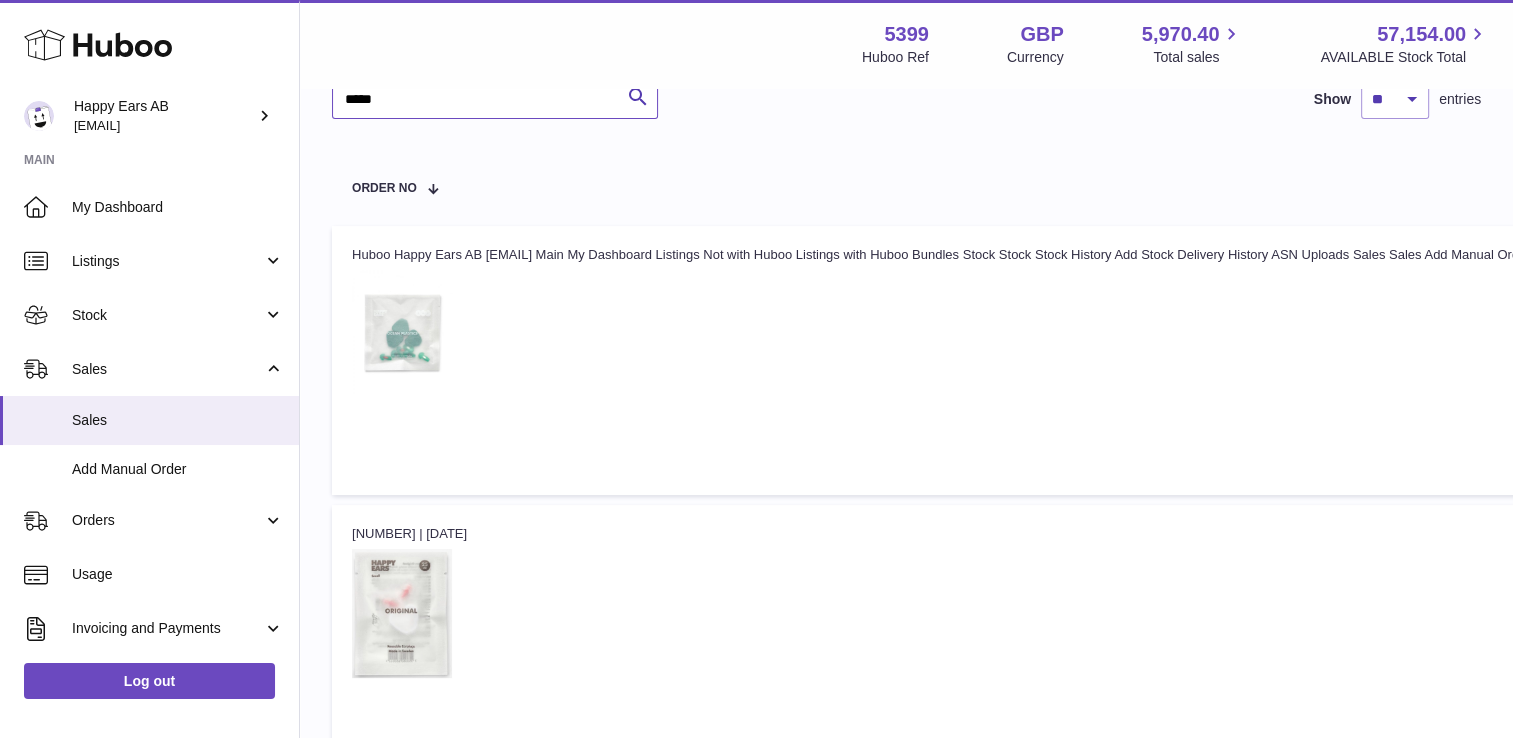 scroll, scrollTop: 95, scrollLeft: 0, axis: vertical 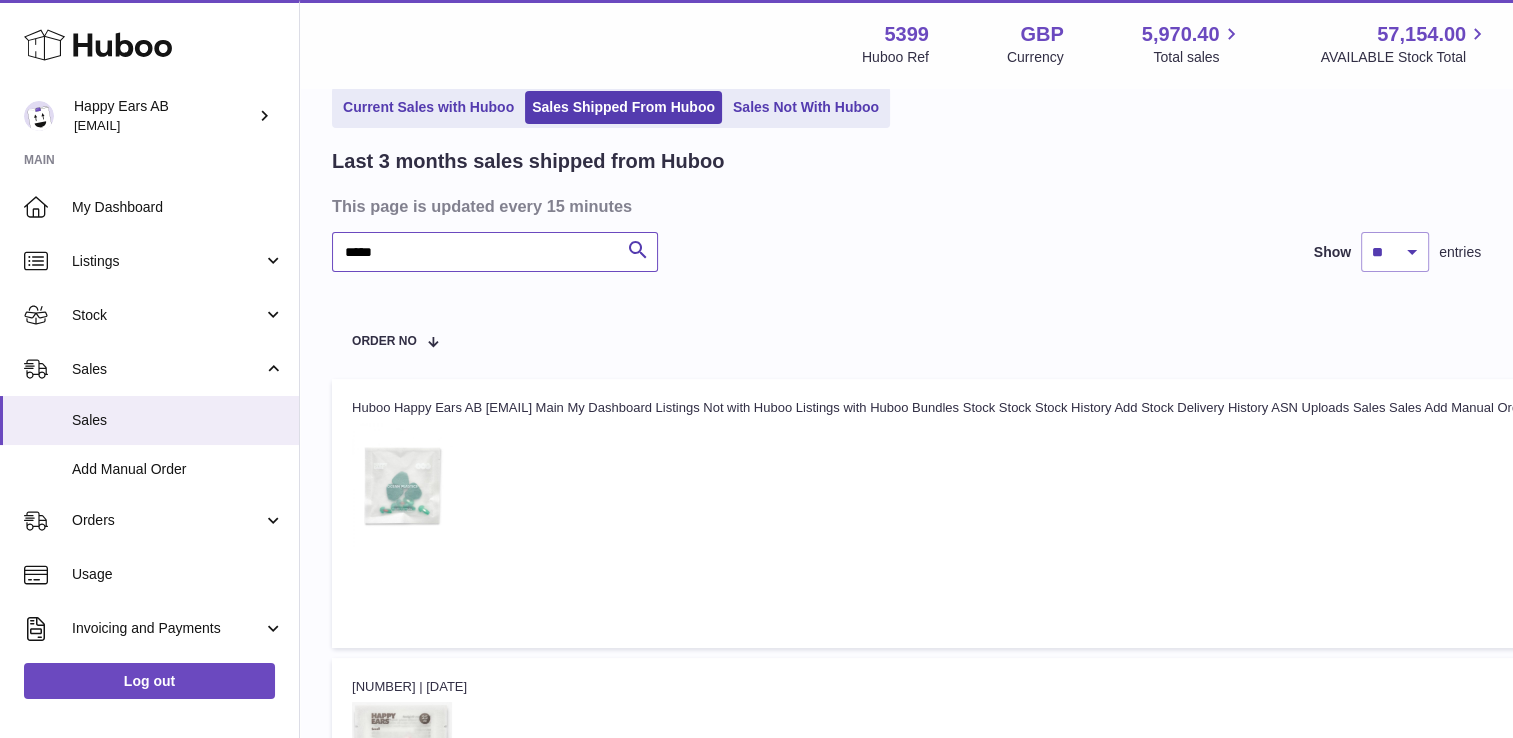 click on "*****" at bounding box center (495, 252) 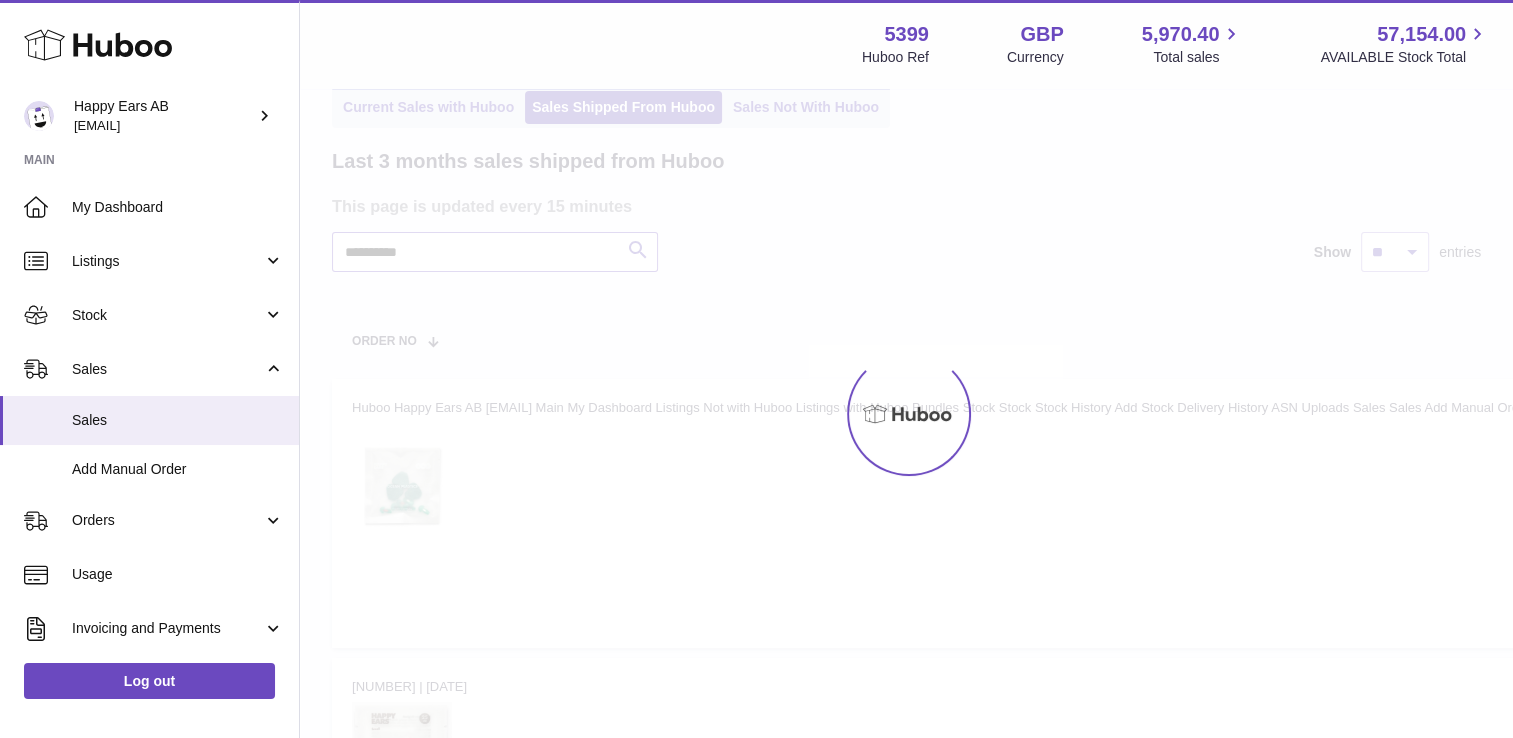 type on "**********" 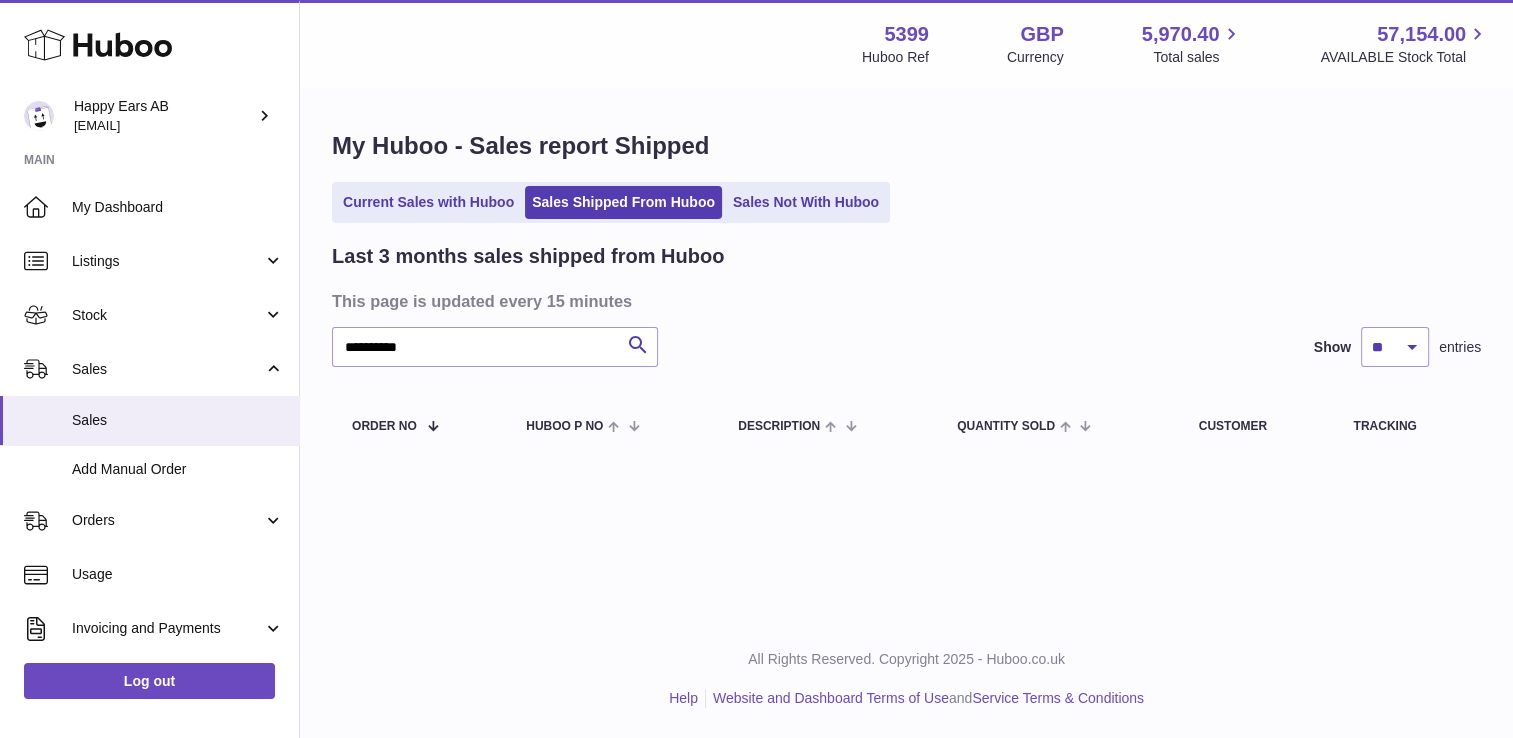 click on "**********" at bounding box center (906, 251) 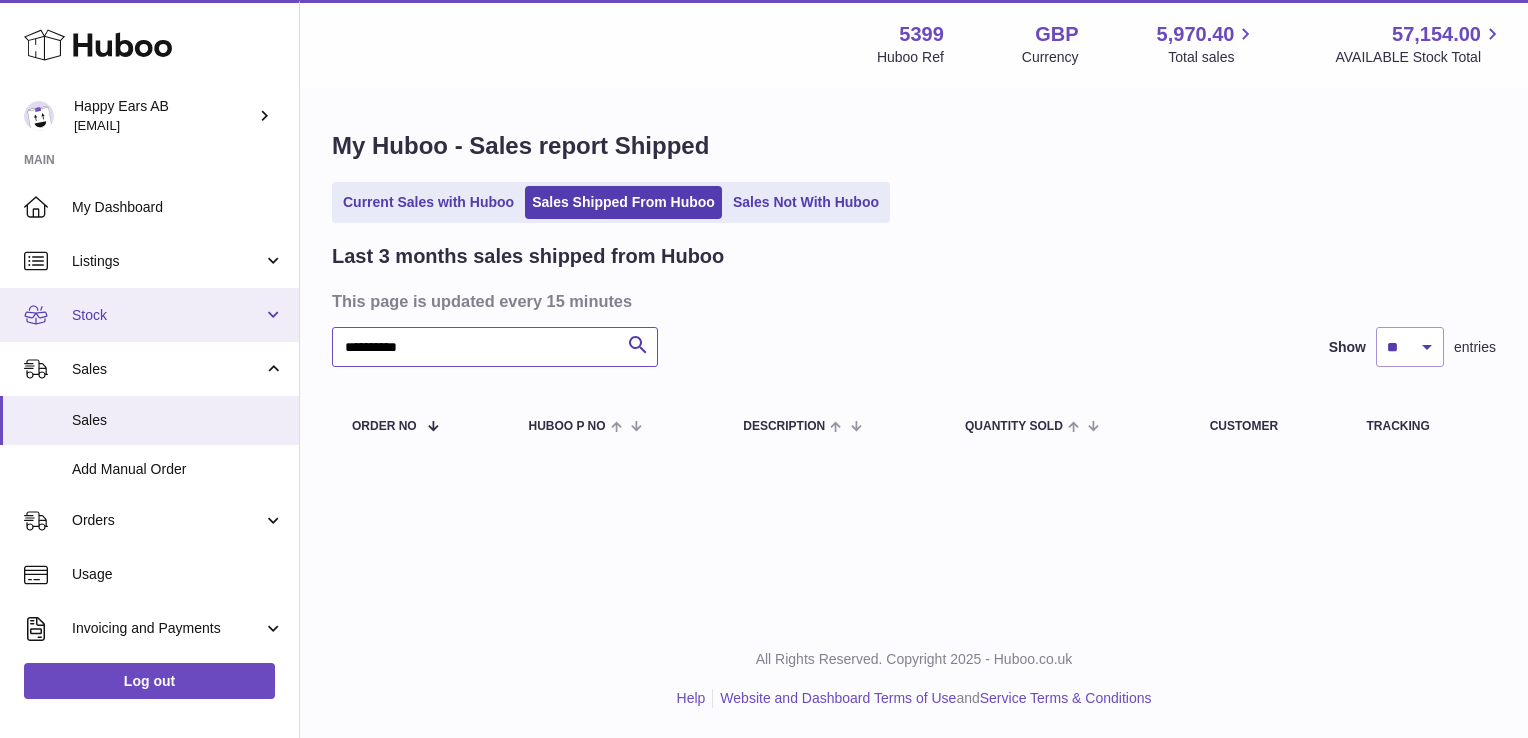 drag, startPoint x: 451, startPoint y: 354, endPoint x: 3, endPoint y: 330, distance: 448.6424 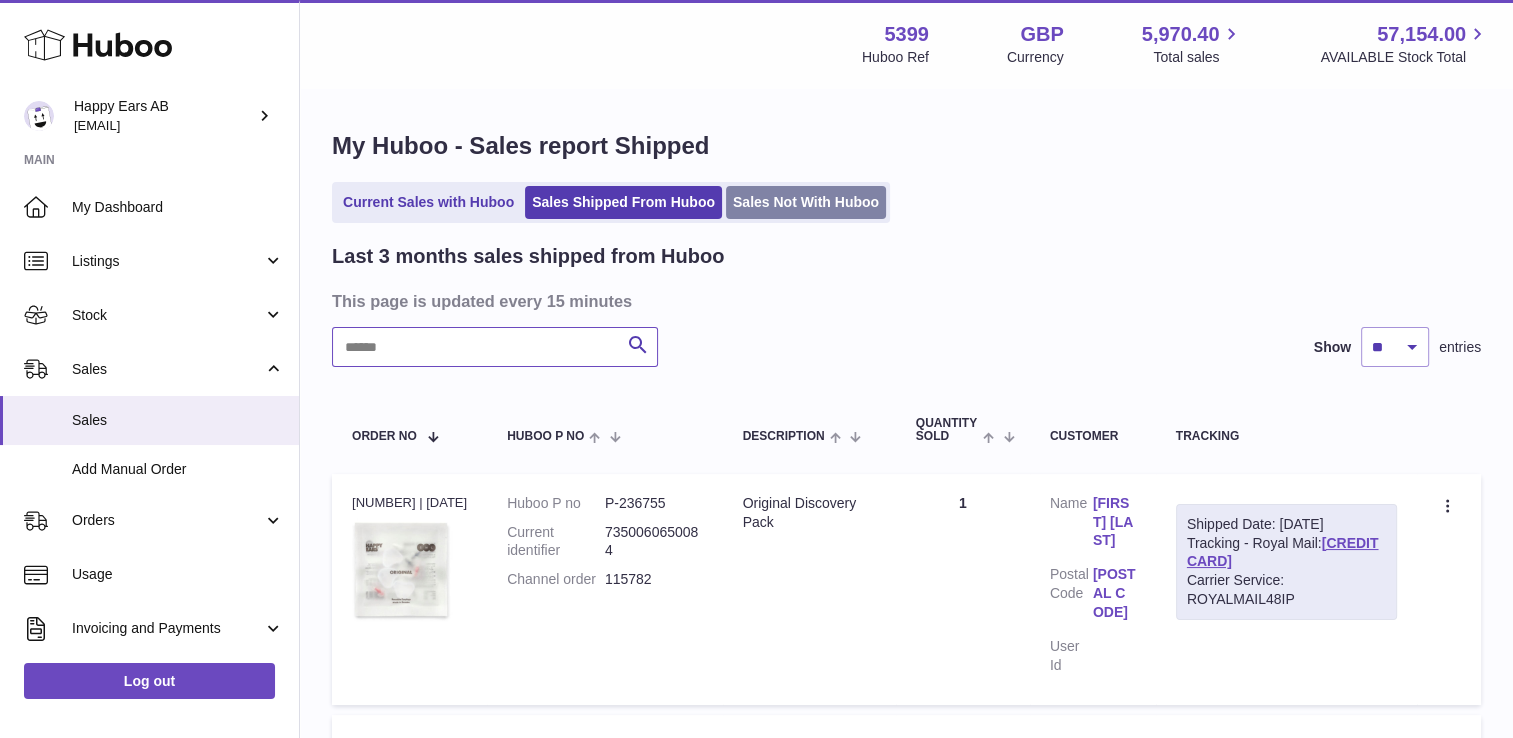 type 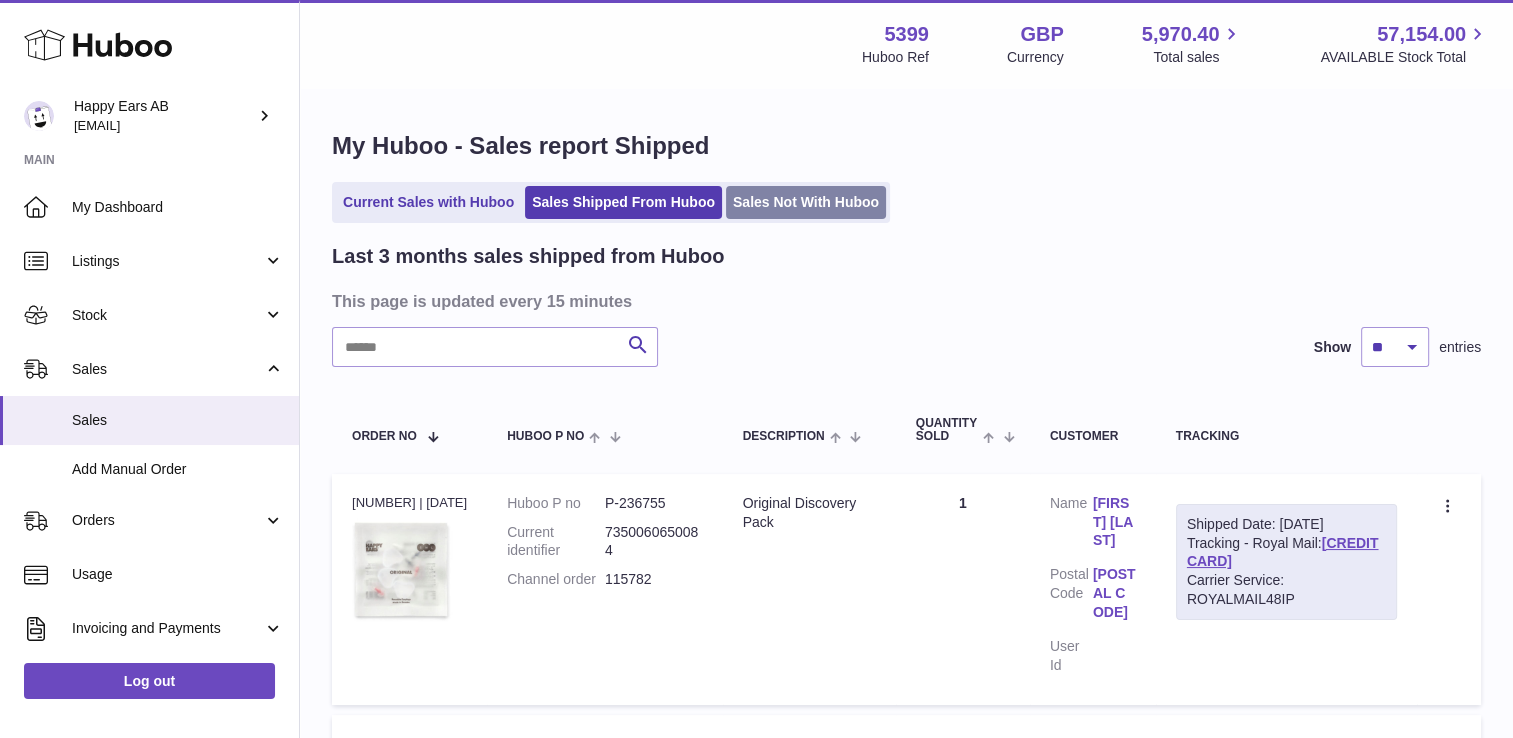 click on "Sales Not With Huboo" at bounding box center (806, 202) 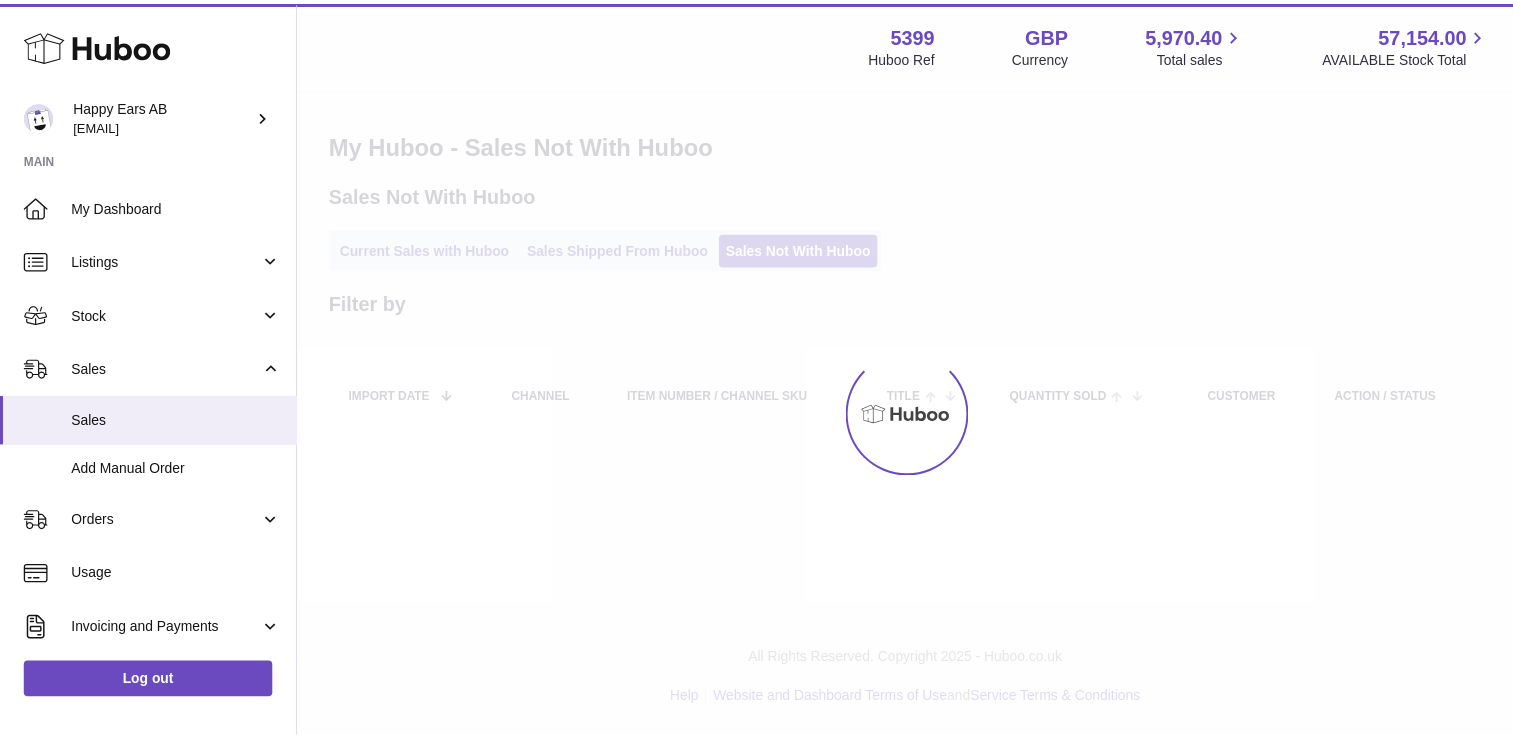 scroll, scrollTop: 0, scrollLeft: 0, axis: both 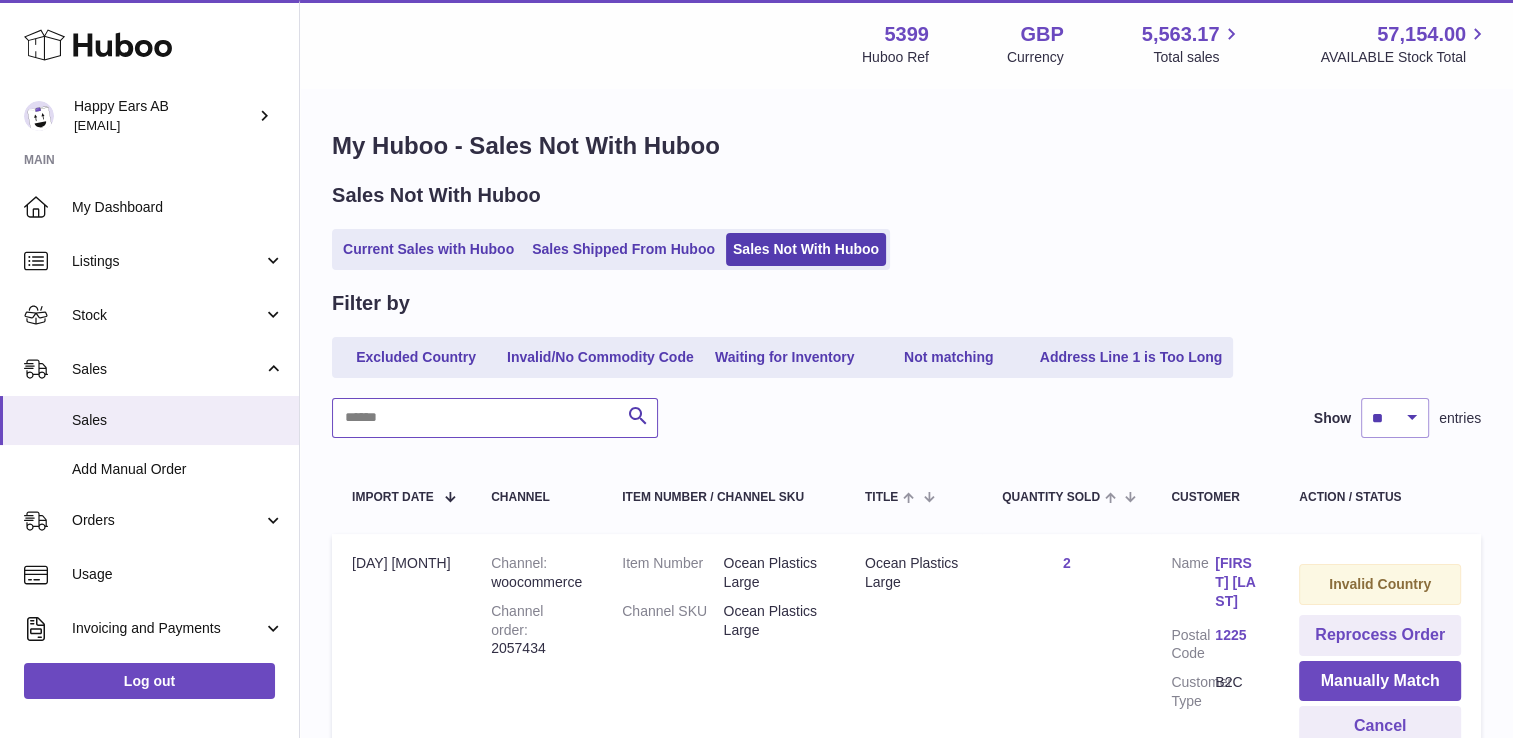 click at bounding box center (495, 418) 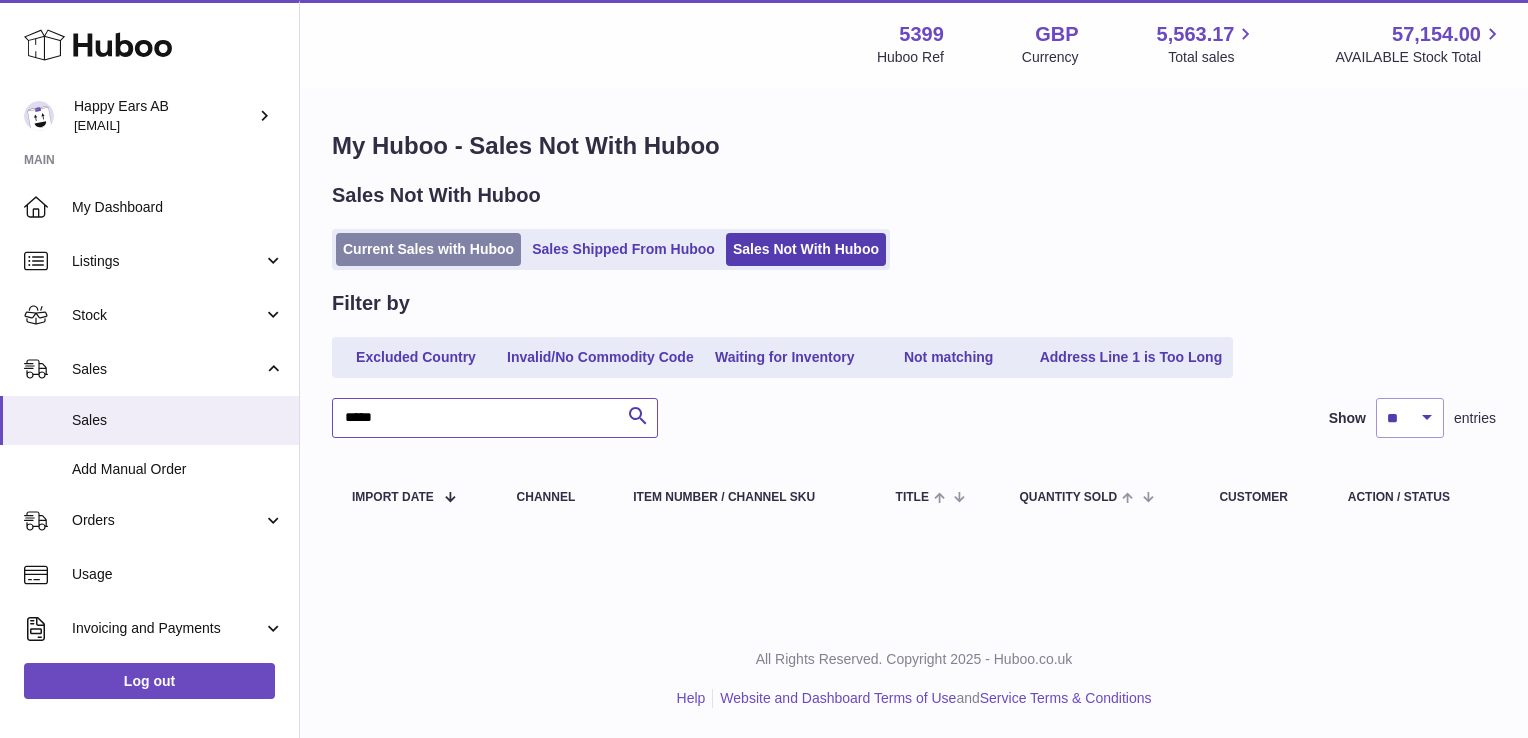 type on "*****" 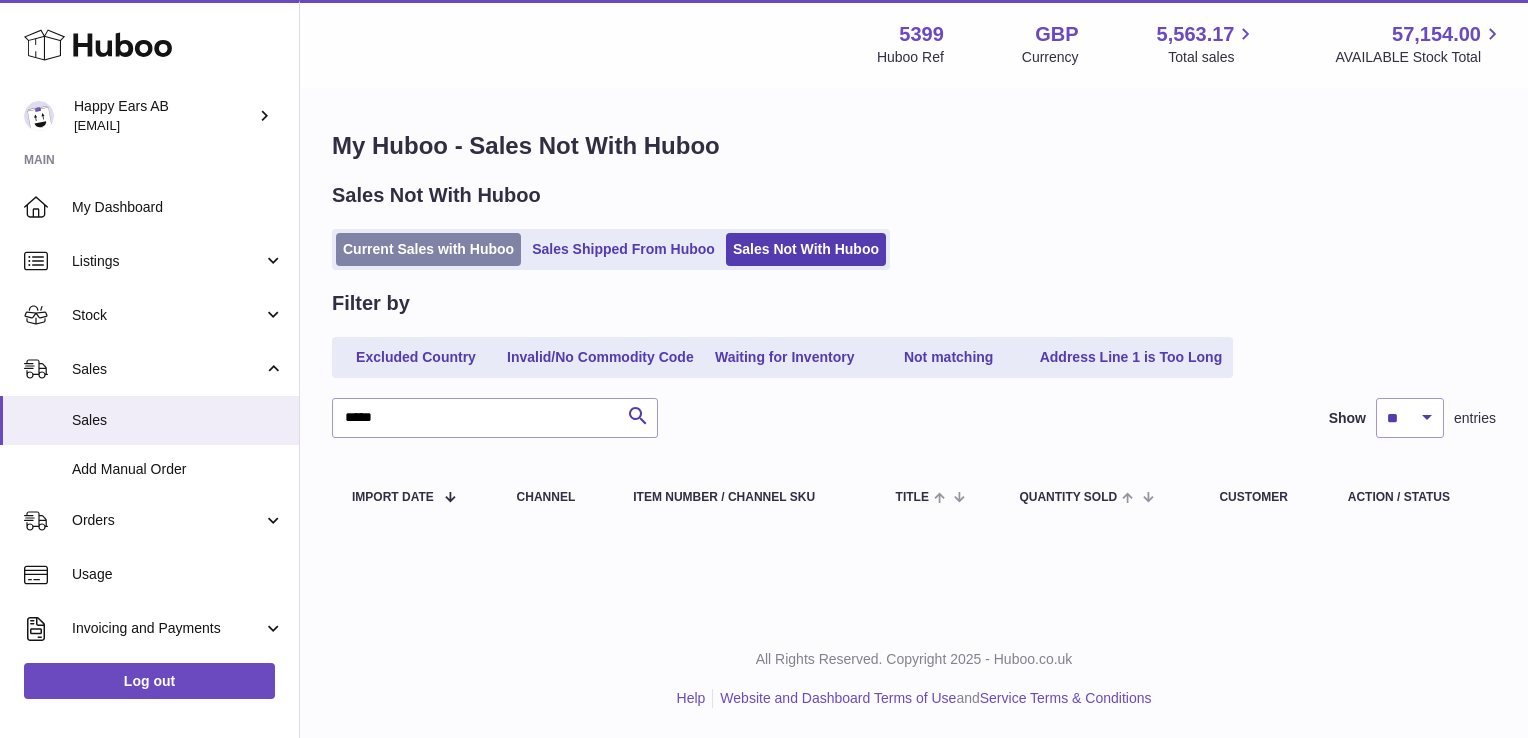 click on "Current Sales with Huboo" at bounding box center [428, 249] 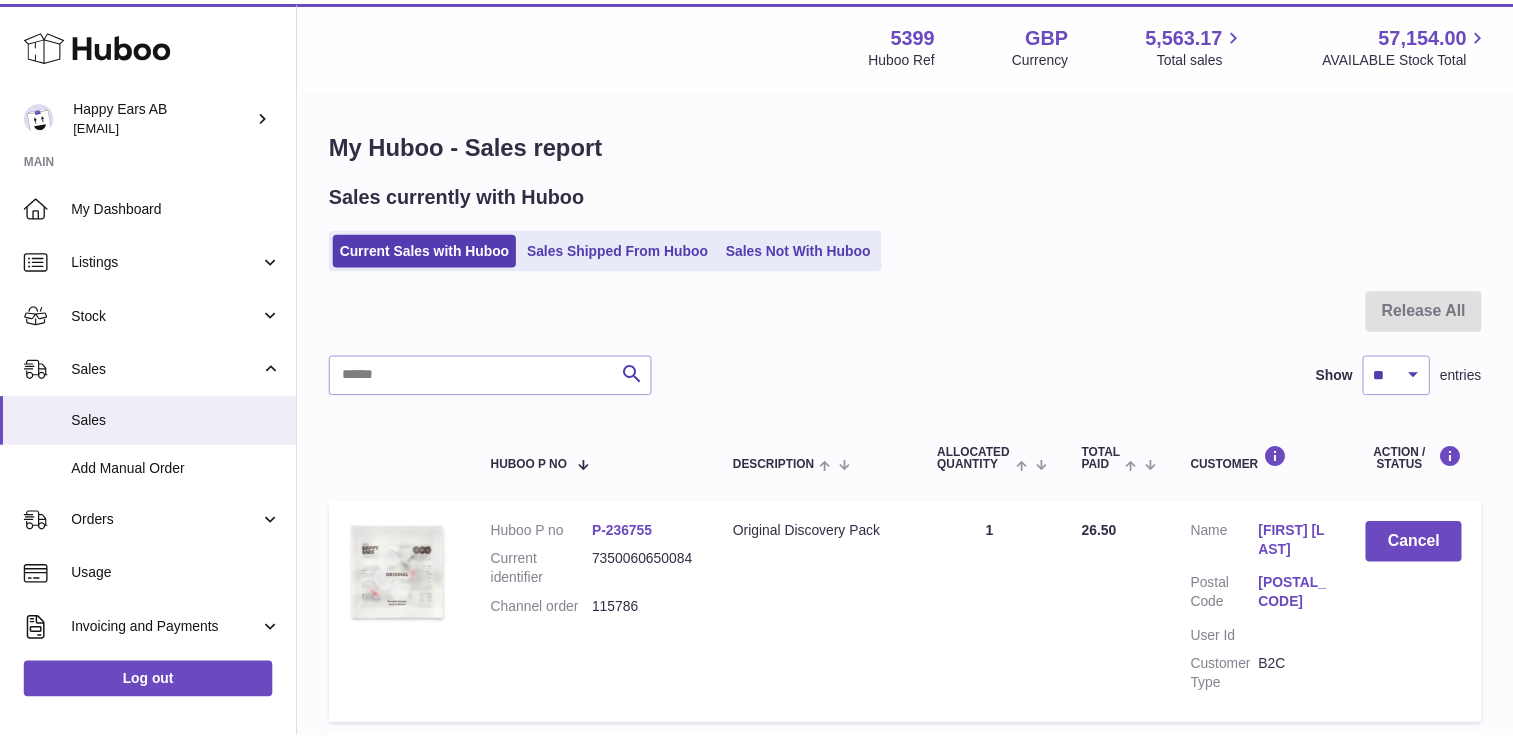 scroll, scrollTop: 0, scrollLeft: 0, axis: both 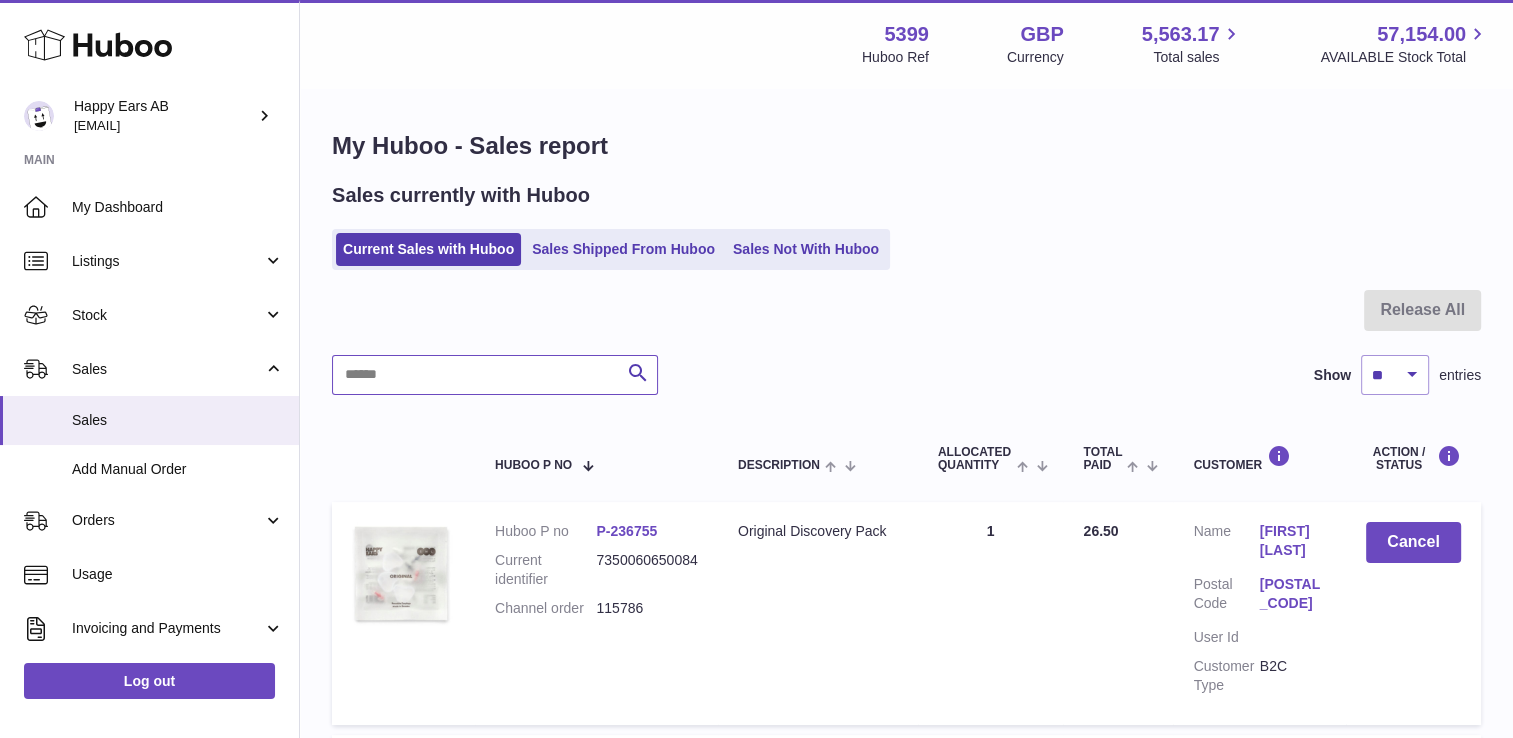 click at bounding box center (495, 375) 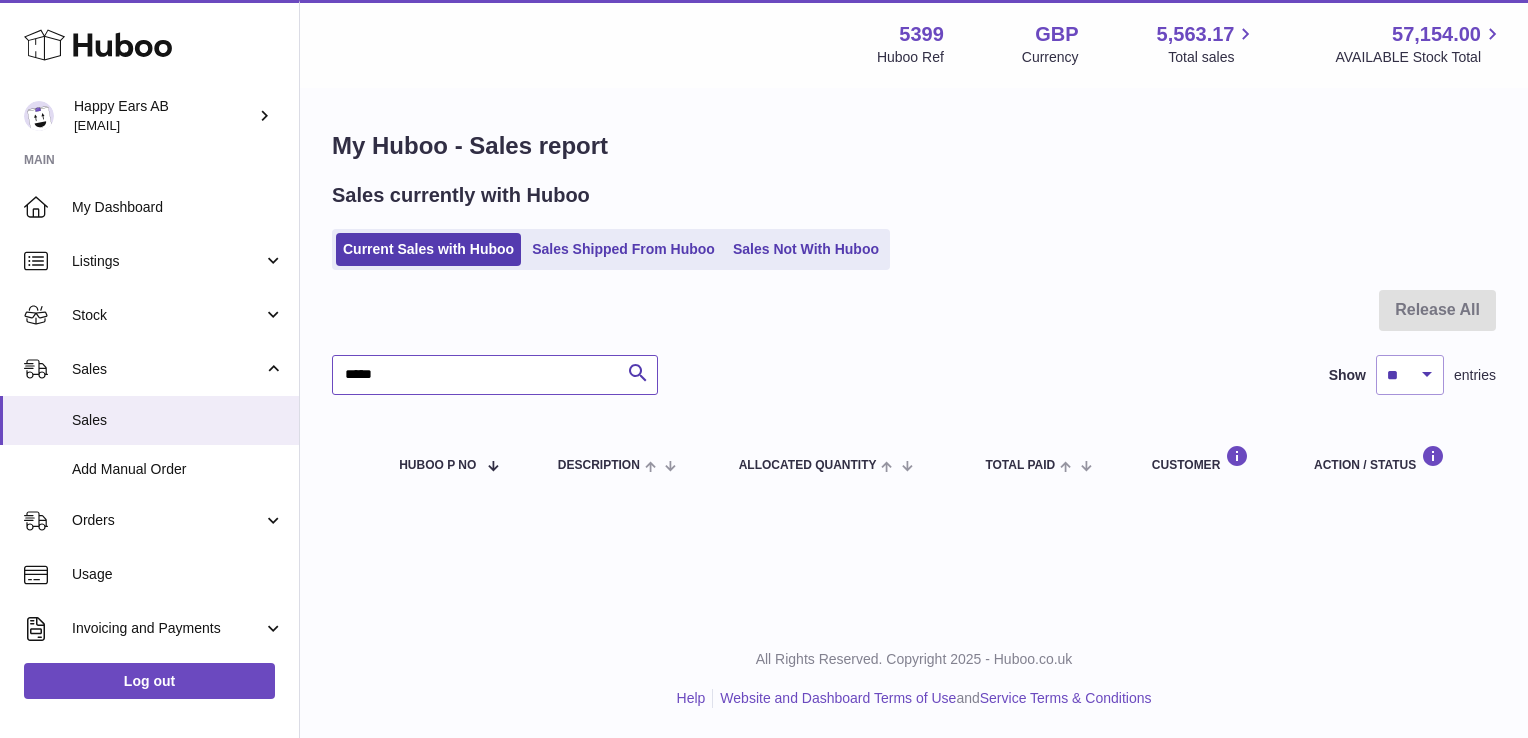 type on "*****" 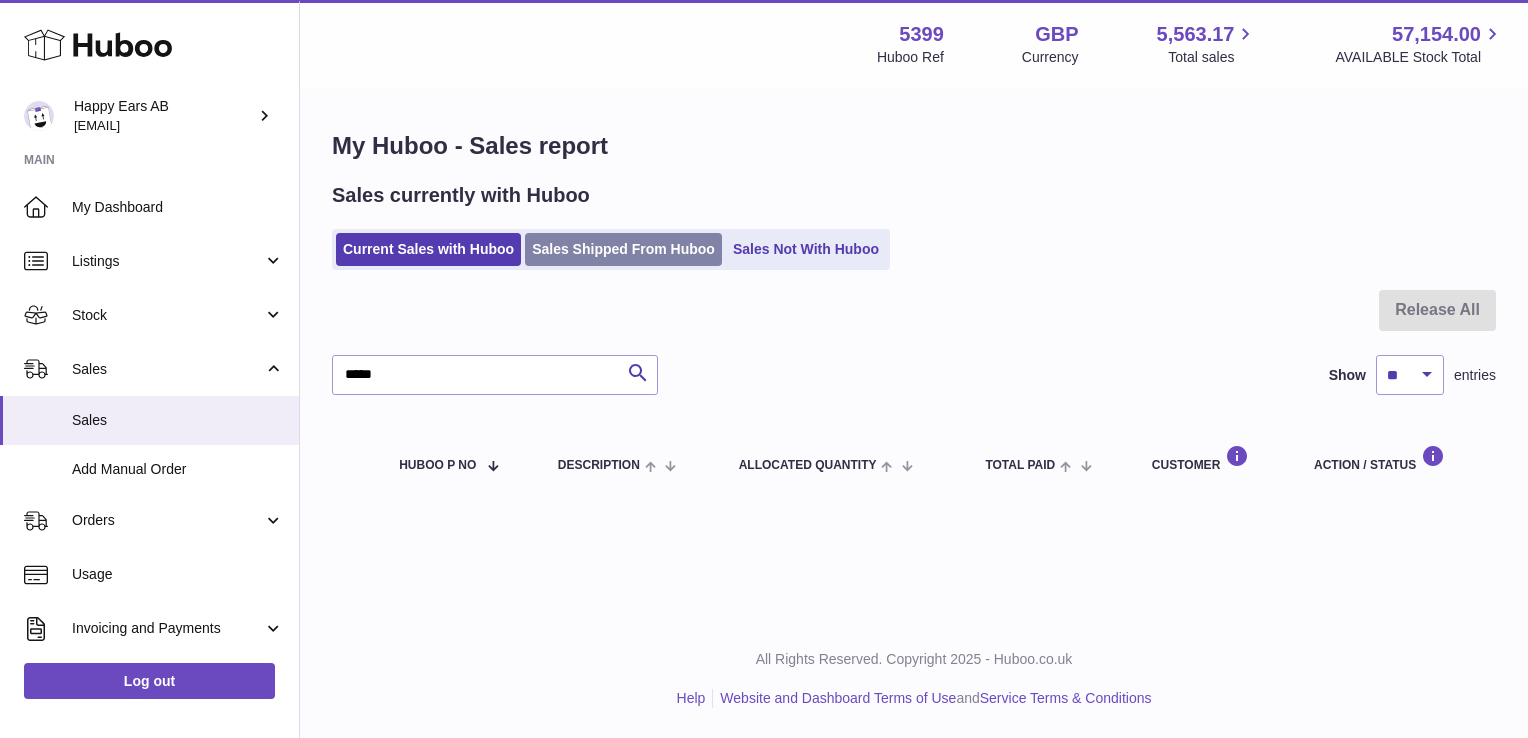 click on "Sales Shipped From Huboo" at bounding box center (623, 249) 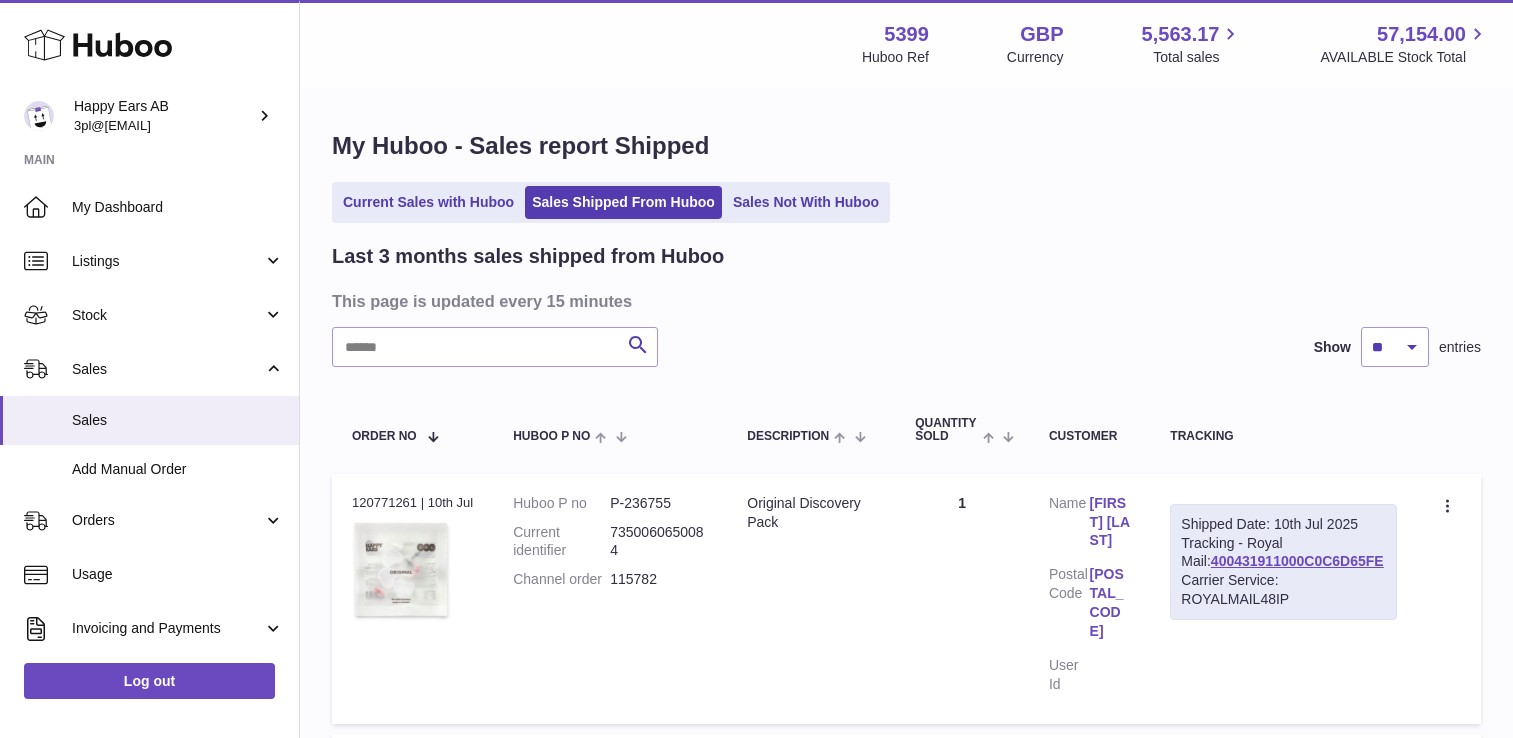 scroll, scrollTop: 0, scrollLeft: 0, axis: both 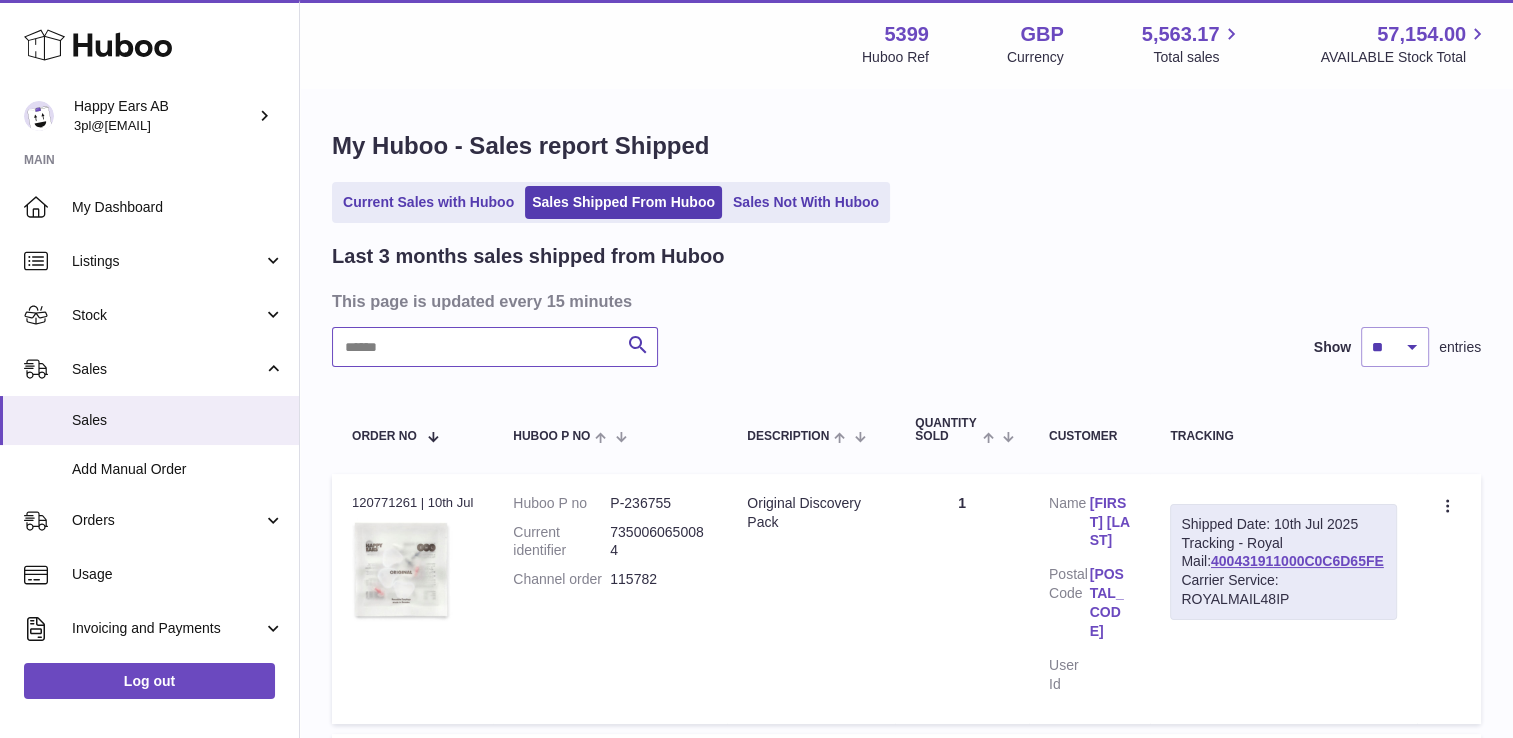 click at bounding box center (495, 347) 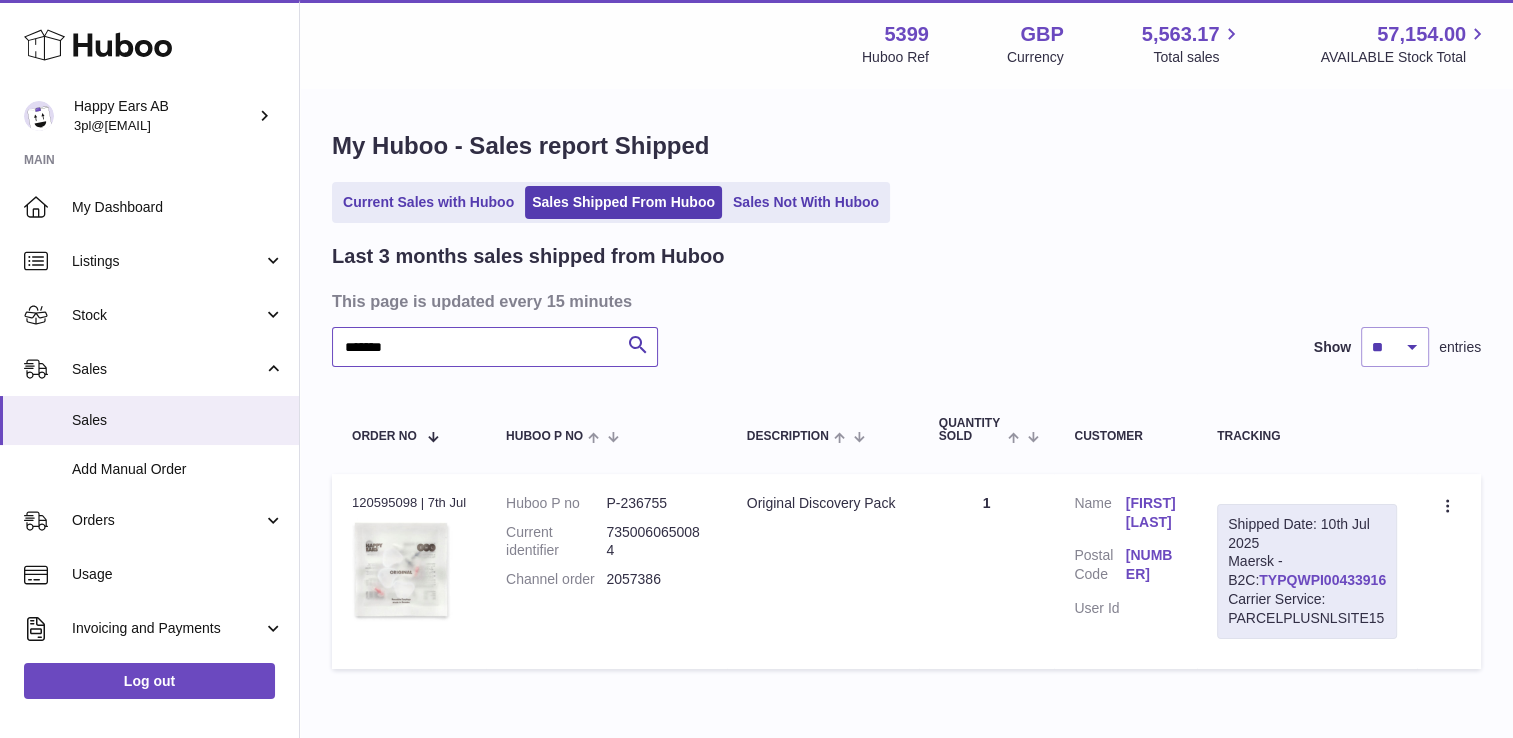type on "*******" 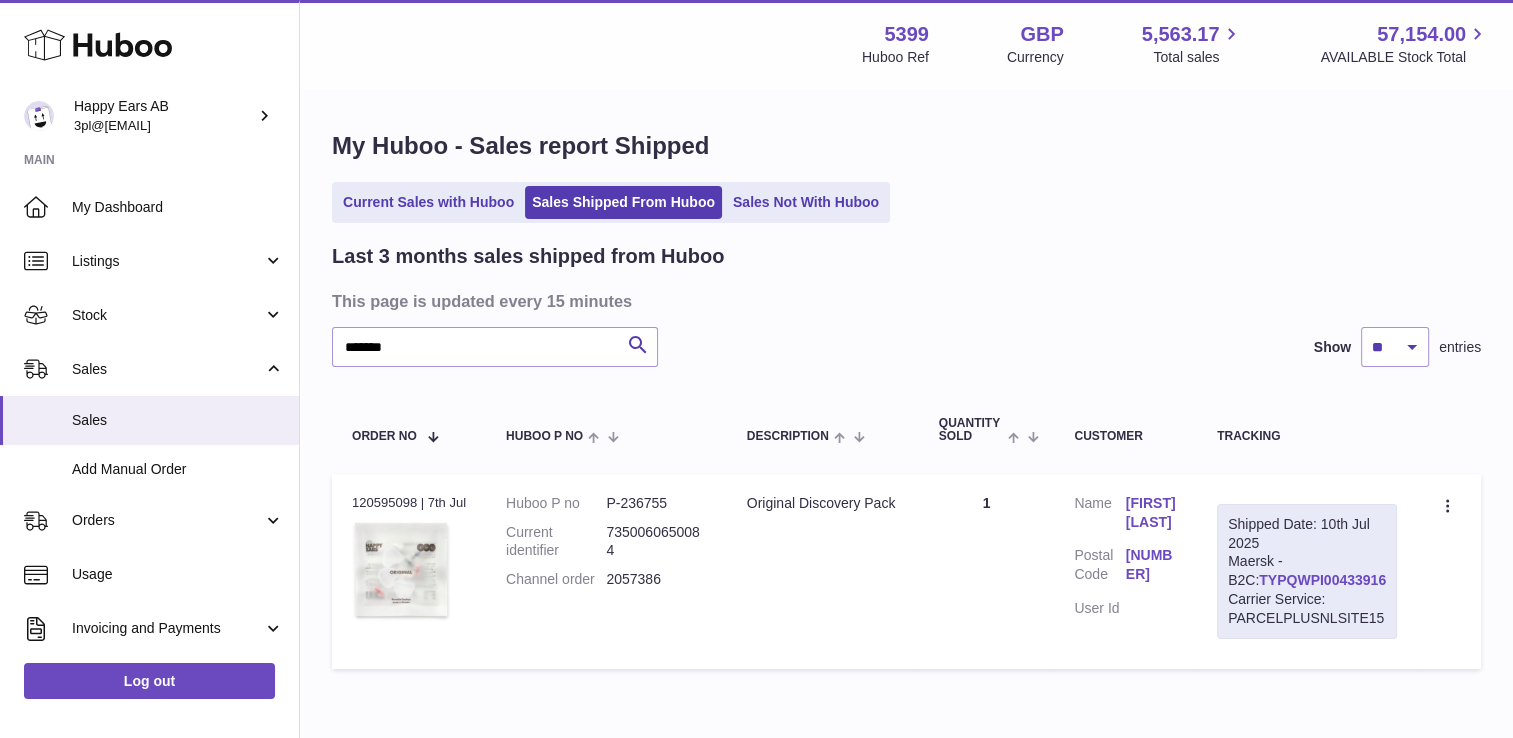 click on "TYPQWPI00433916" at bounding box center [1322, 580] 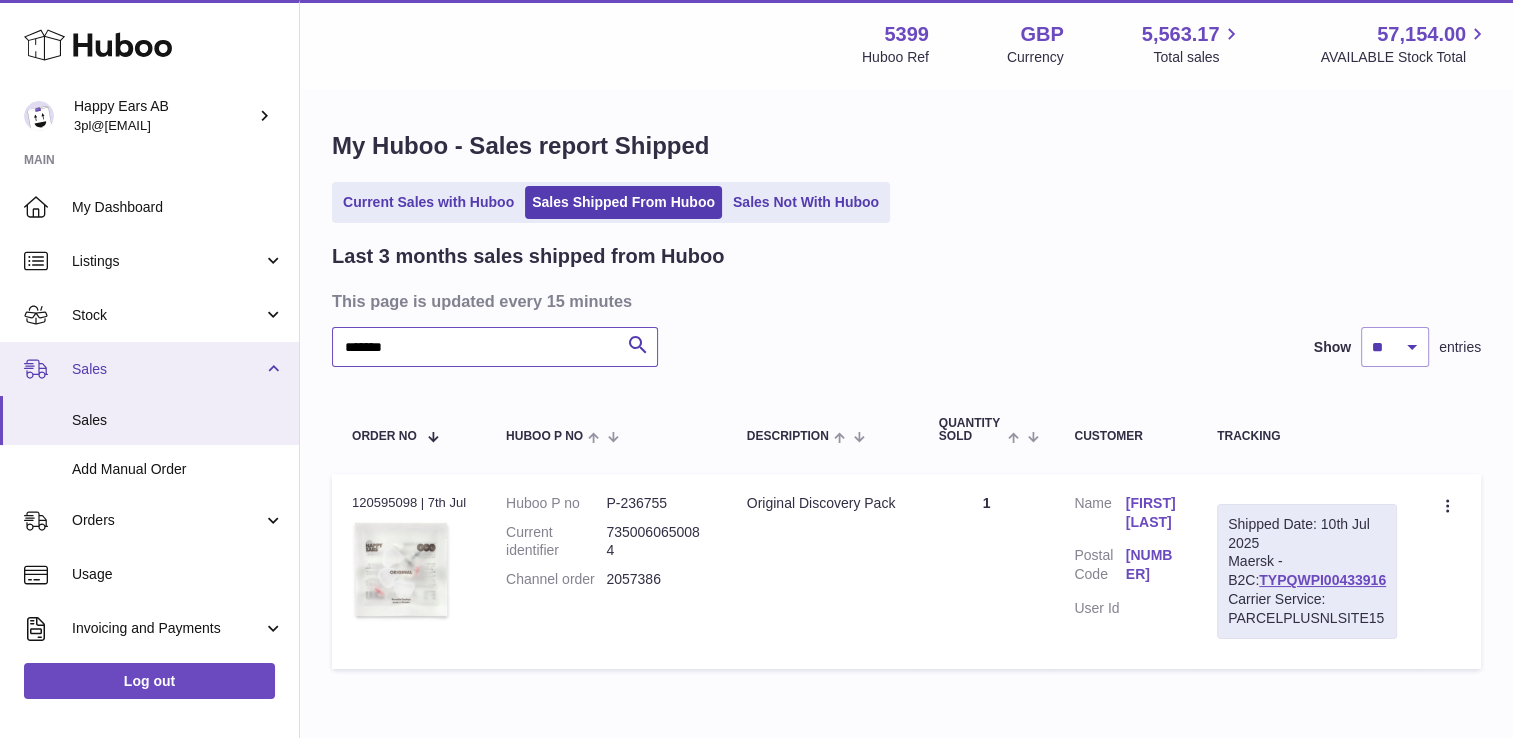 drag, startPoint x: 444, startPoint y: 337, endPoint x: 252, endPoint y: 373, distance: 195.34584 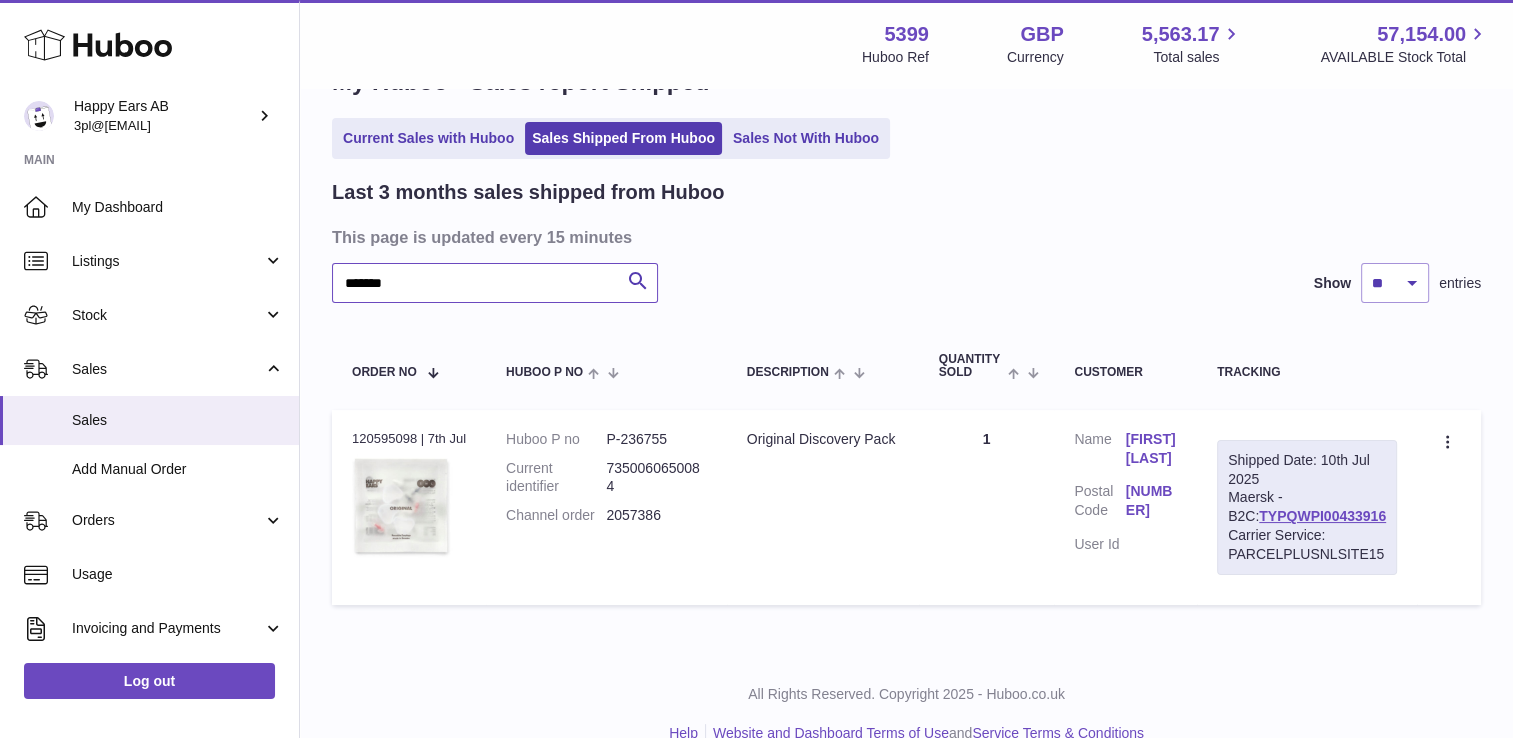 scroll, scrollTop: 96, scrollLeft: 0, axis: vertical 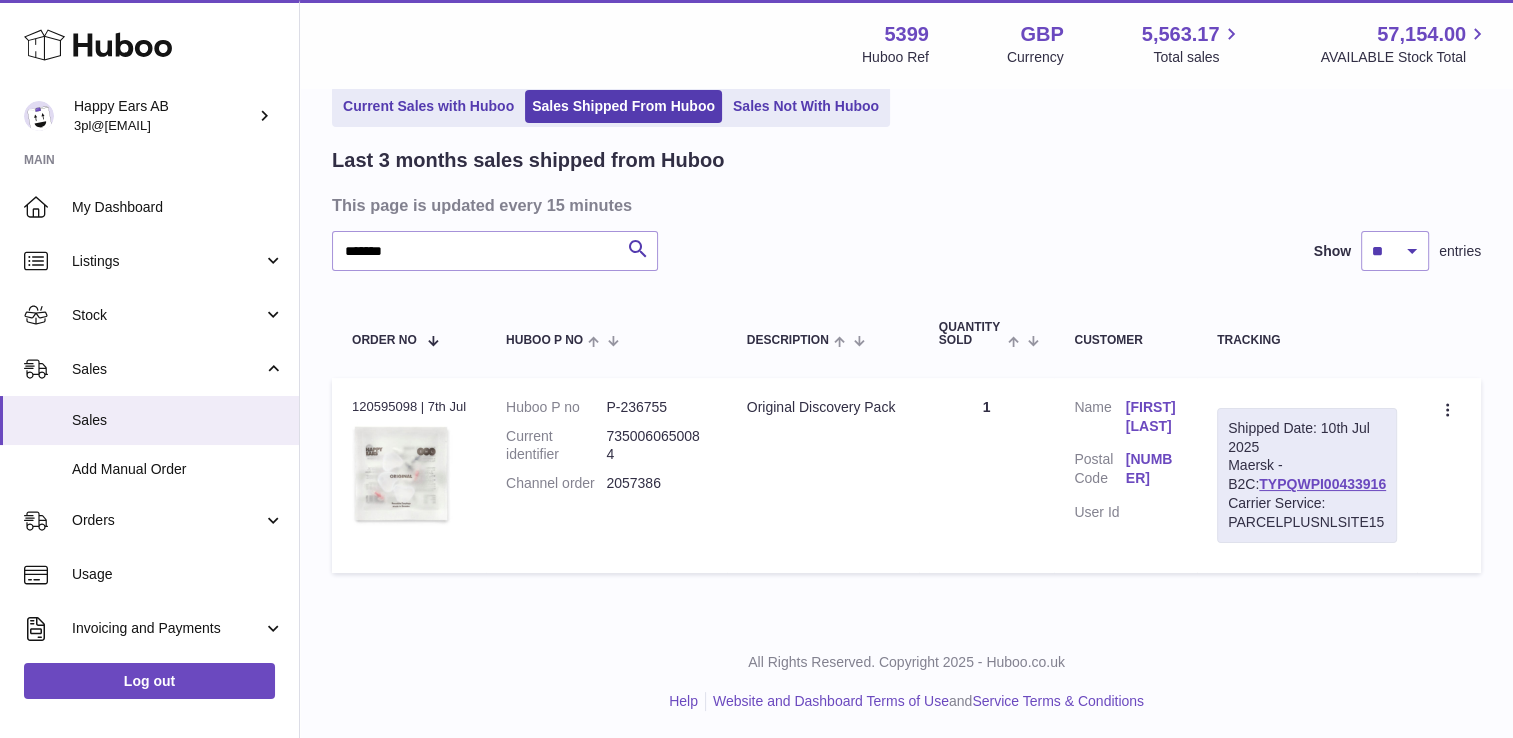 click on "Last 3 months sales shipped from Huboo     This page is updated every 15 minutes   *******     Search
Show
** ** **
entries
Order No       Huboo P no       Description       Quantity Sold
Customer
Tracking
Order no
120595098 | 7th Jul
Huboo P no   P-236755   Current identifier   7350060650084
Channel order
2057386     Description
Original Discovery Pack
Quantity
1
Customer  Name   Olivier Vandeginste    Postal Code   8790   User Id
Shipped Date: 10th Jul 2025
Maersk - B2C:
TYPQWPI00433916
Carrier Service: PARCELPLUSNLSITE15
Create a ticket
Duplicate Order" at bounding box center (906, 365) 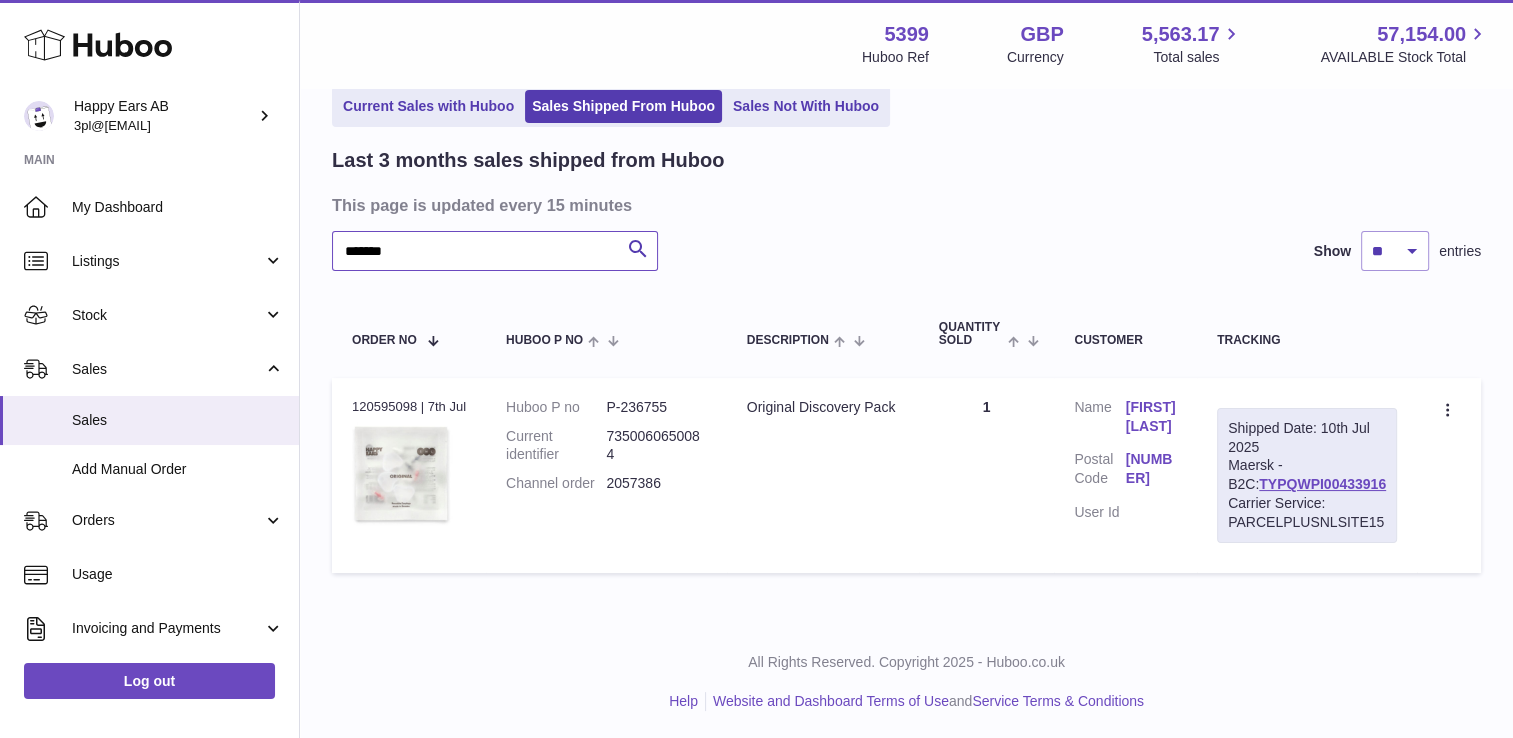 drag, startPoint x: 447, startPoint y: 251, endPoint x: 304, endPoint y: 279, distance: 145.71547 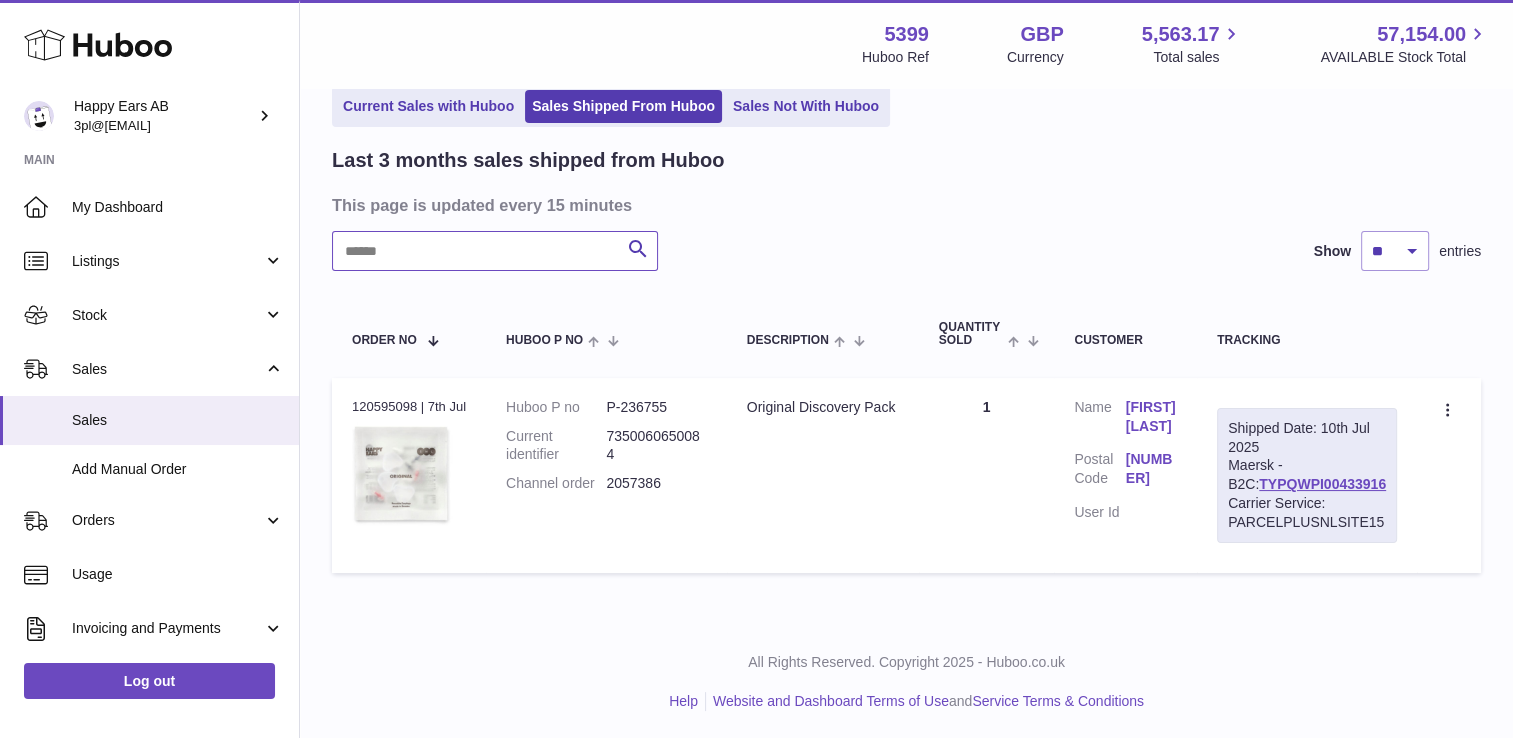 paste on "*******" 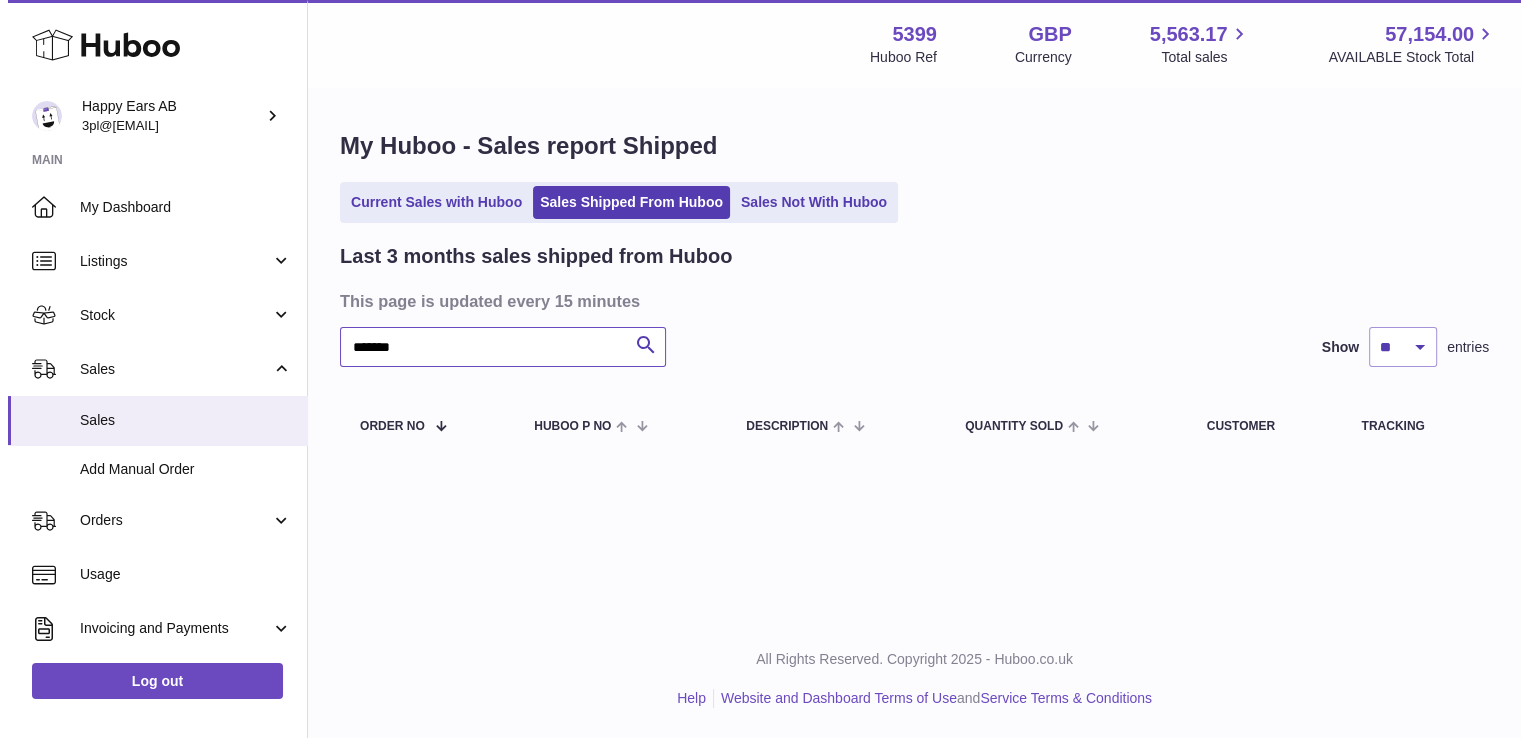 scroll, scrollTop: 0, scrollLeft: 0, axis: both 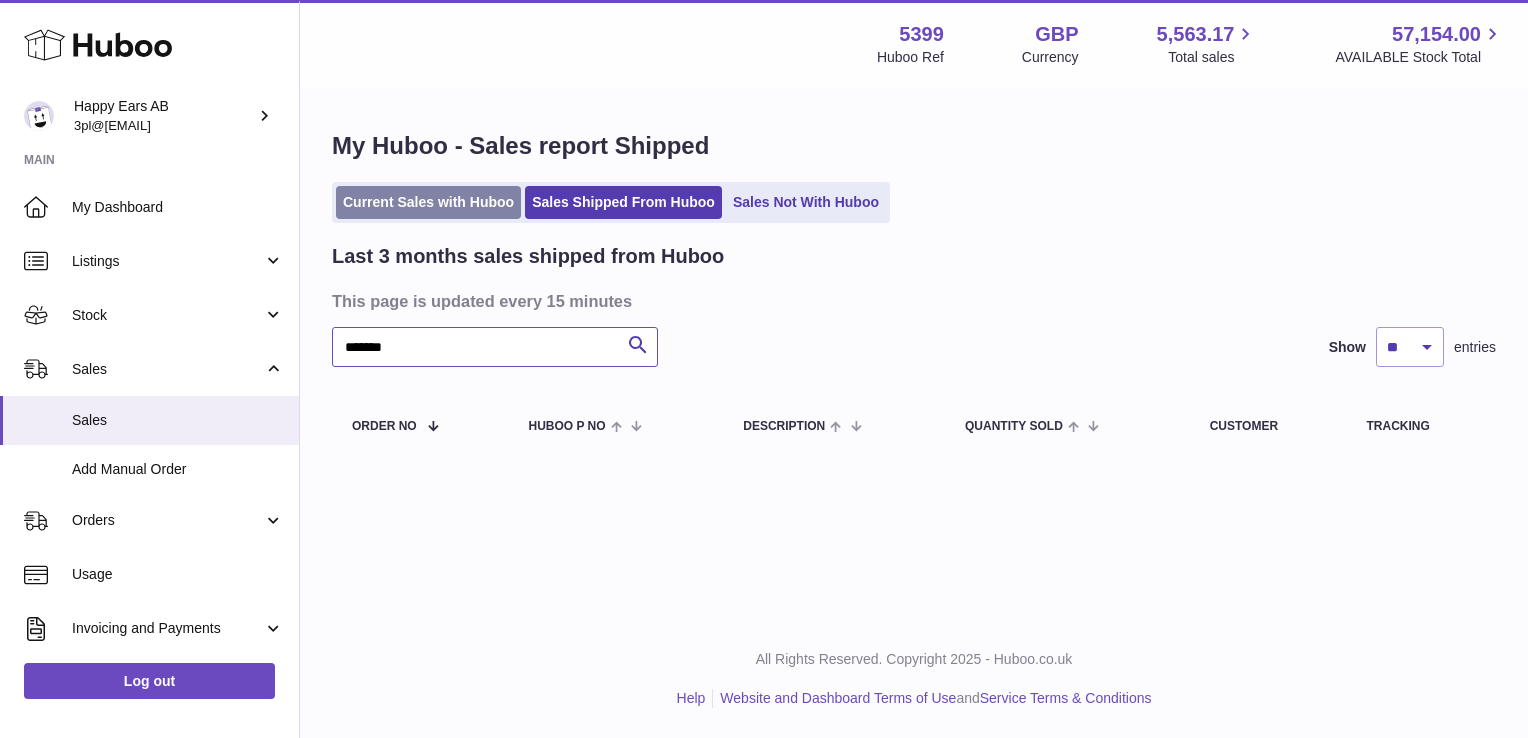 type on "*******" 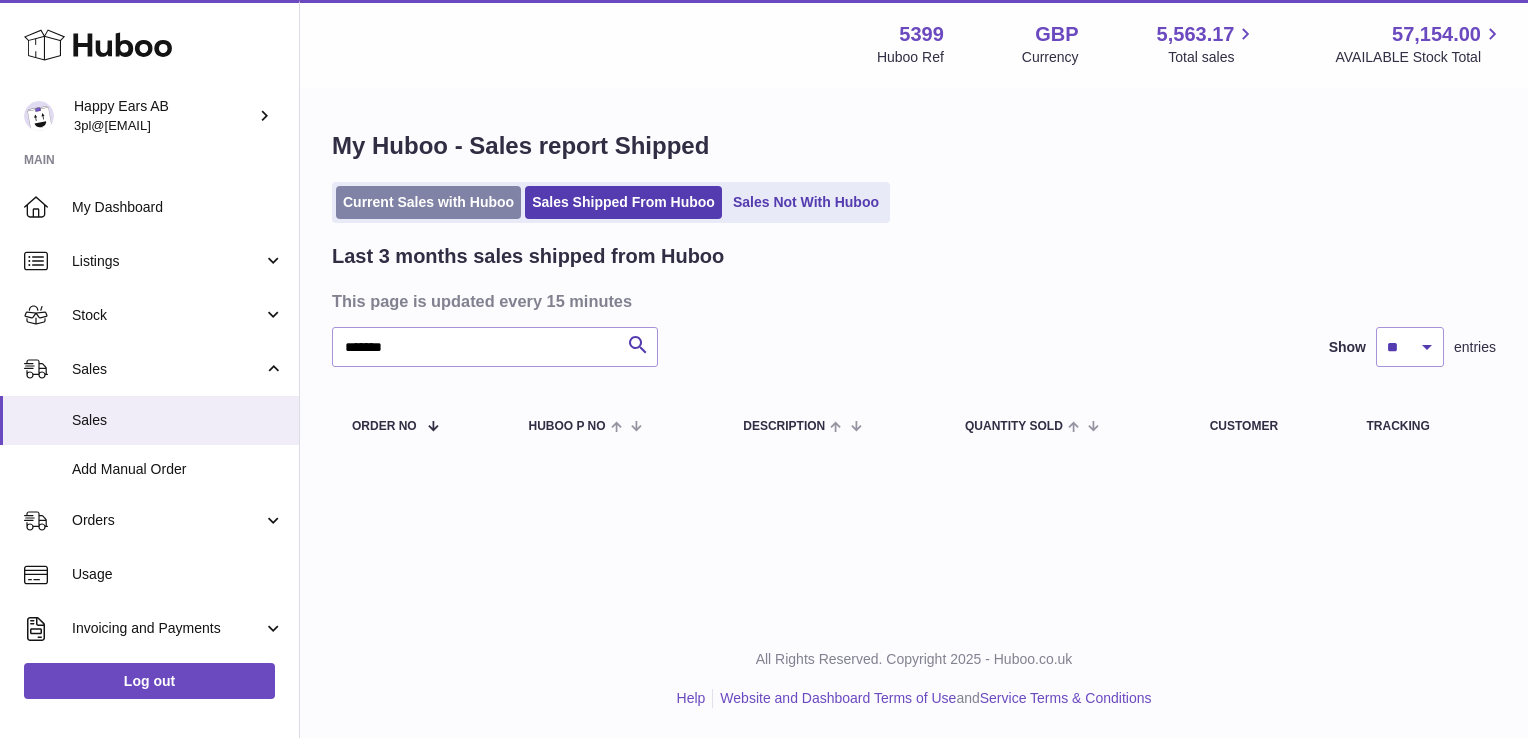 click on "Current Sales with Huboo" at bounding box center (428, 202) 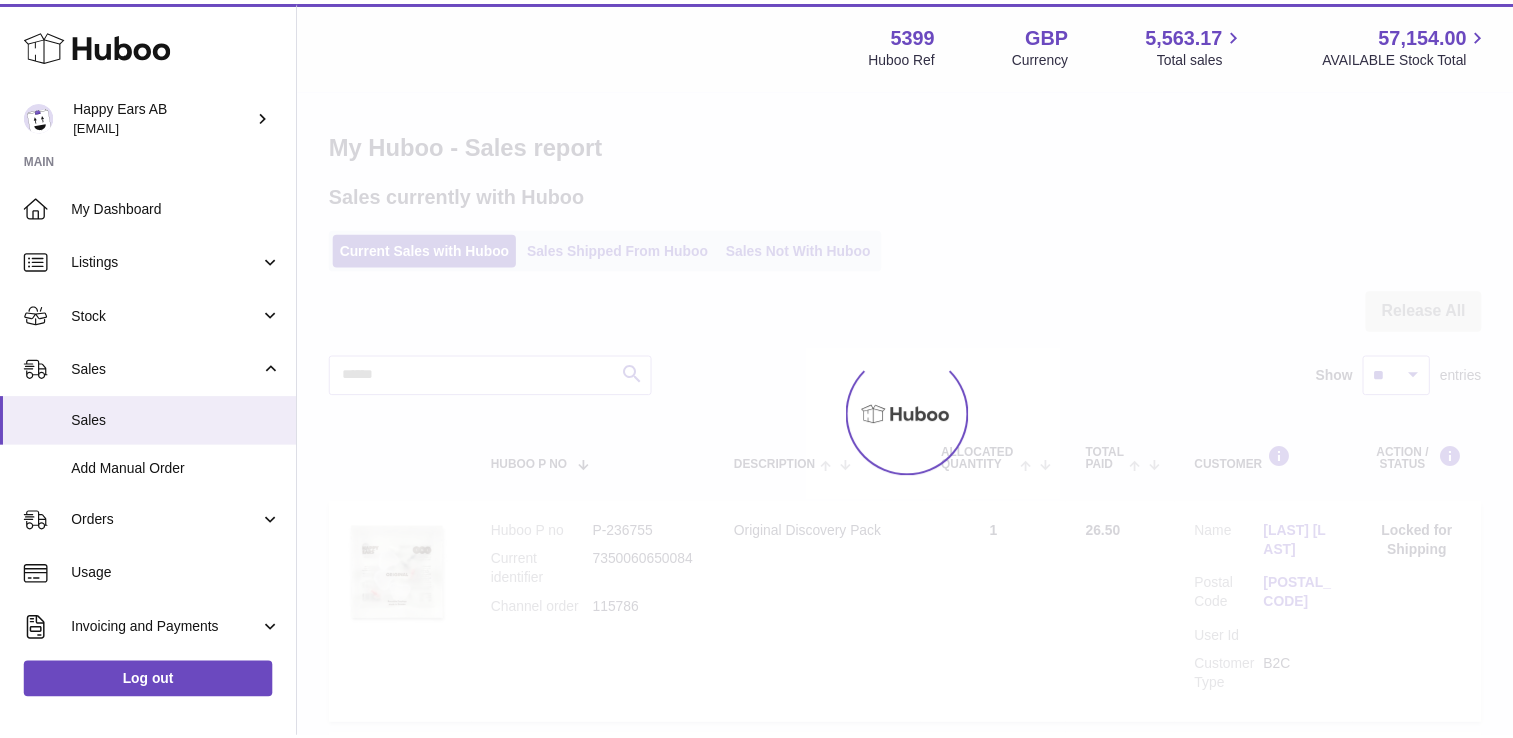 scroll, scrollTop: 0, scrollLeft: 0, axis: both 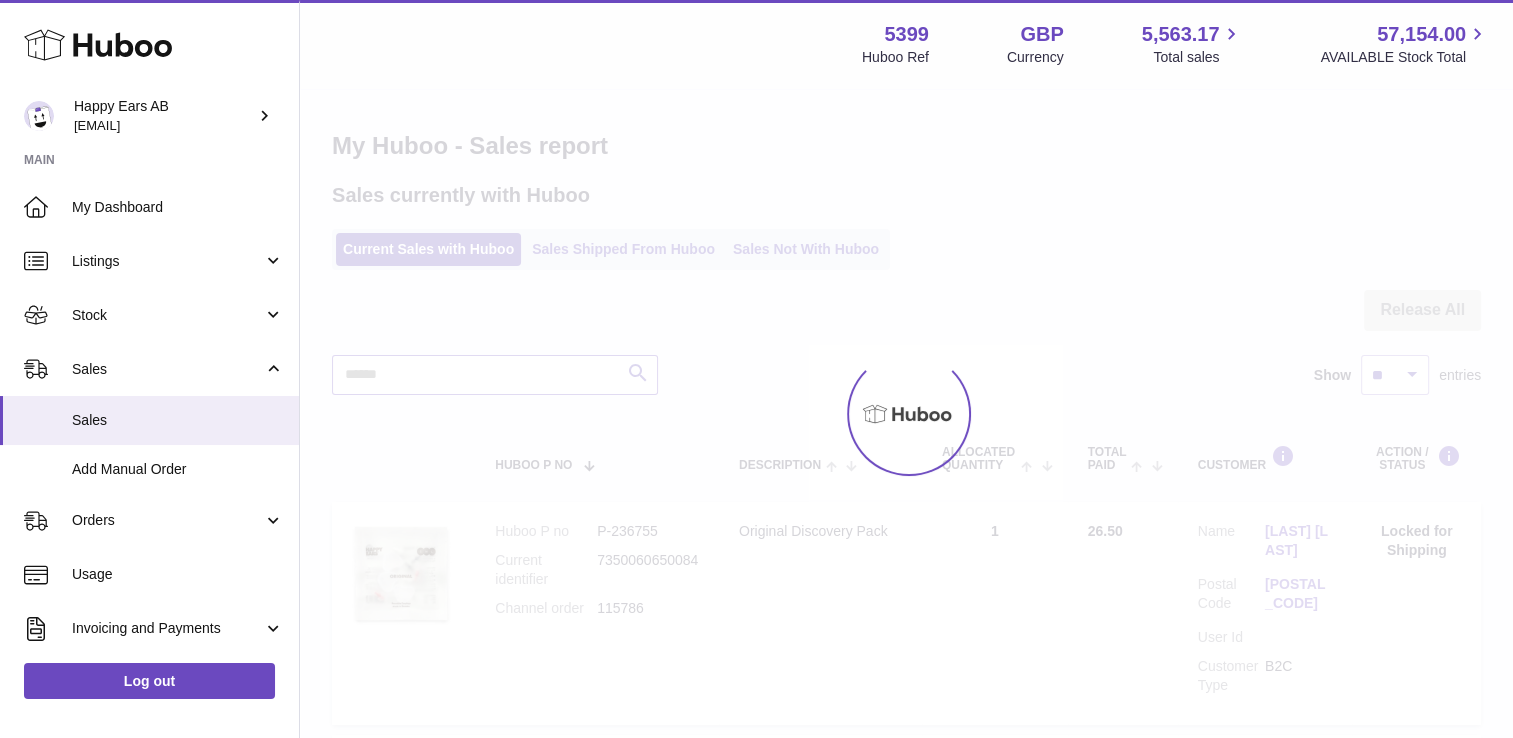 click at bounding box center (495, 375) 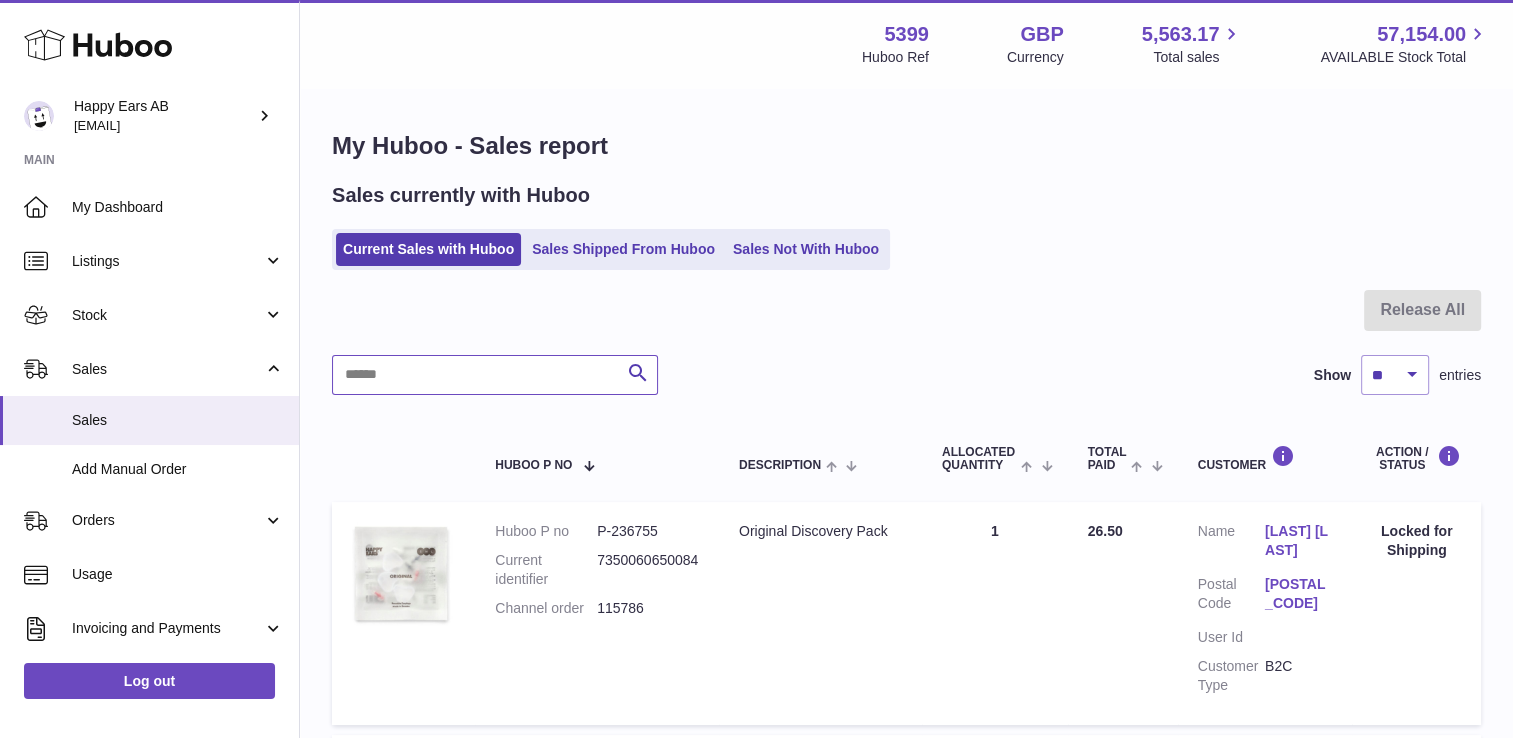 paste on "*******" 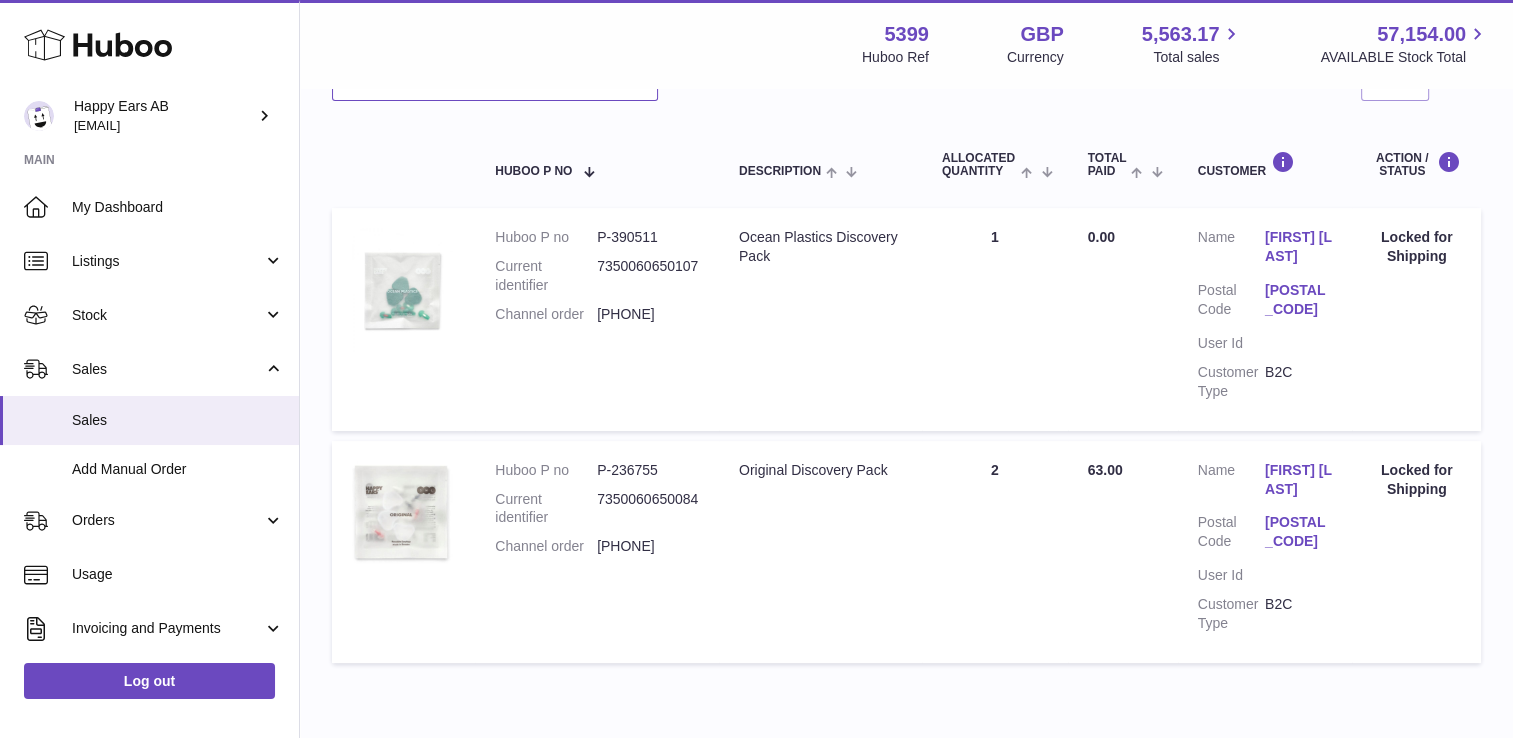 scroll, scrollTop: 374, scrollLeft: 0, axis: vertical 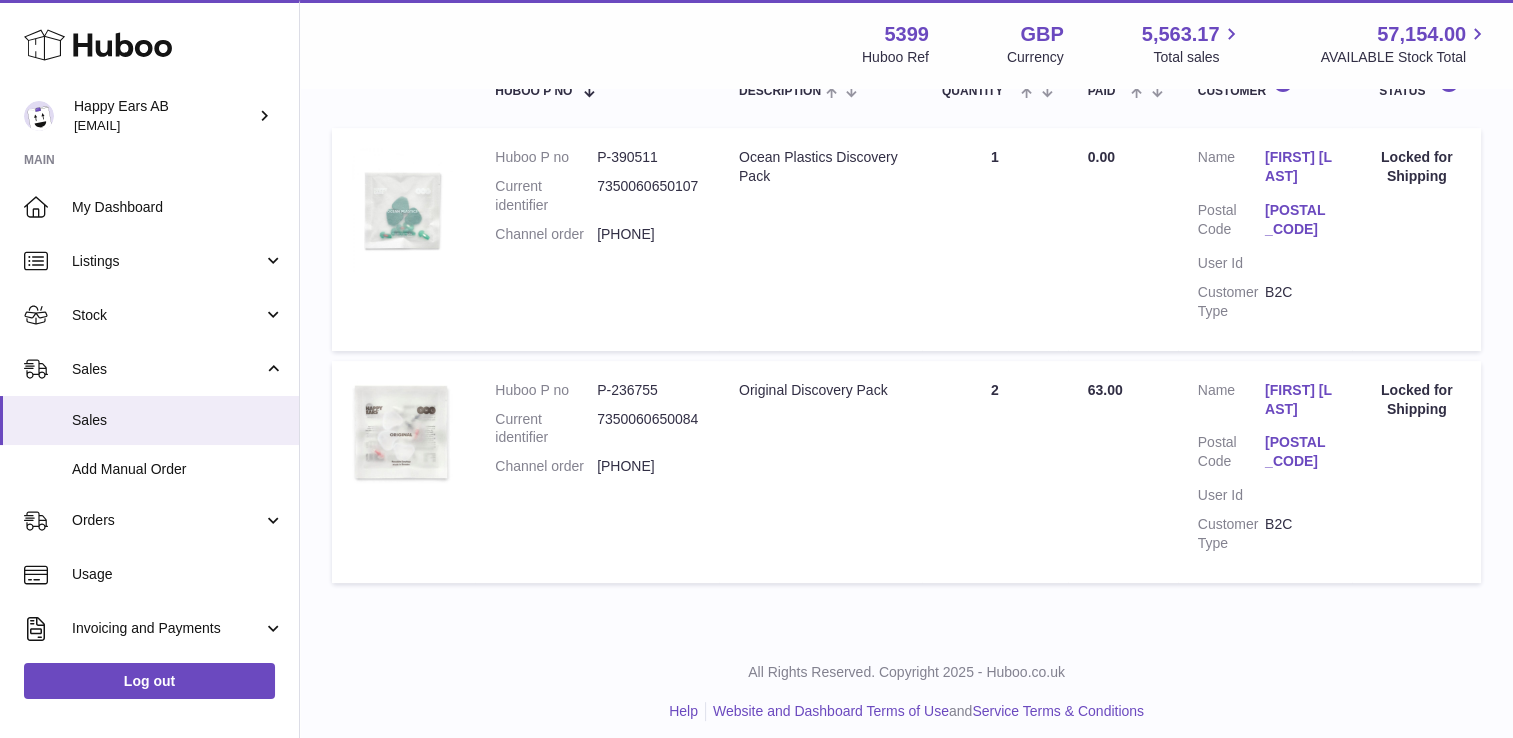 type on "*******" 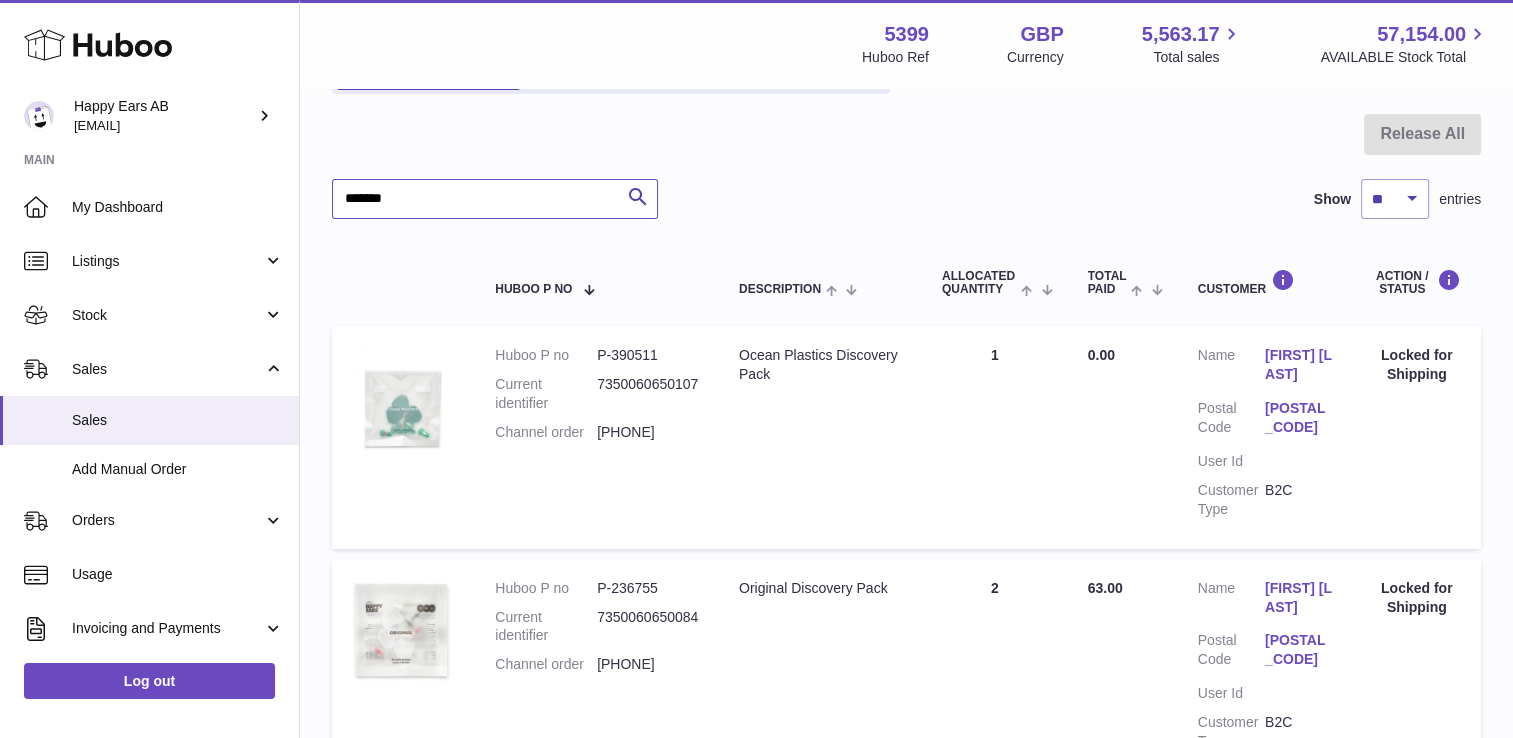 scroll, scrollTop: 0, scrollLeft: 0, axis: both 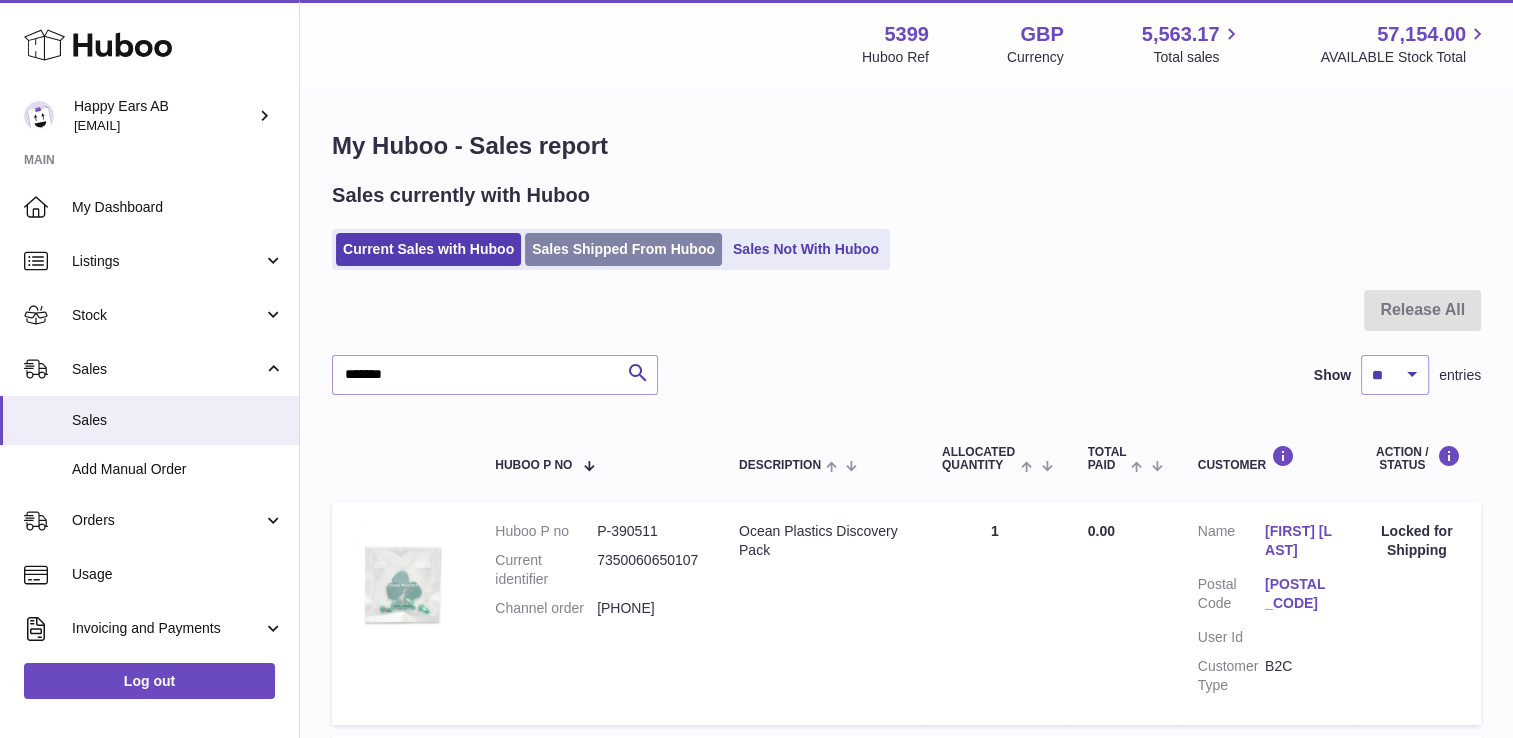 click on "Sales Shipped From Huboo" at bounding box center [623, 249] 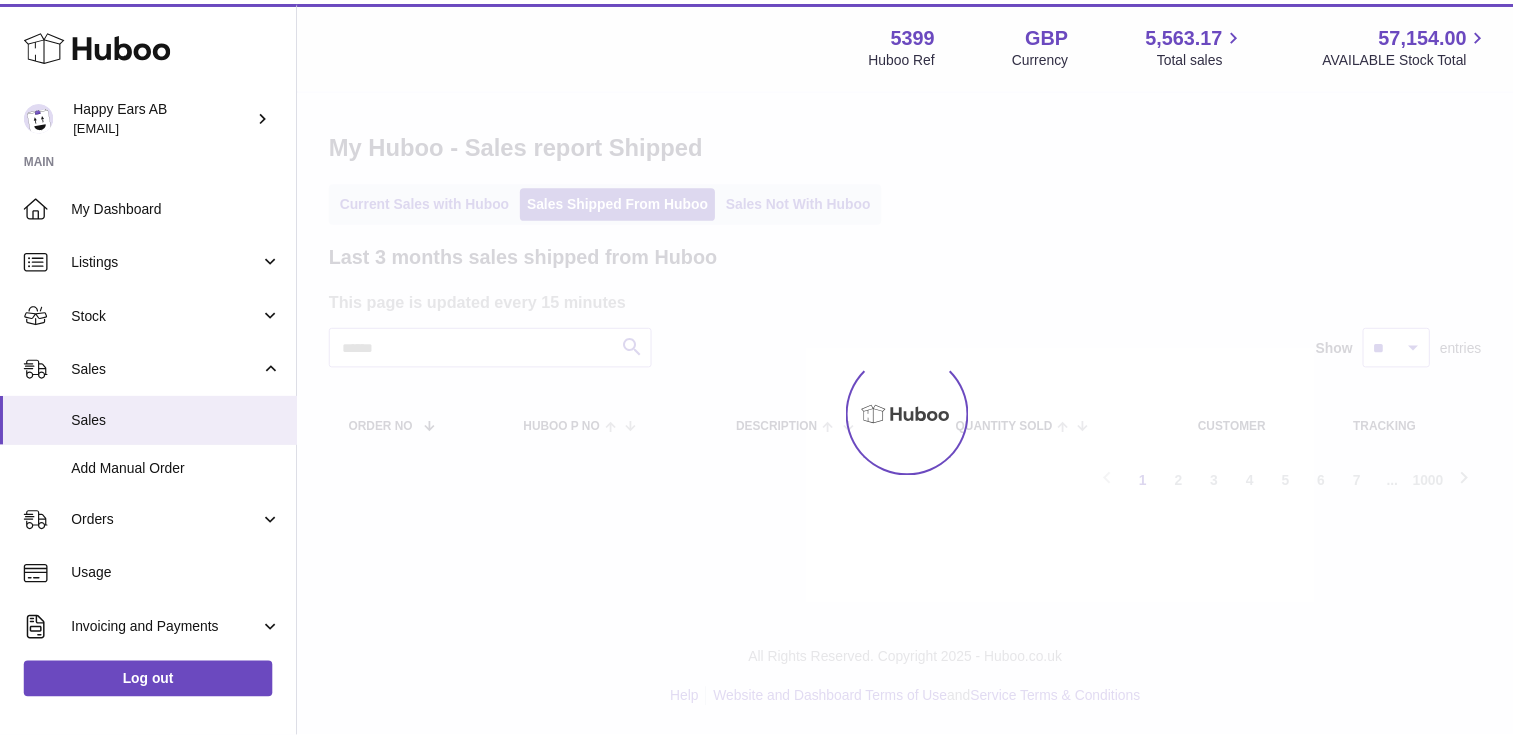 scroll, scrollTop: 0, scrollLeft: 0, axis: both 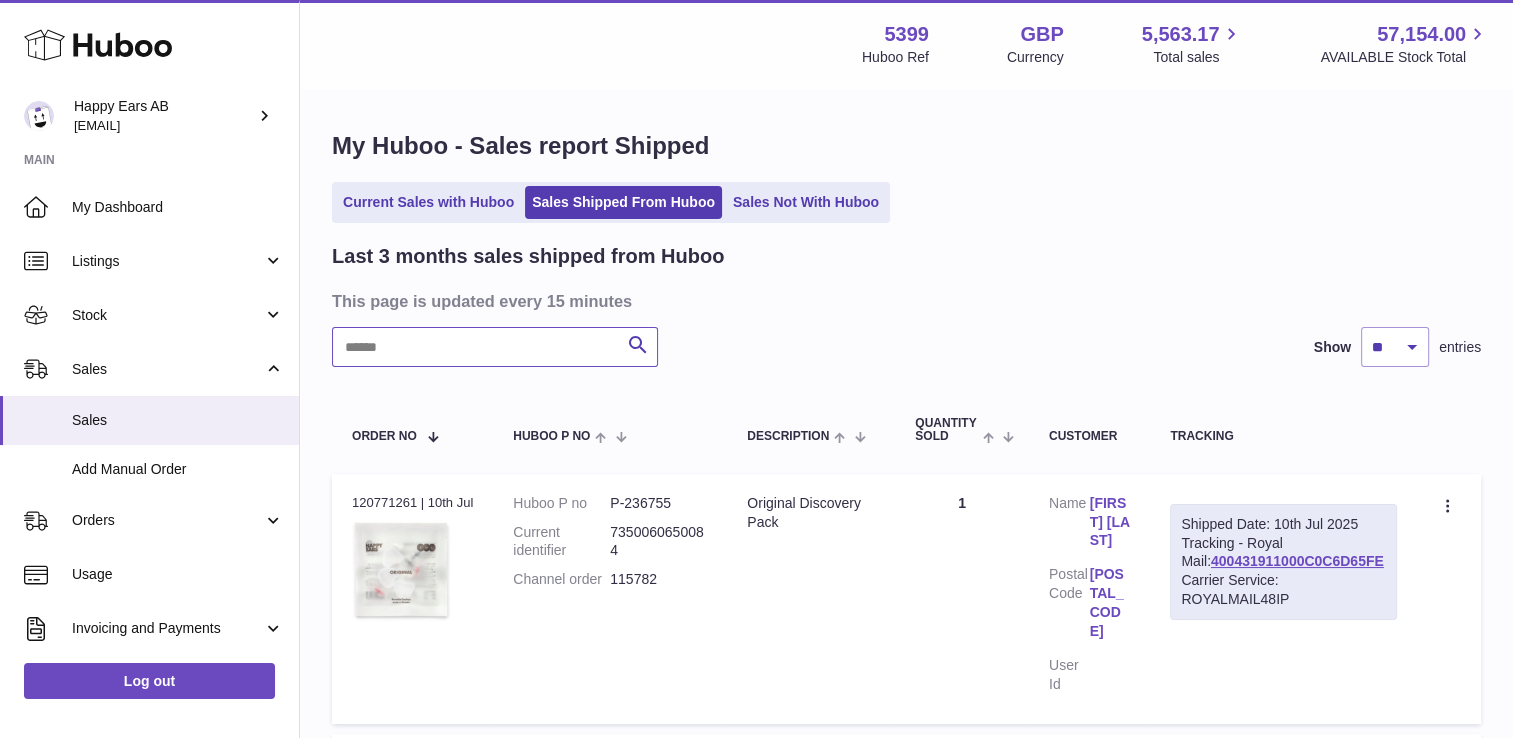 click at bounding box center [495, 347] 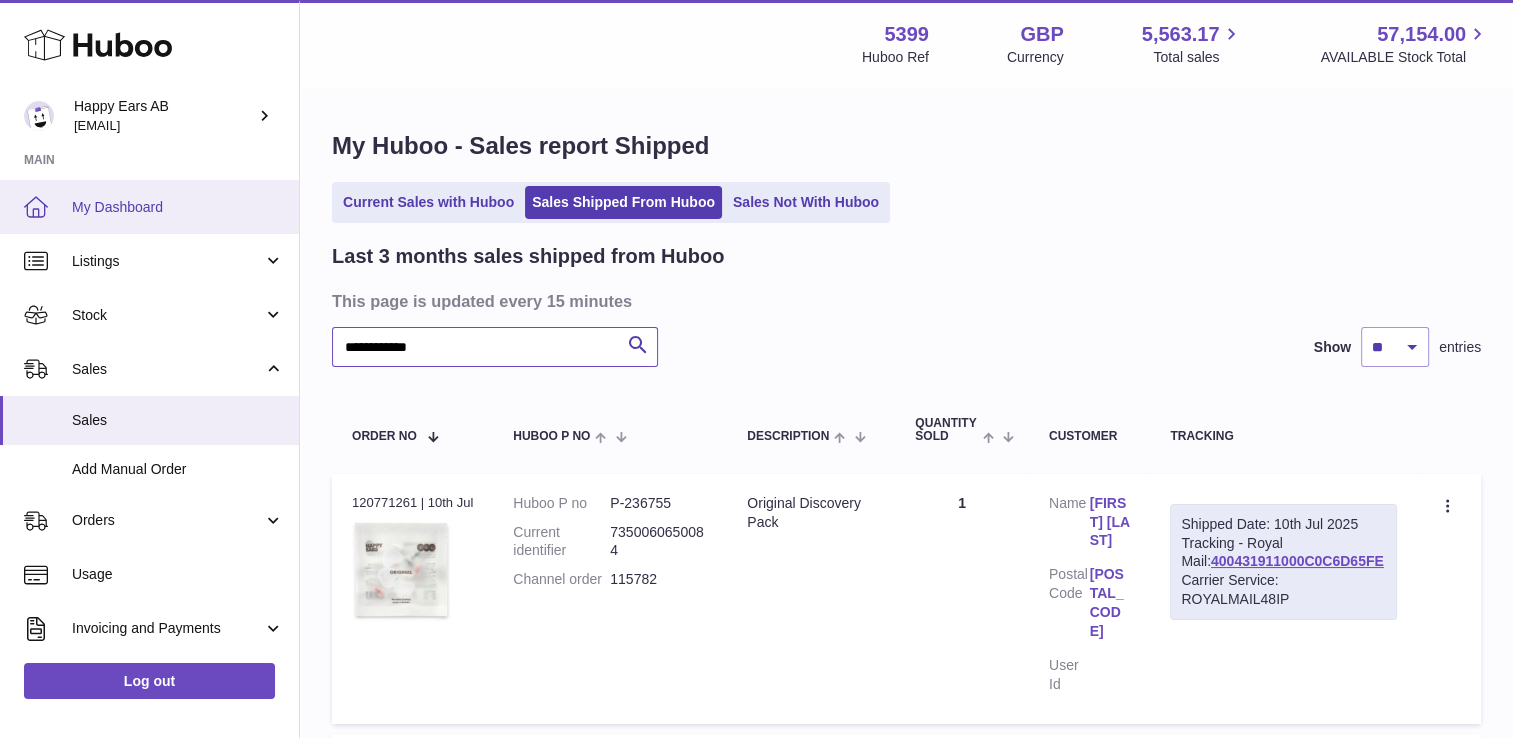 type on "**********" 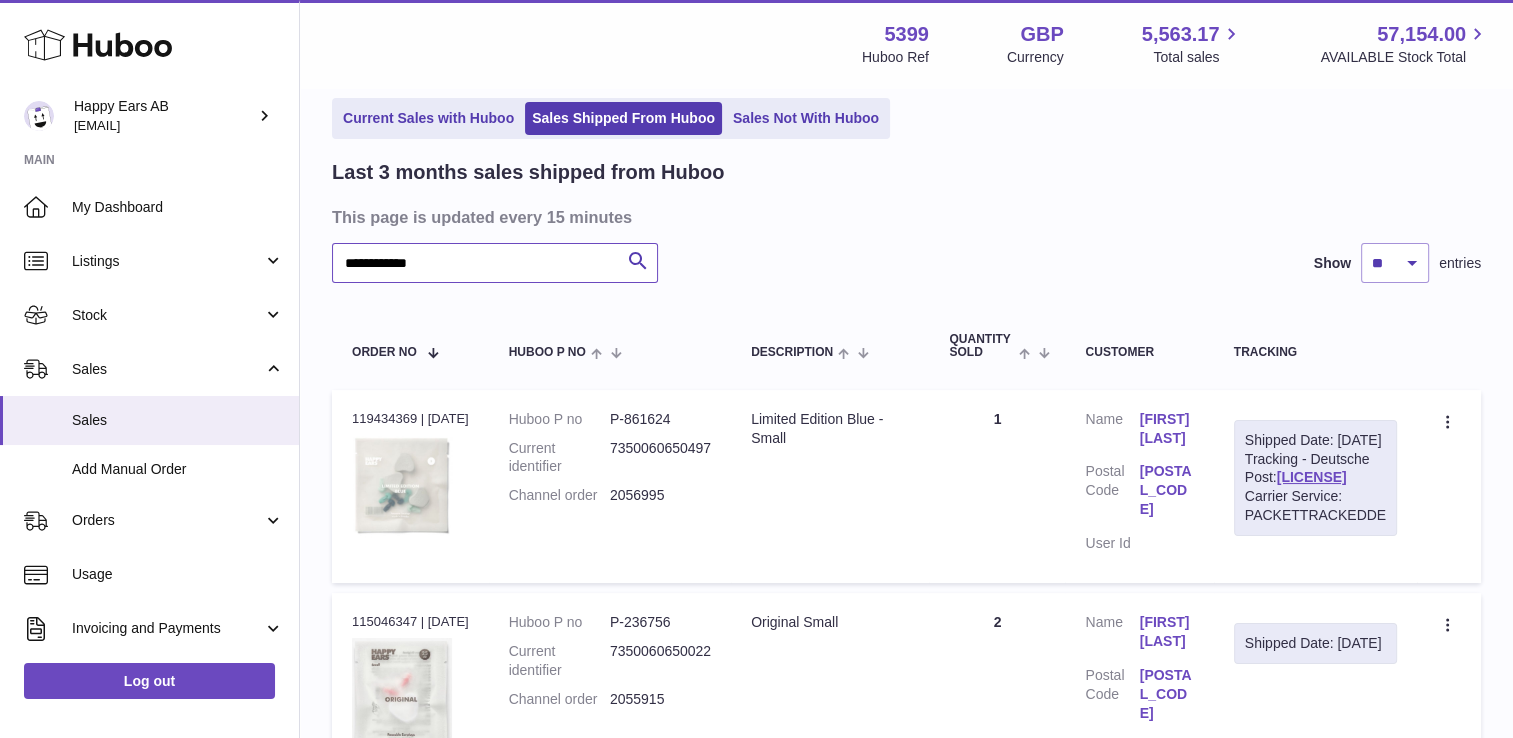 scroll, scrollTop: 200, scrollLeft: 0, axis: vertical 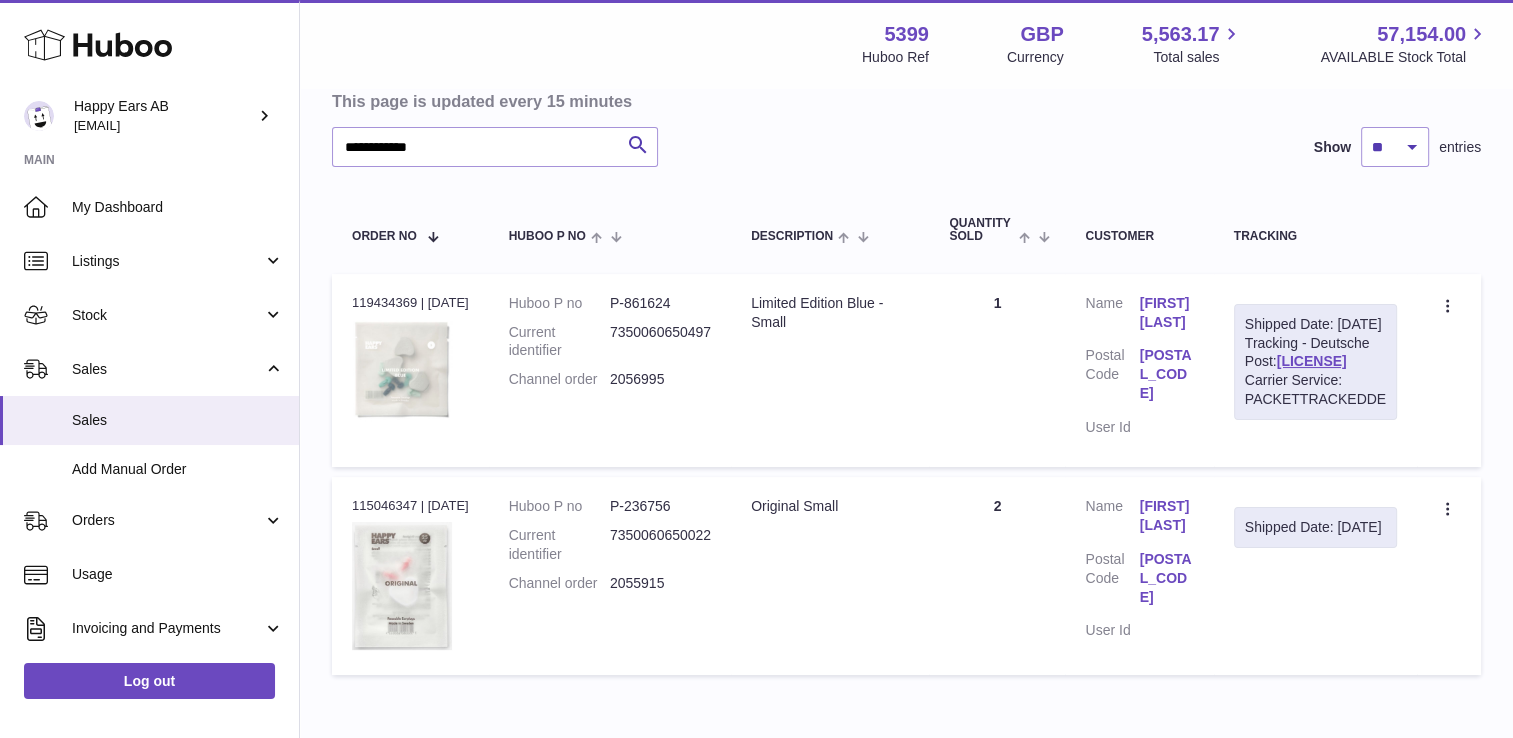 click on "Customer Name [FIRST] [LAST] Postal Code [POSTAL_CODE] User Id" at bounding box center [1139, 370] 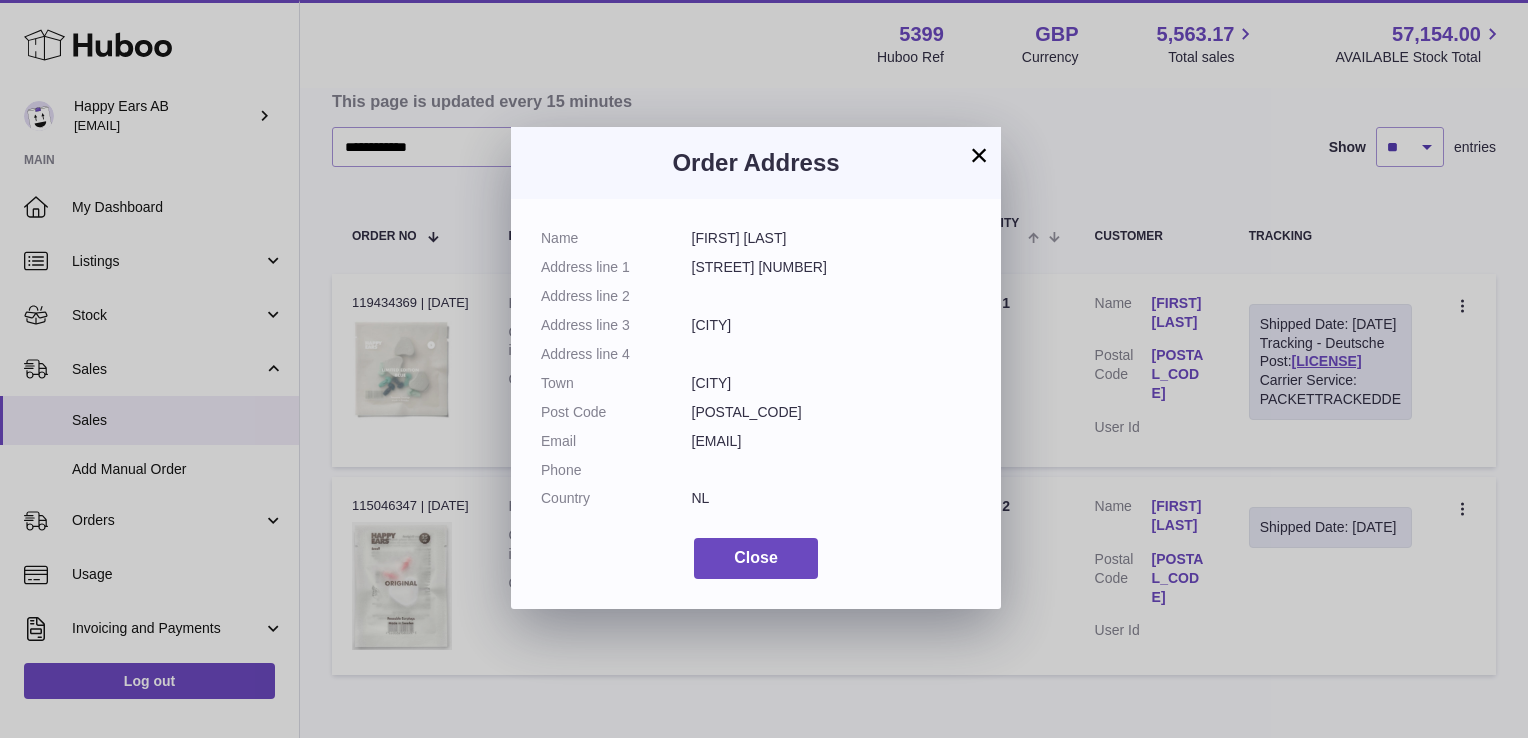 click on "×" at bounding box center [979, 155] 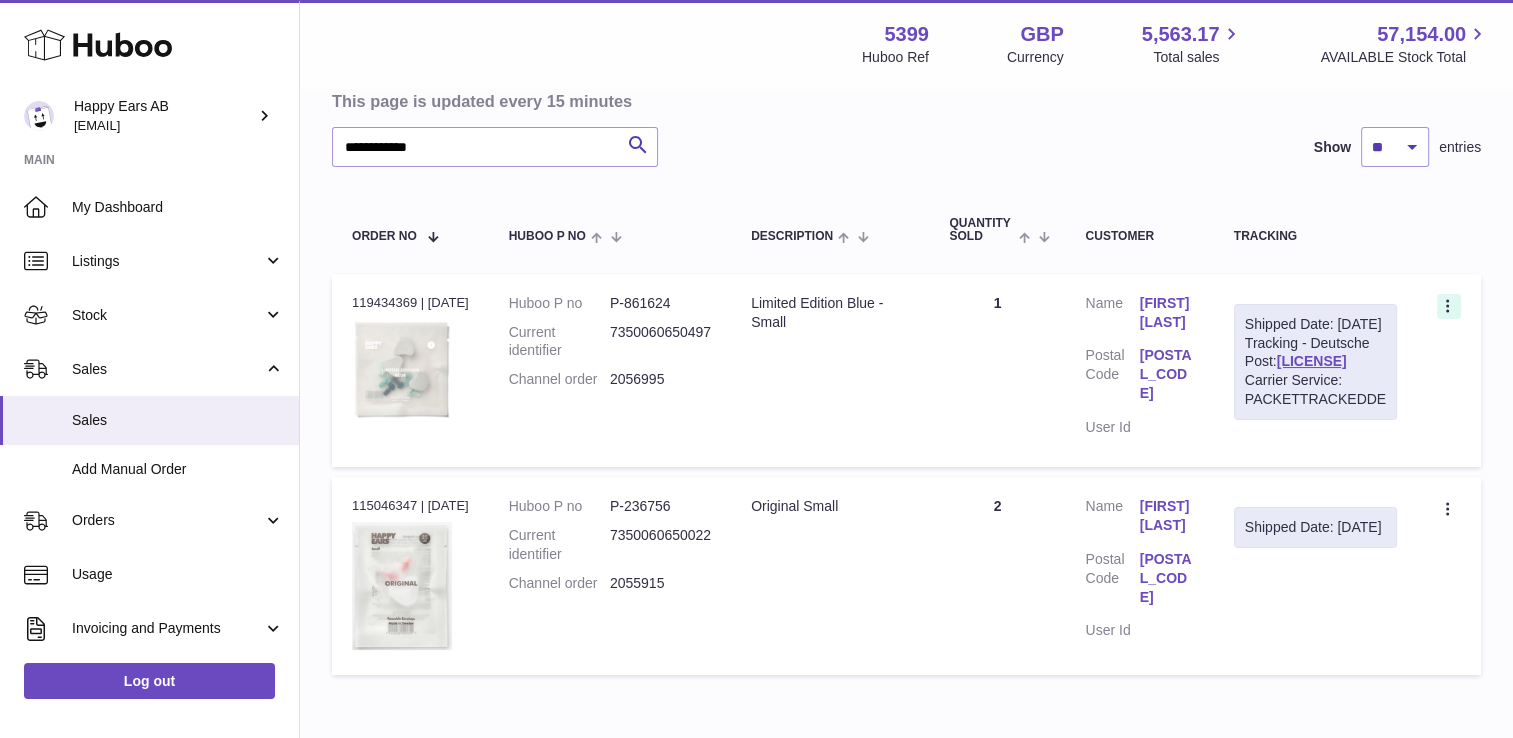 click 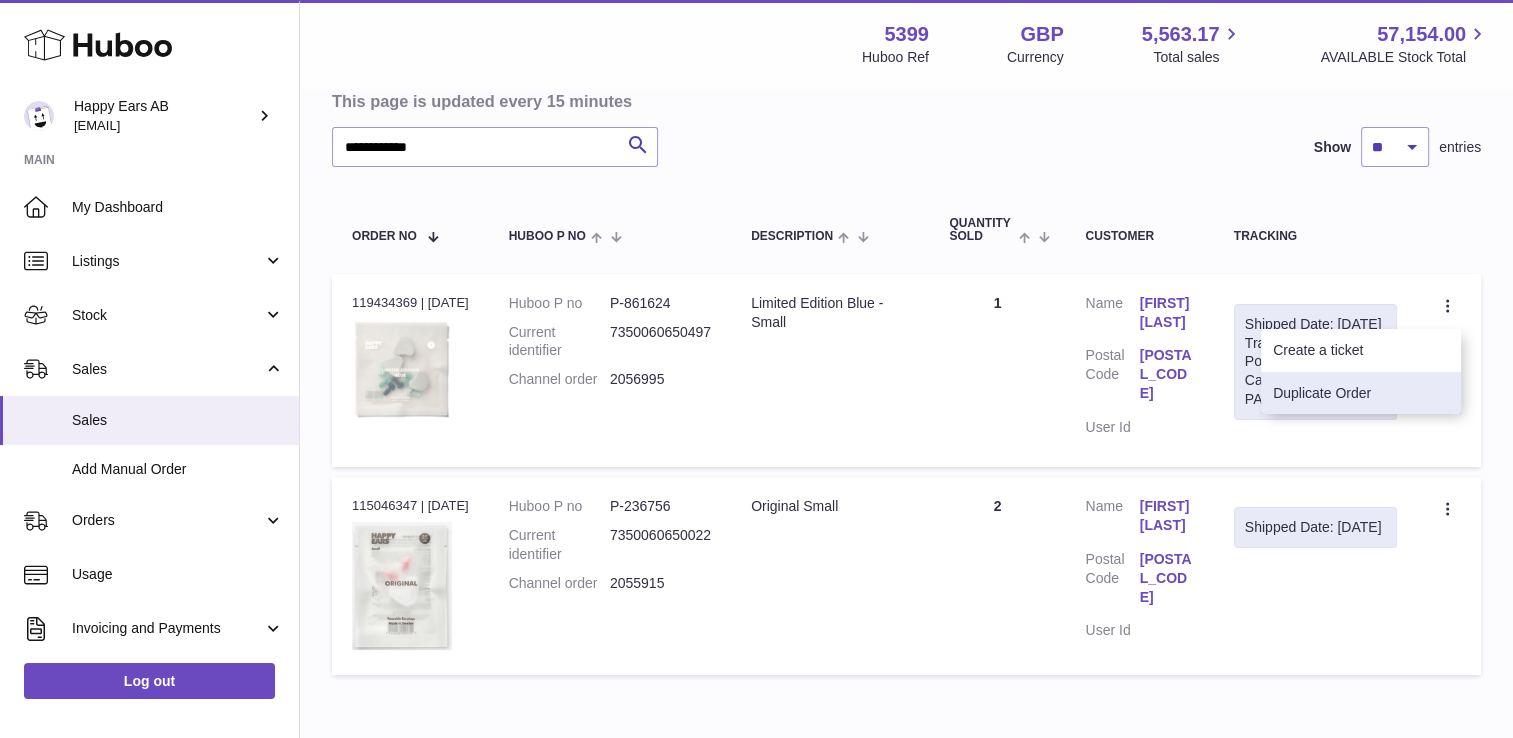 click on "Duplicate Order" at bounding box center [1361, 393] 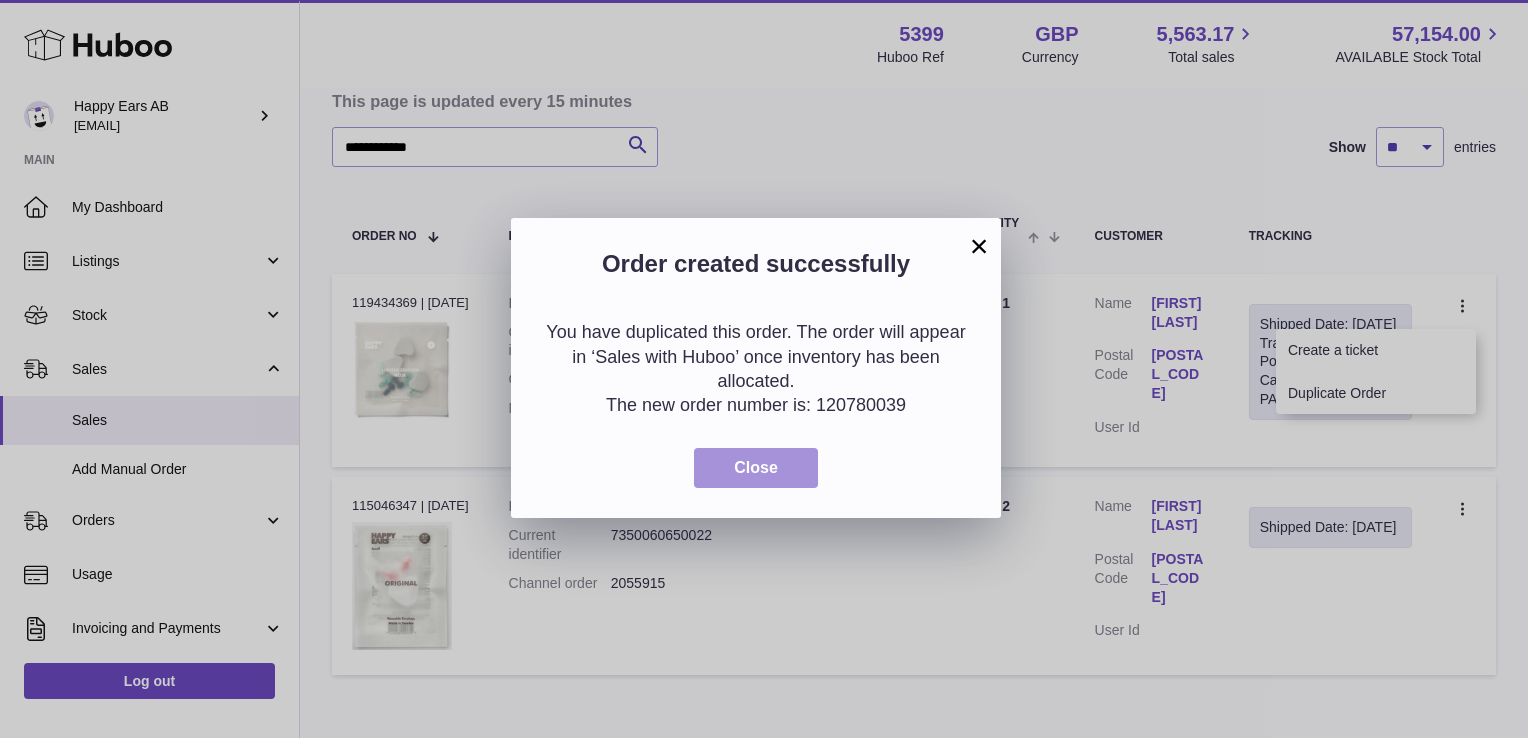 click on "Close" at bounding box center (756, 467) 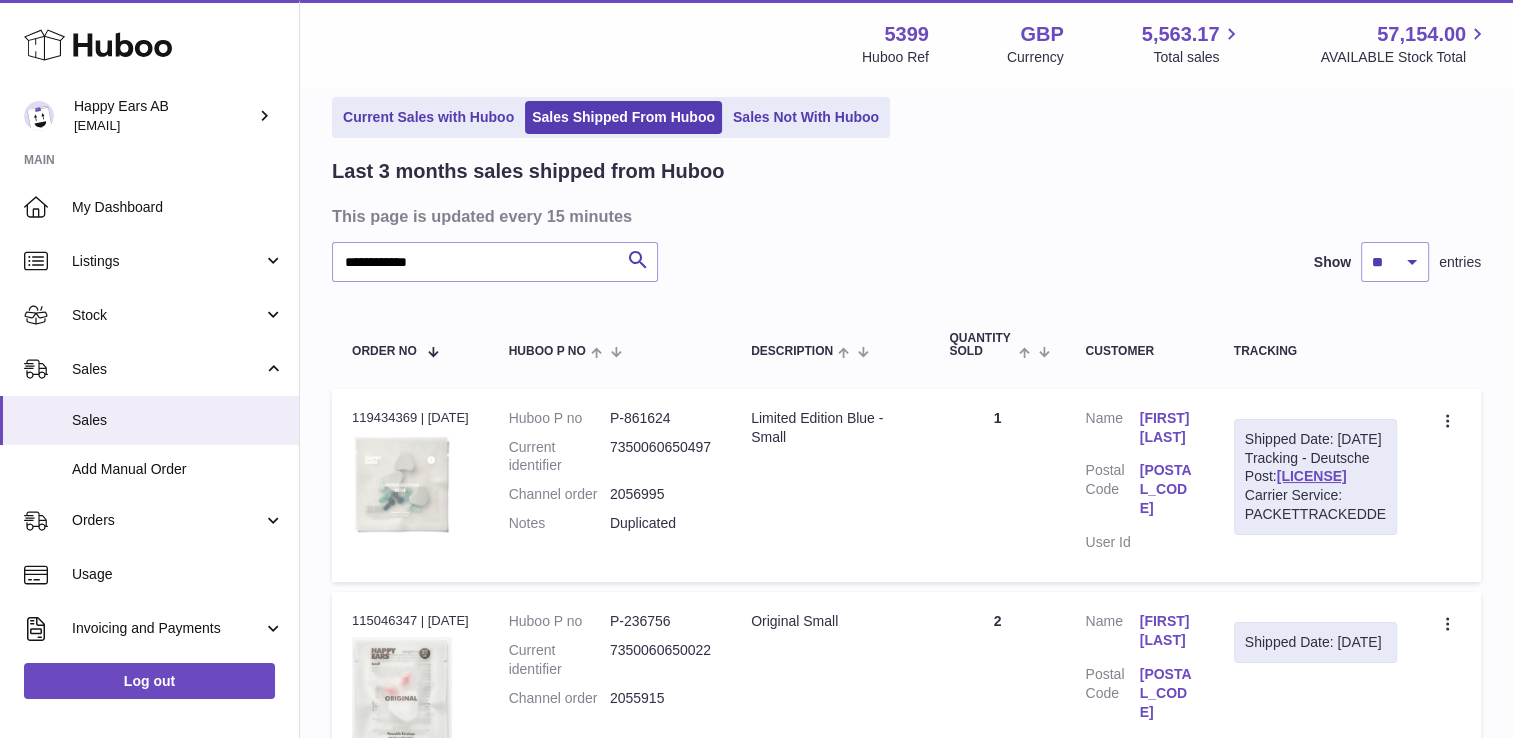 scroll, scrollTop: 0, scrollLeft: 0, axis: both 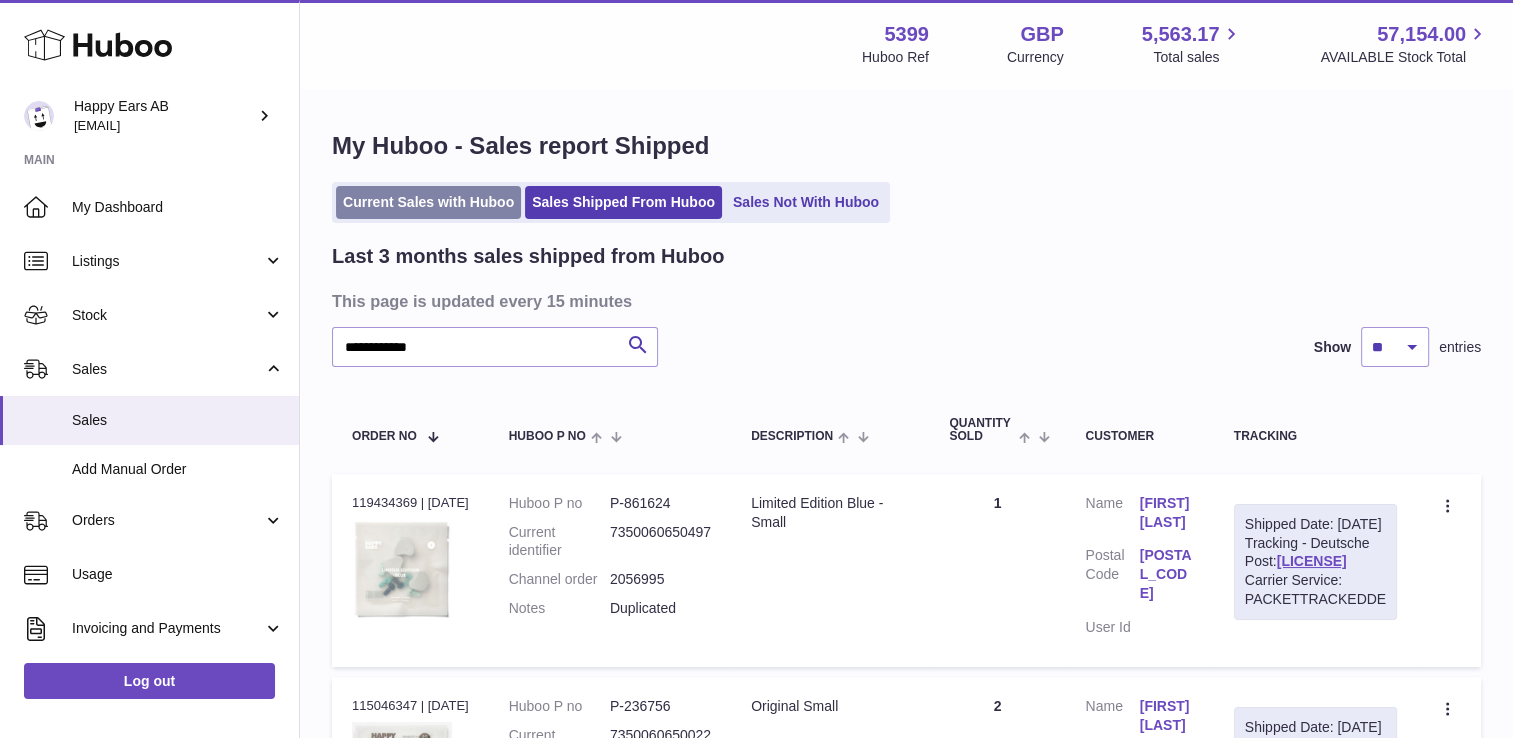 click on "Current Sales with Huboo" at bounding box center [428, 202] 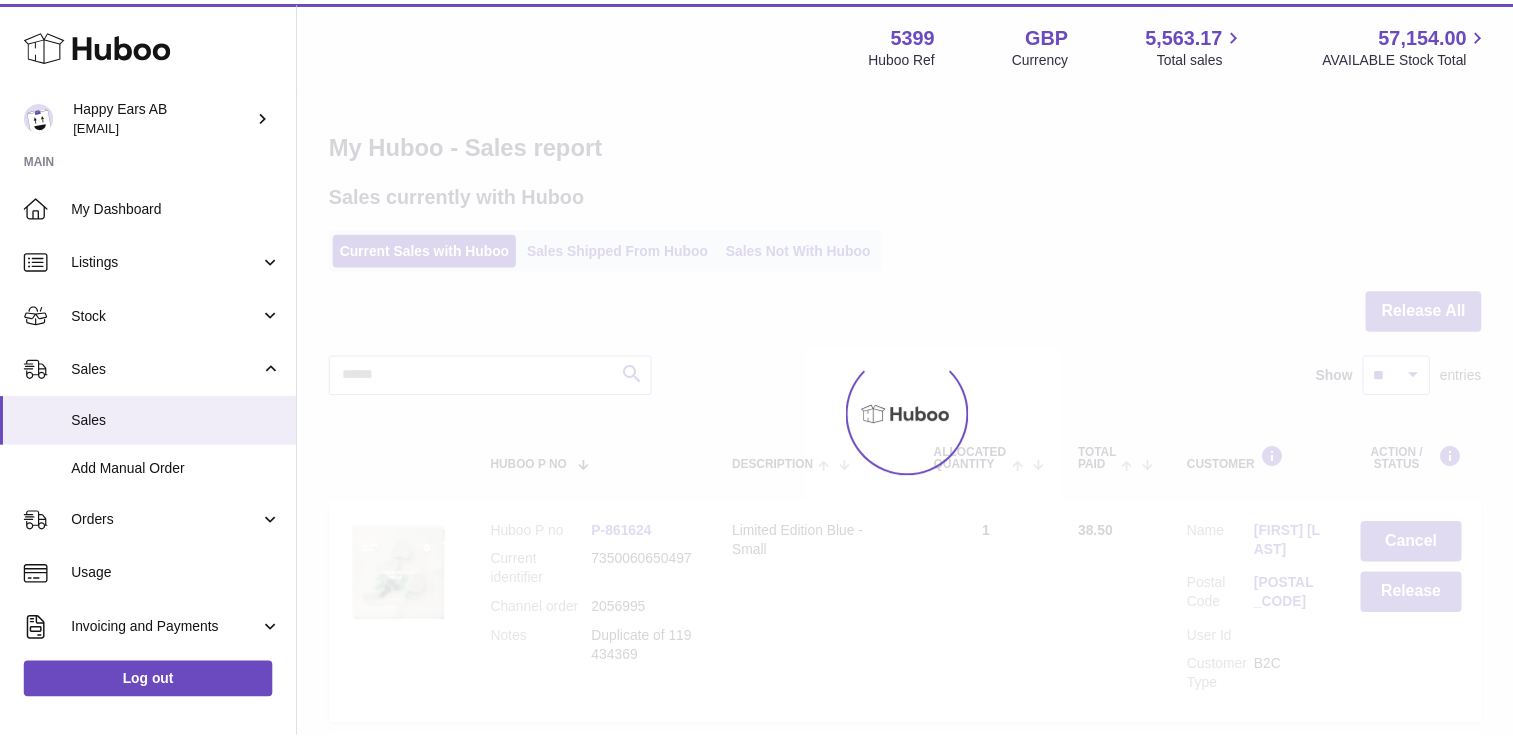 scroll, scrollTop: 0, scrollLeft: 0, axis: both 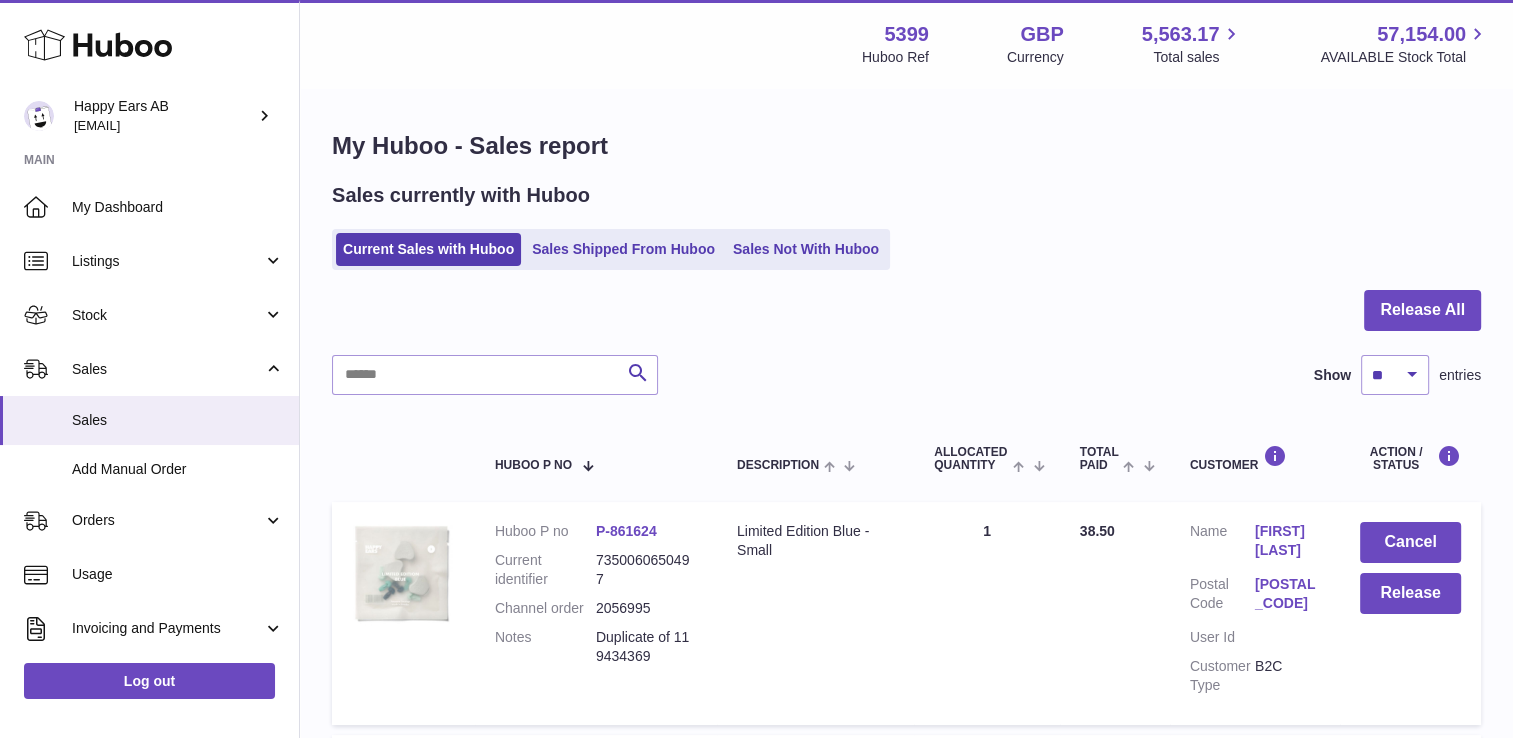 click on "[FIRST] [LAST]" at bounding box center [1287, 541] 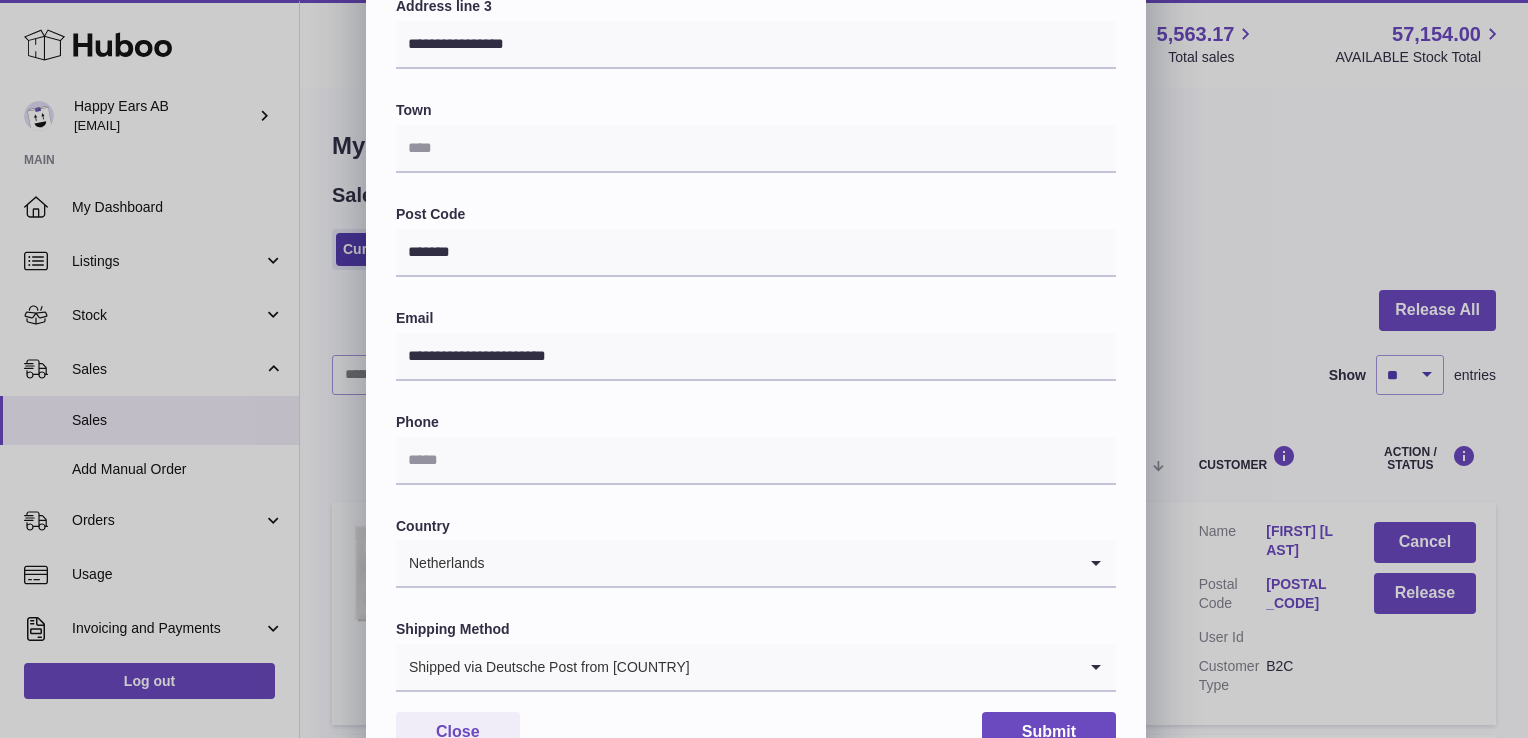 scroll, scrollTop: 521, scrollLeft: 0, axis: vertical 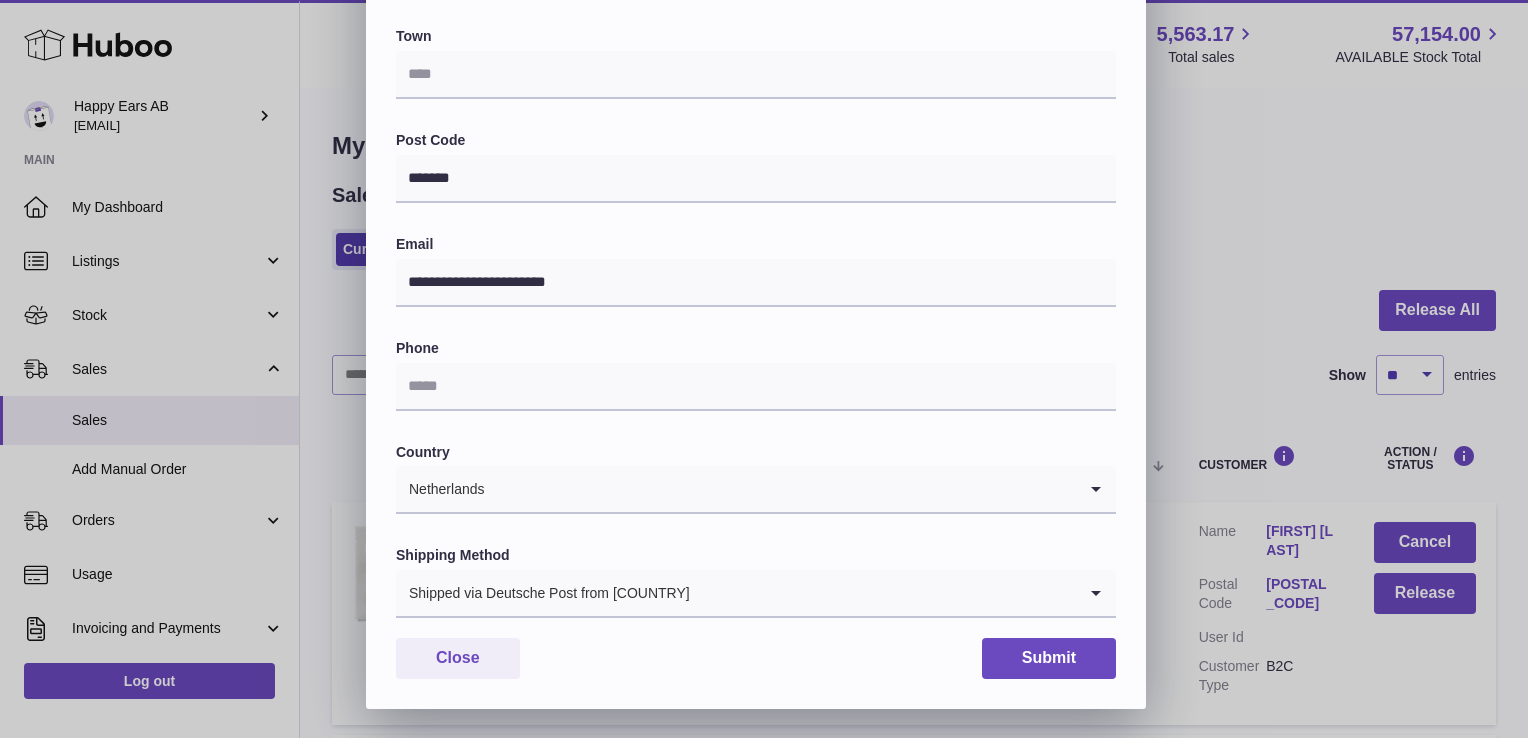 click on "Shipped via Deutsche Post from [COUNTRY]" at bounding box center (736, 593) 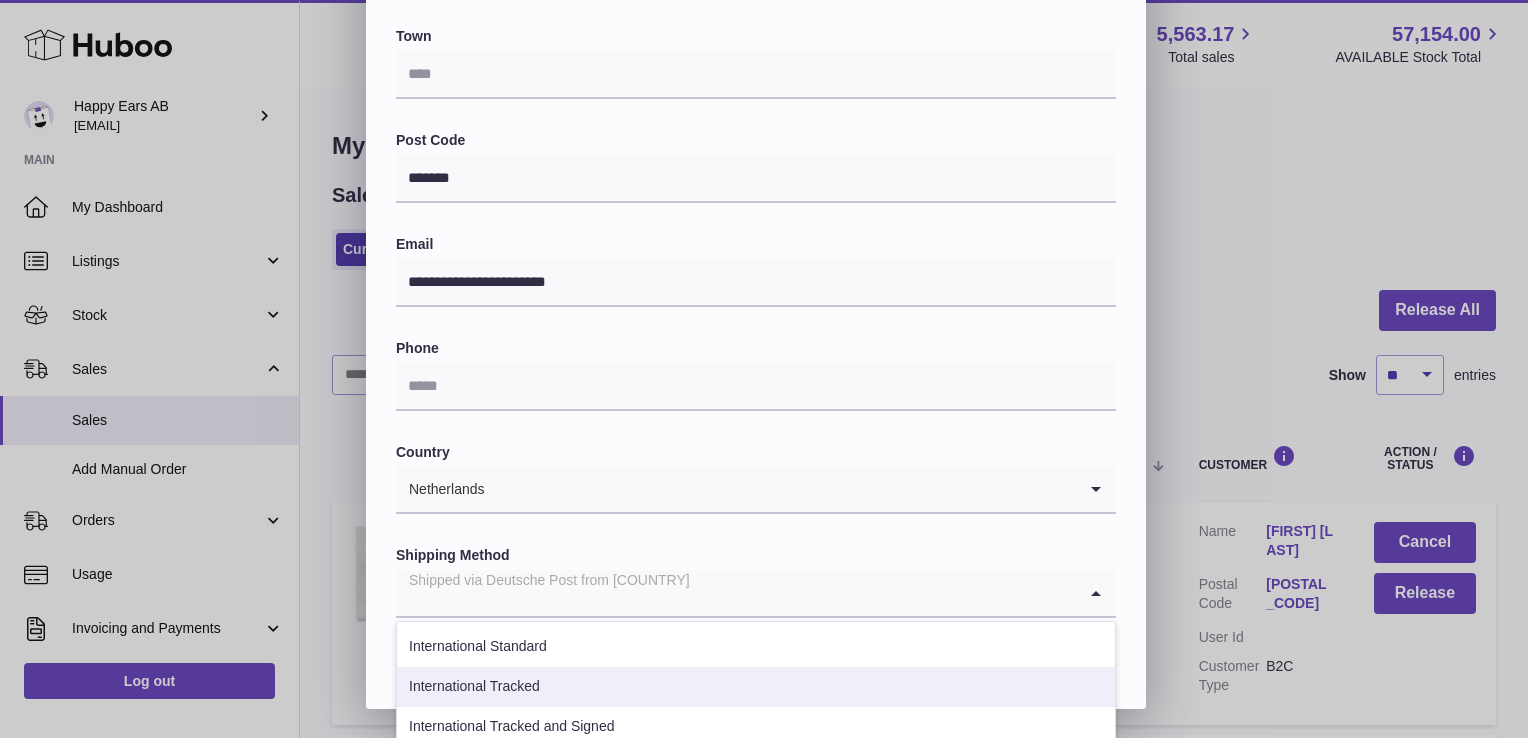 click on "International Tracked" at bounding box center (756, 687) 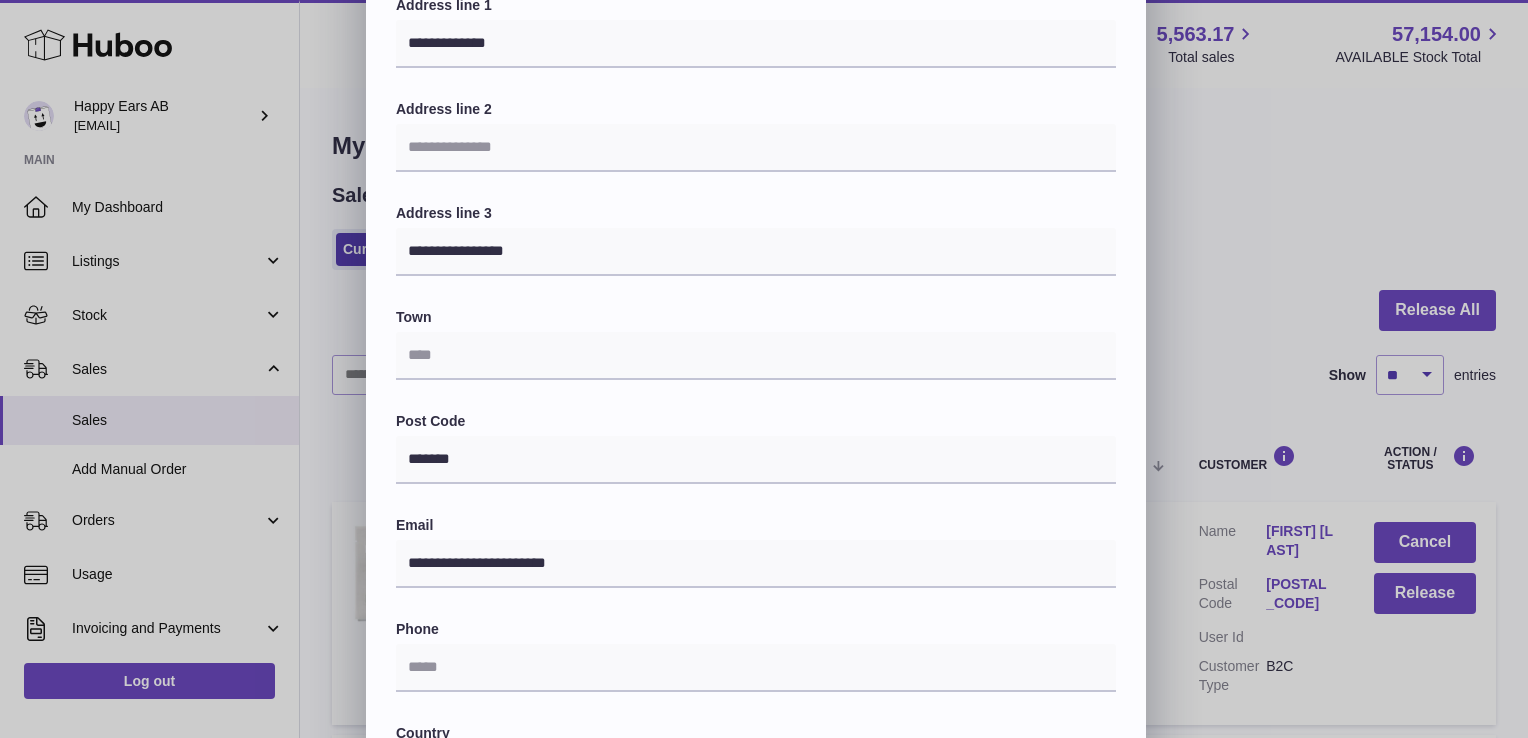 scroll, scrollTop: 221, scrollLeft: 0, axis: vertical 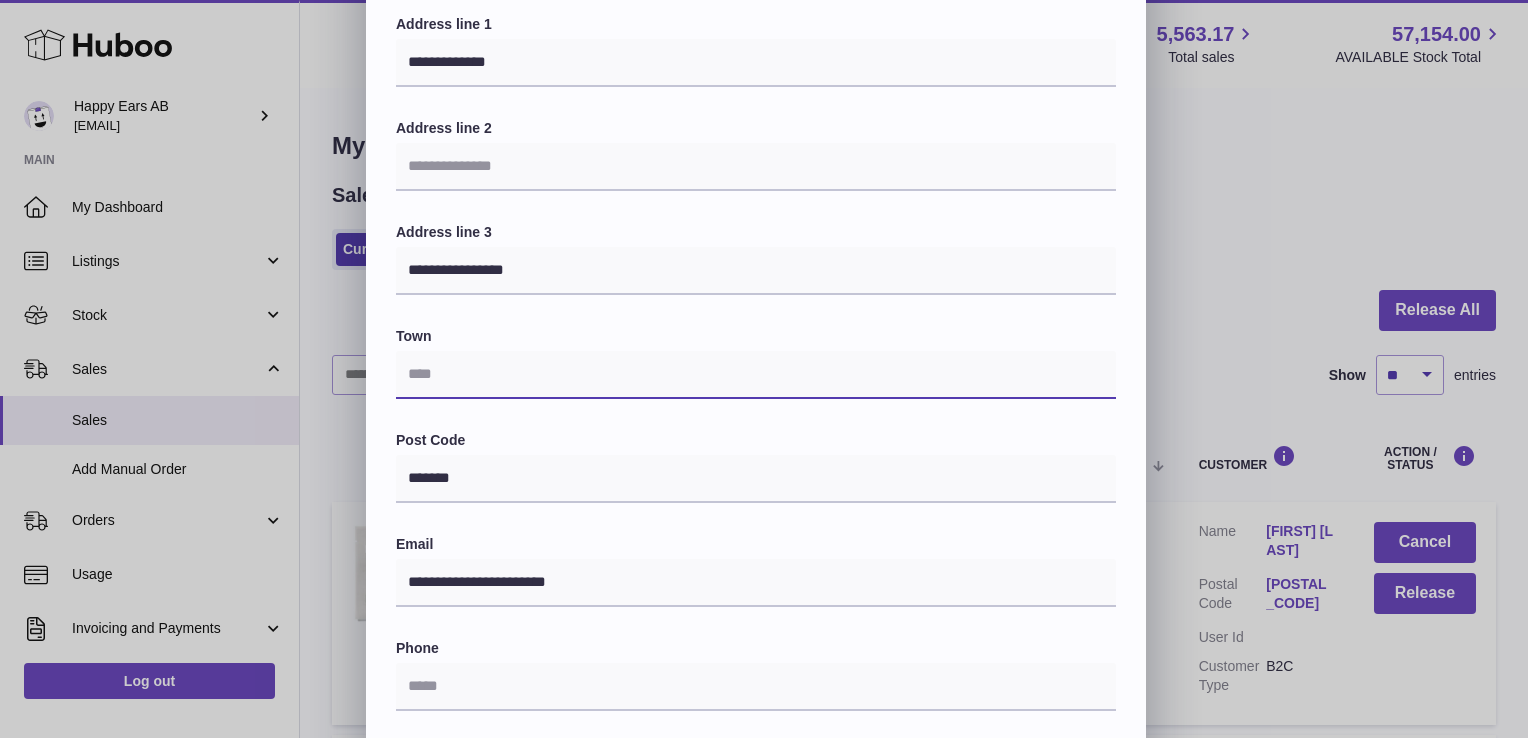 click at bounding box center (756, 375) 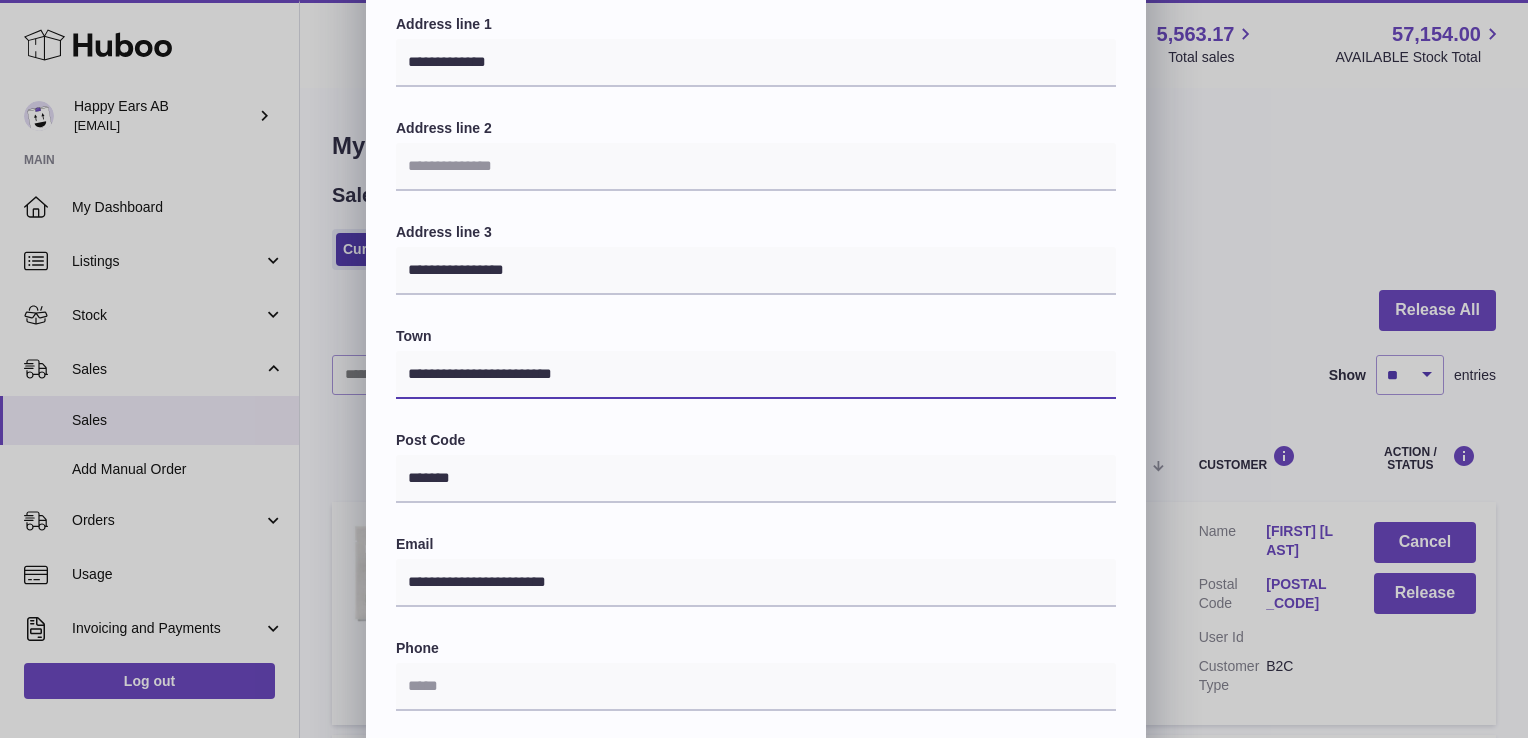 drag, startPoint x: 464, startPoint y: 376, endPoint x: 267, endPoint y: 357, distance: 197.91412 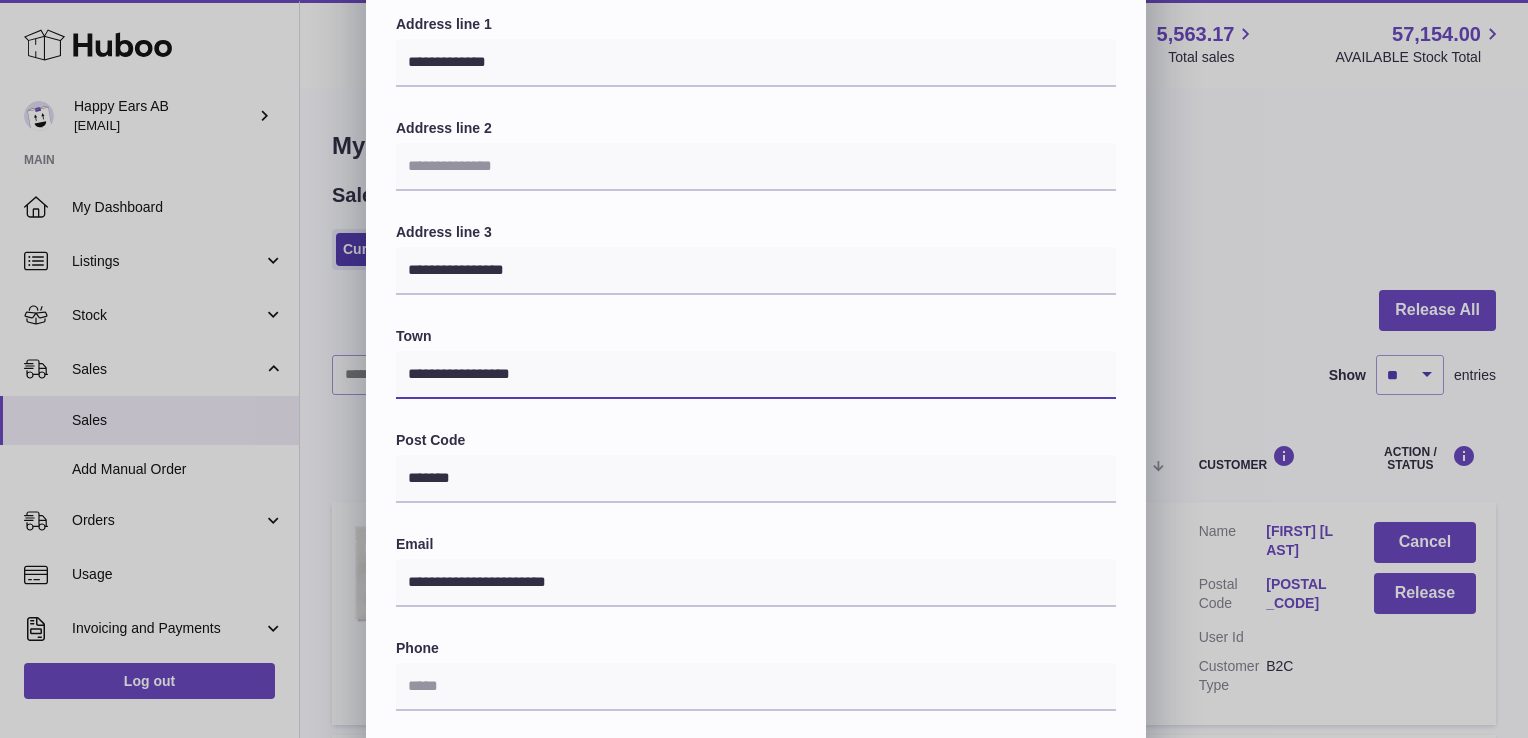 type on "**********" 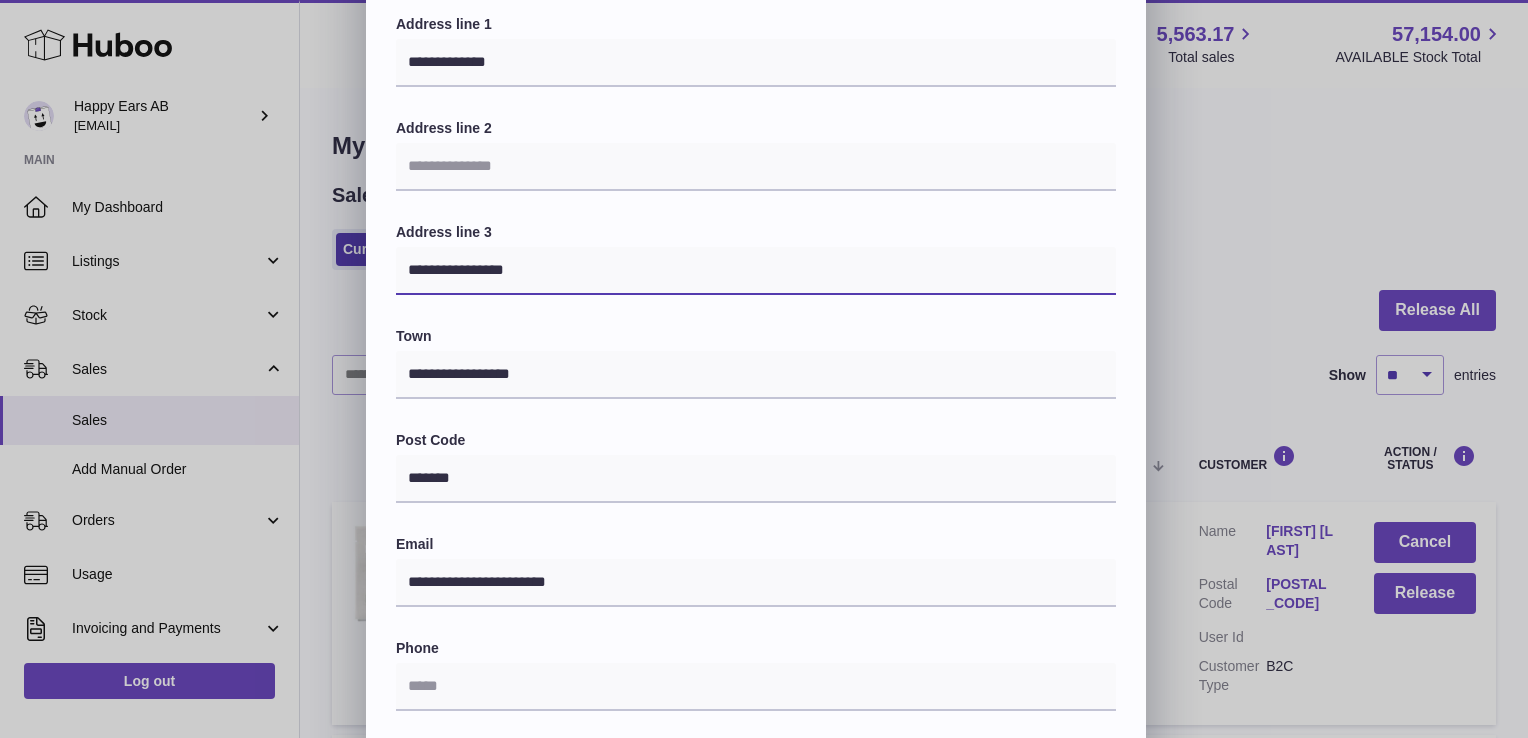 drag, startPoint x: 669, startPoint y: 266, endPoint x: 301, endPoint y: 260, distance: 368.04892 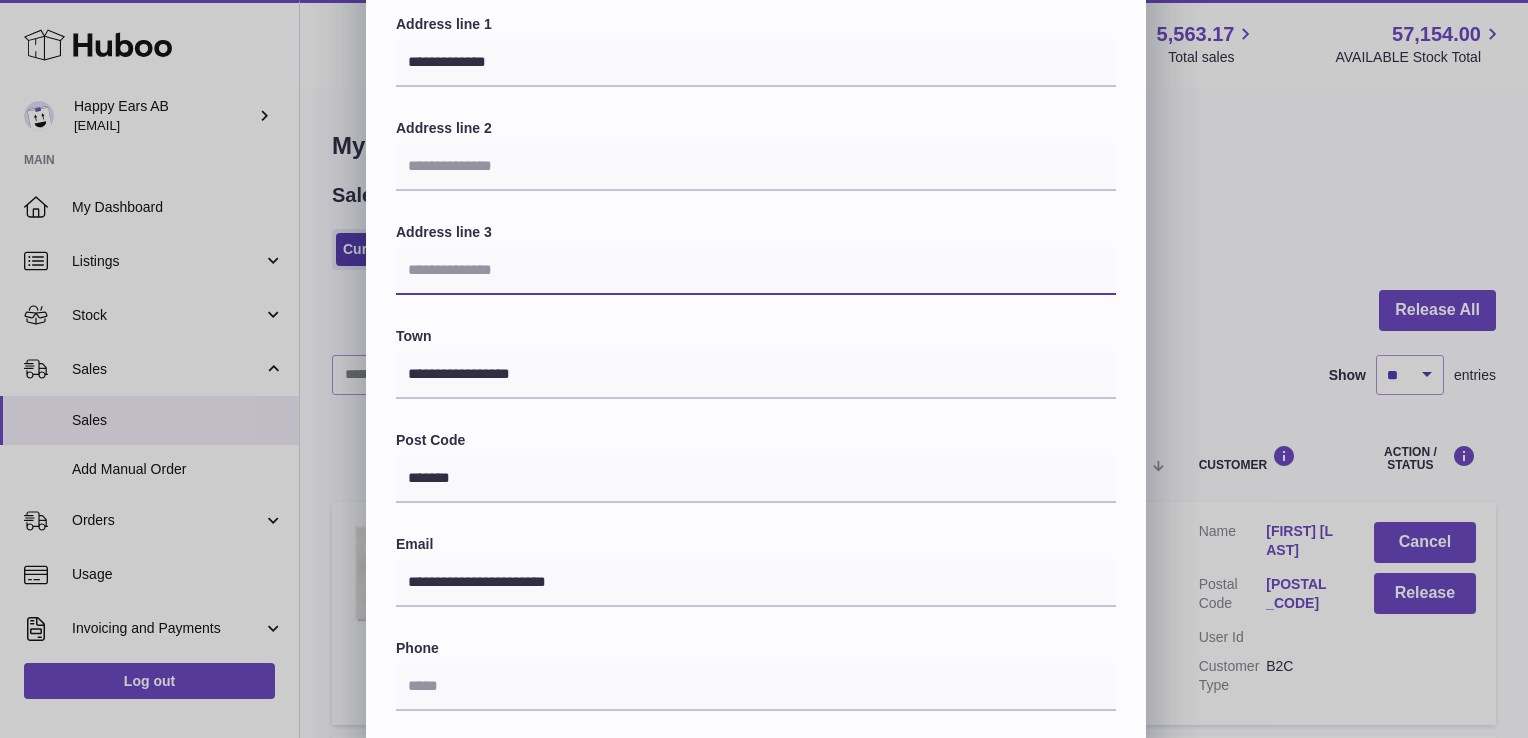 type 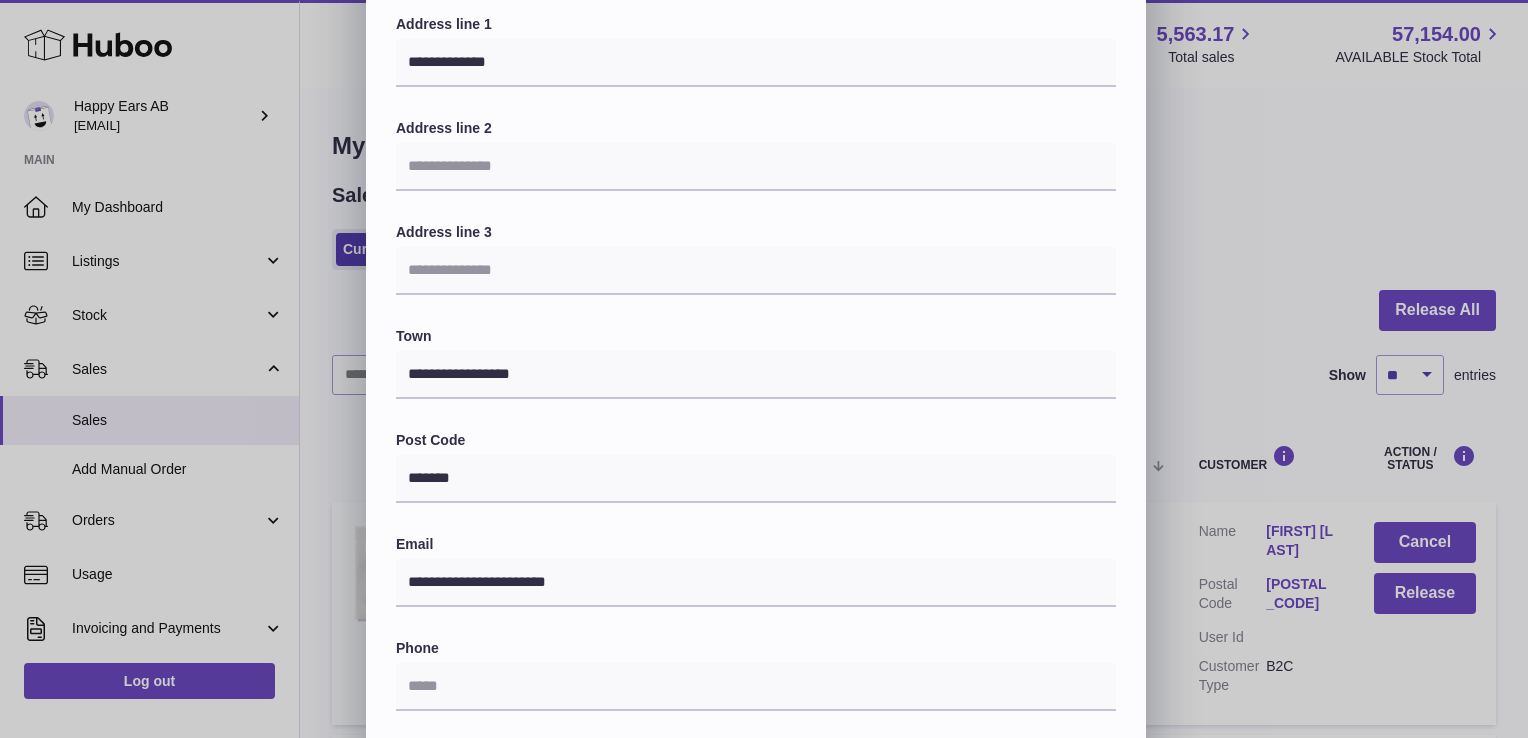 click on "Name   [NAME]
Address line 1   [ADDRESS]
Address line 2
Address line 3
Town   [CITY]
Post Code   [POSTAL_CODE]
Email   [EMAIL]
Phone
Country
Netherlands
Loading...
Shipping Method
International Tracked
Loading..." at bounding box center [756, 414] 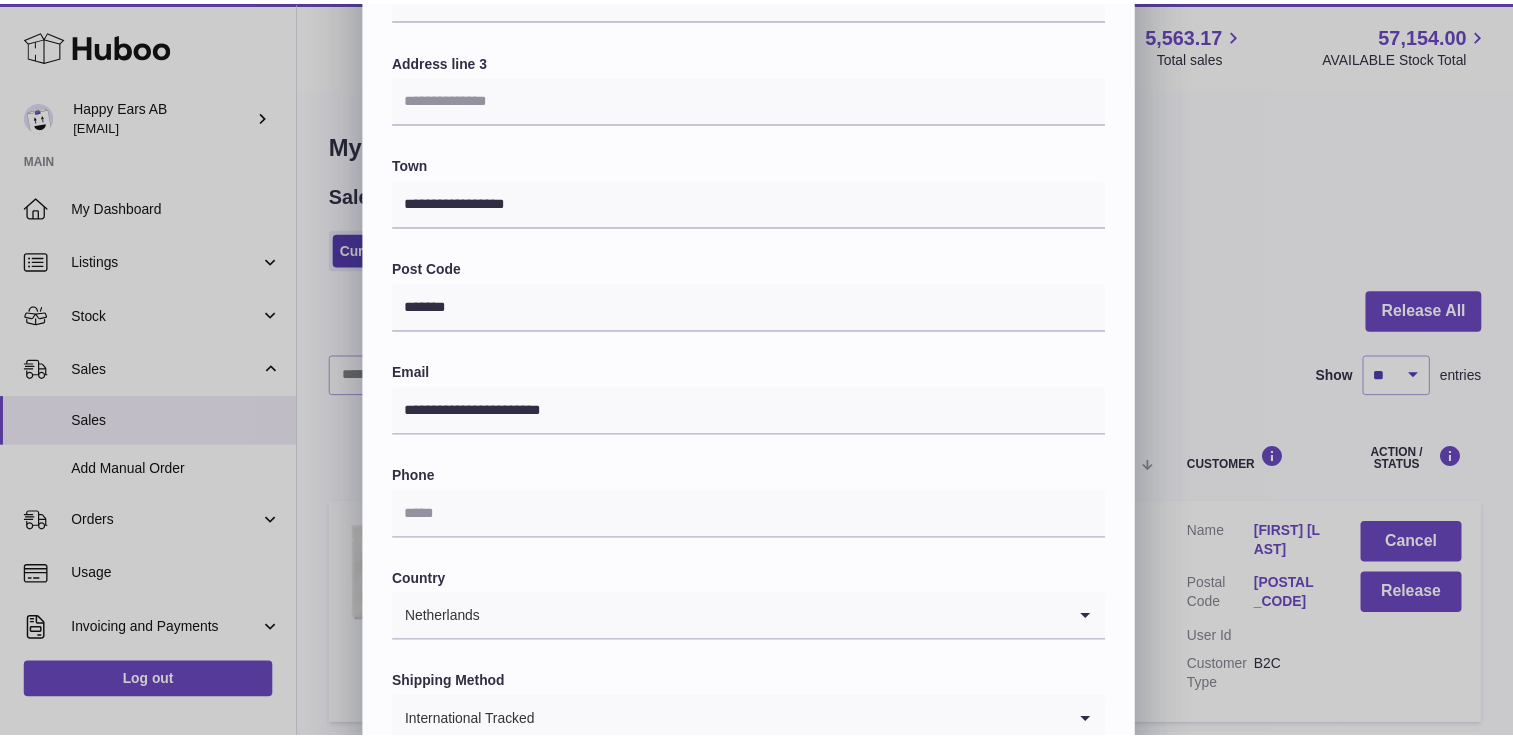 scroll, scrollTop: 521, scrollLeft: 0, axis: vertical 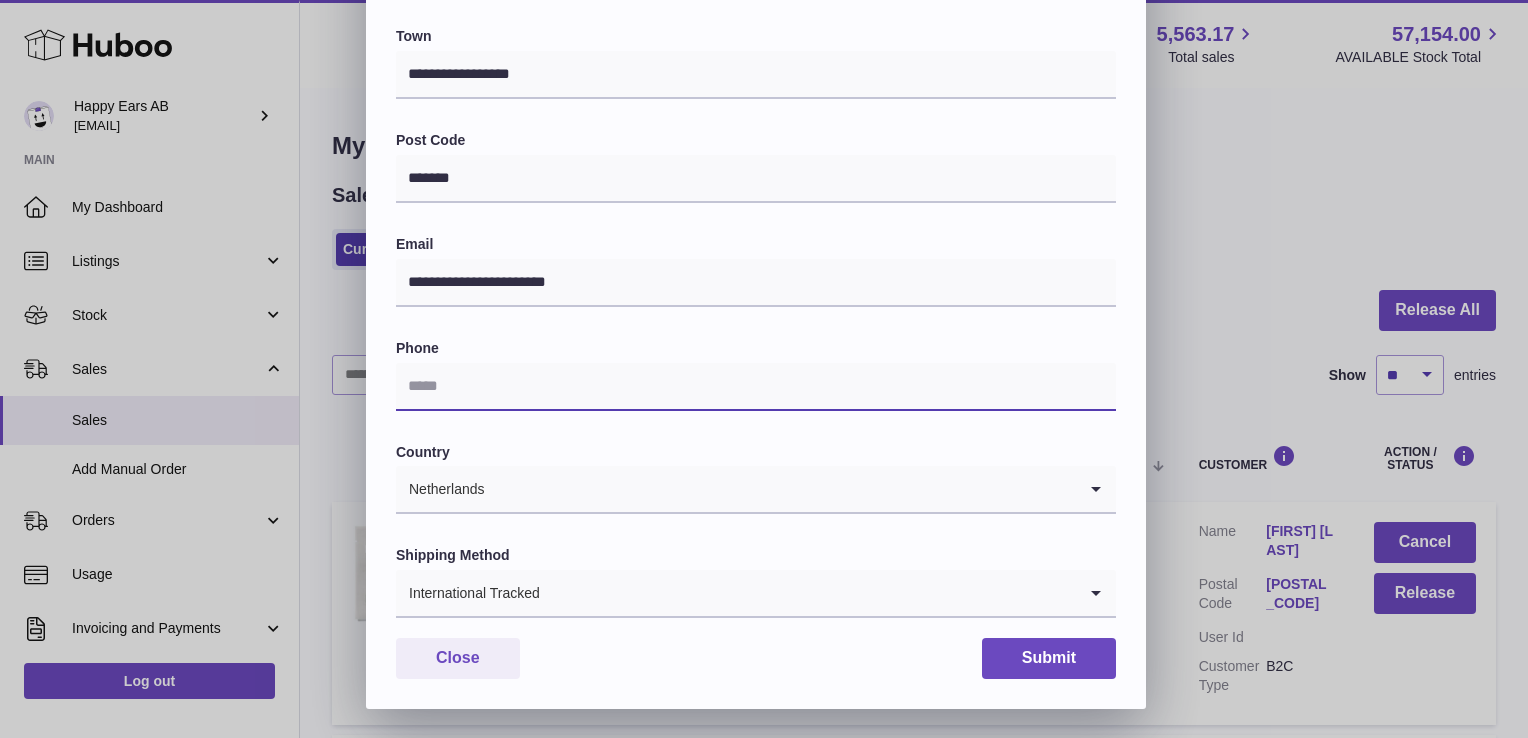 click at bounding box center [756, 387] 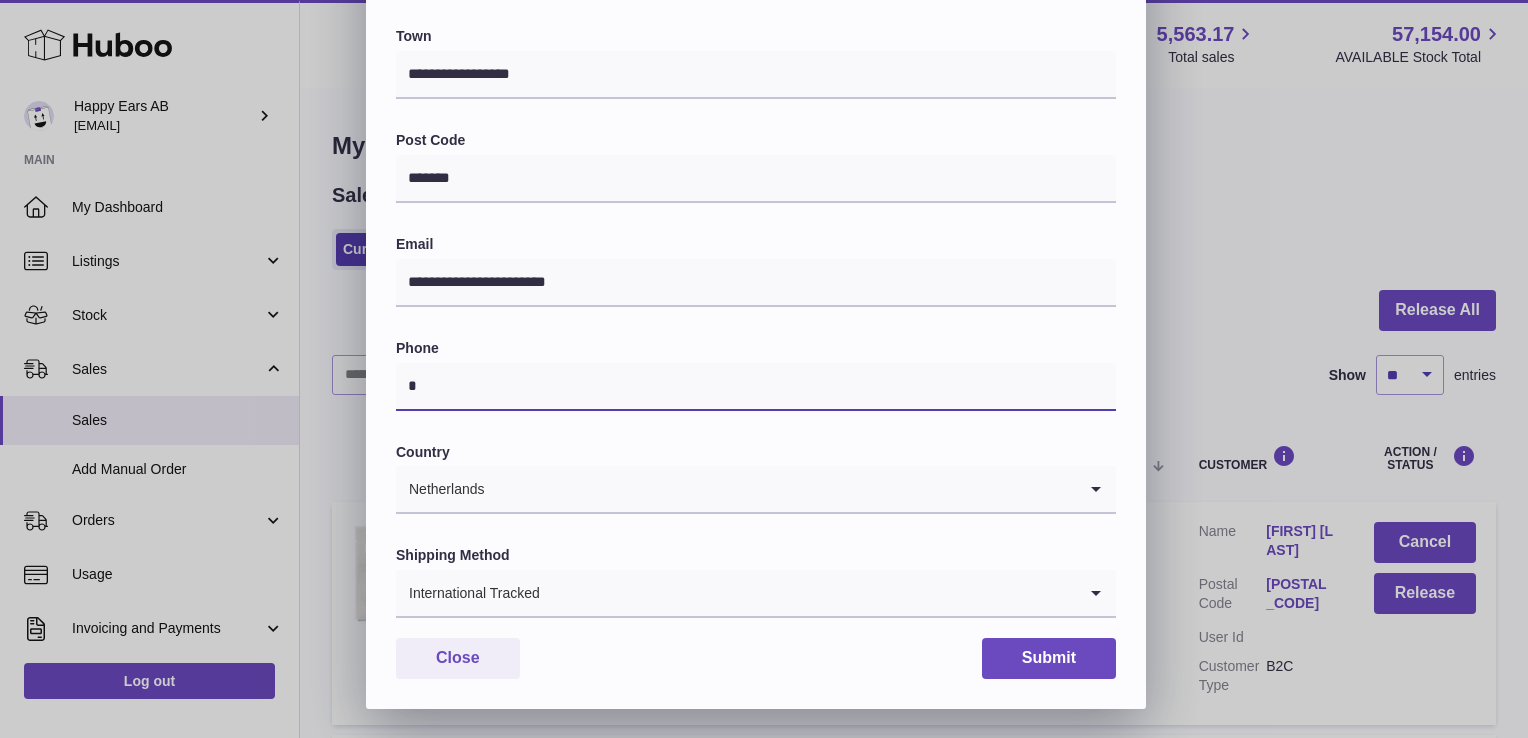 type on "*" 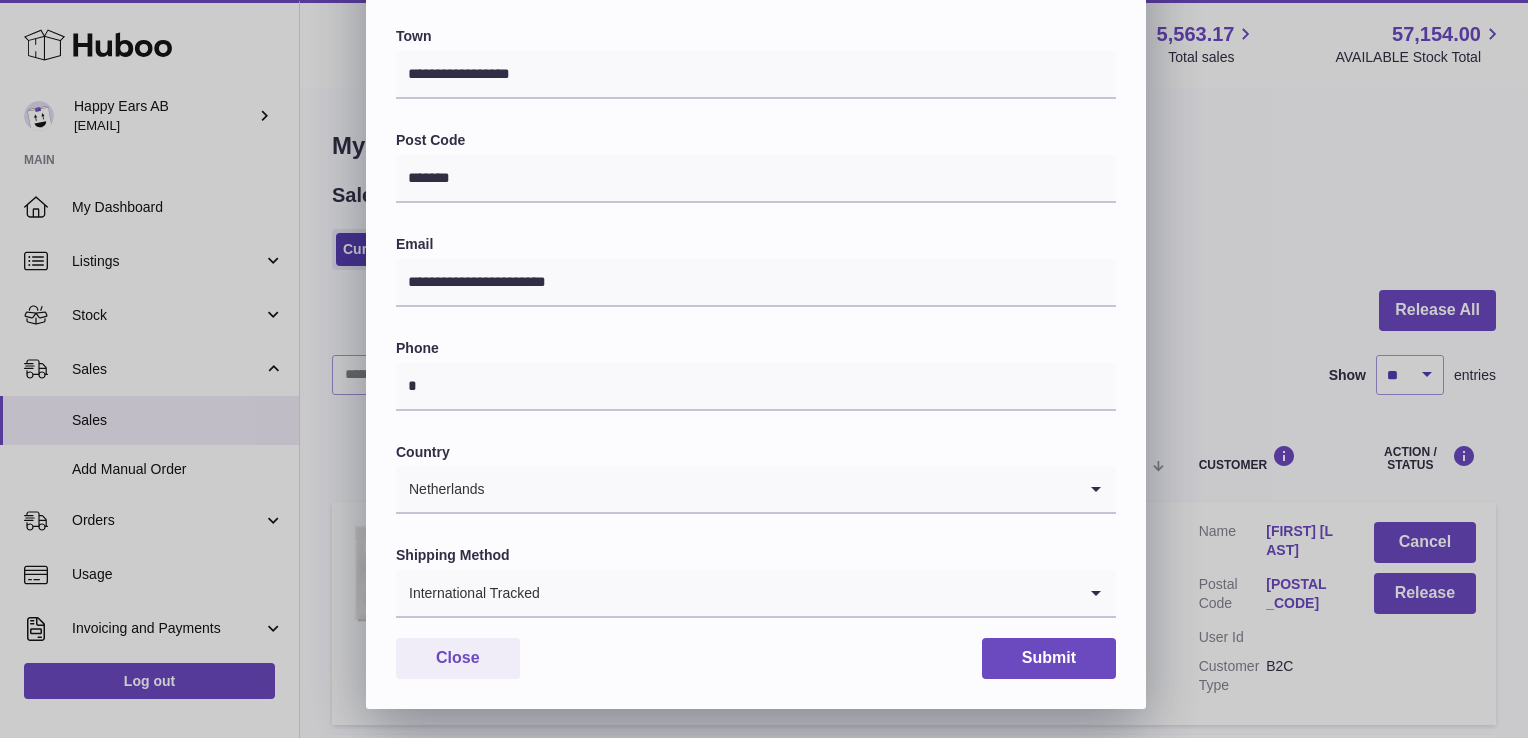 drag, startPoint x: 918, startPoint y: 330, endPoint x: 929, endPoint y: 373, distance: 44.38468 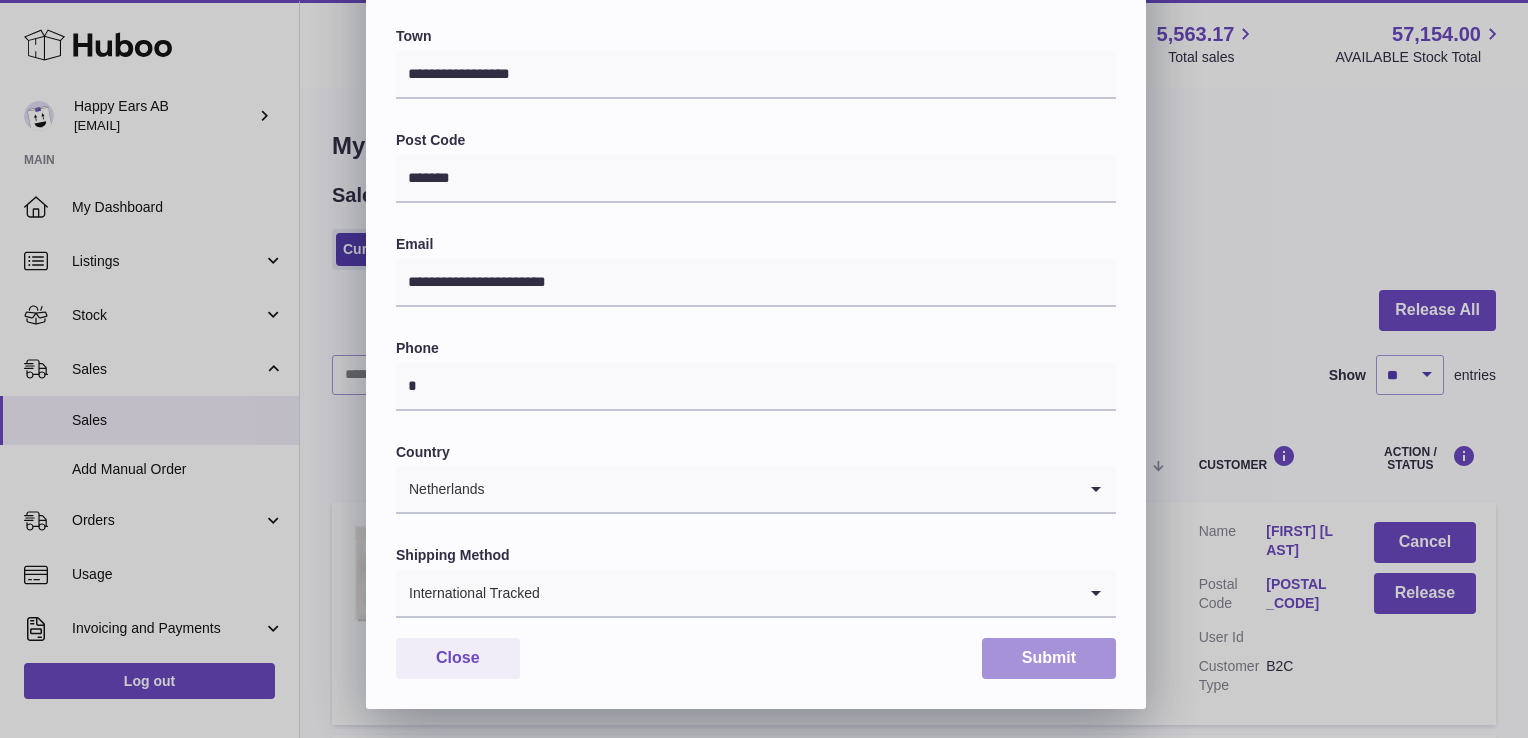 click on "Submit" at bounding box center (1049, 658) 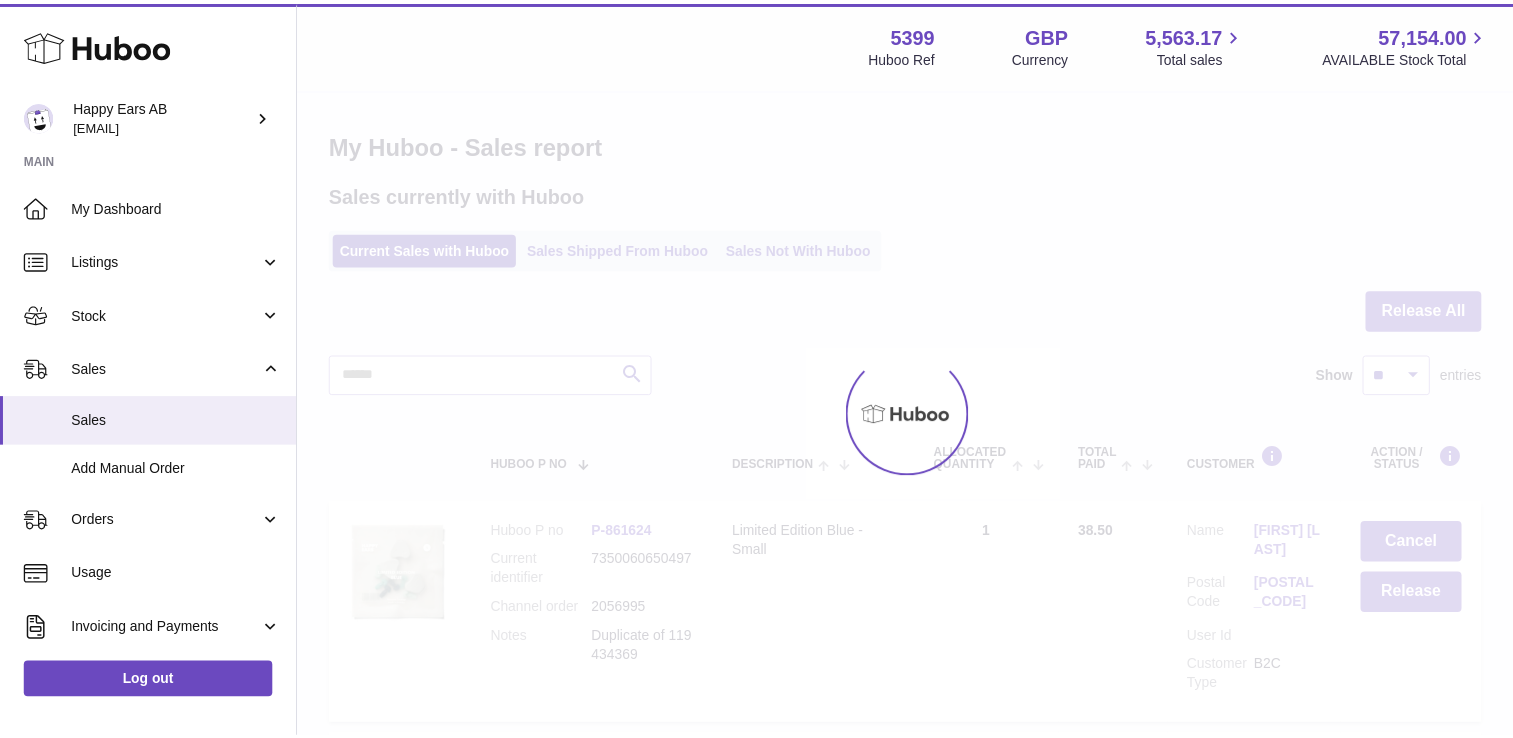 scroll, scrollTop: 0, scrollLeft: 0, axis: both 